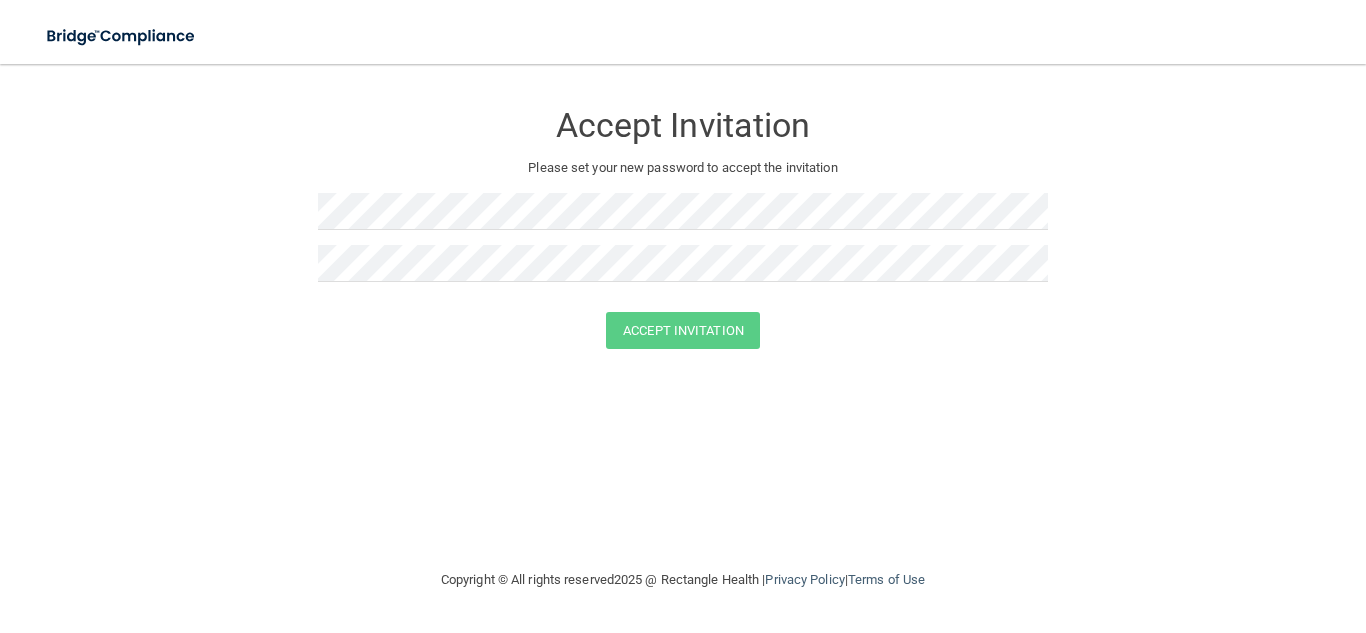 scroll, scrollTop: 0, scrollLeft: 0, axis: both 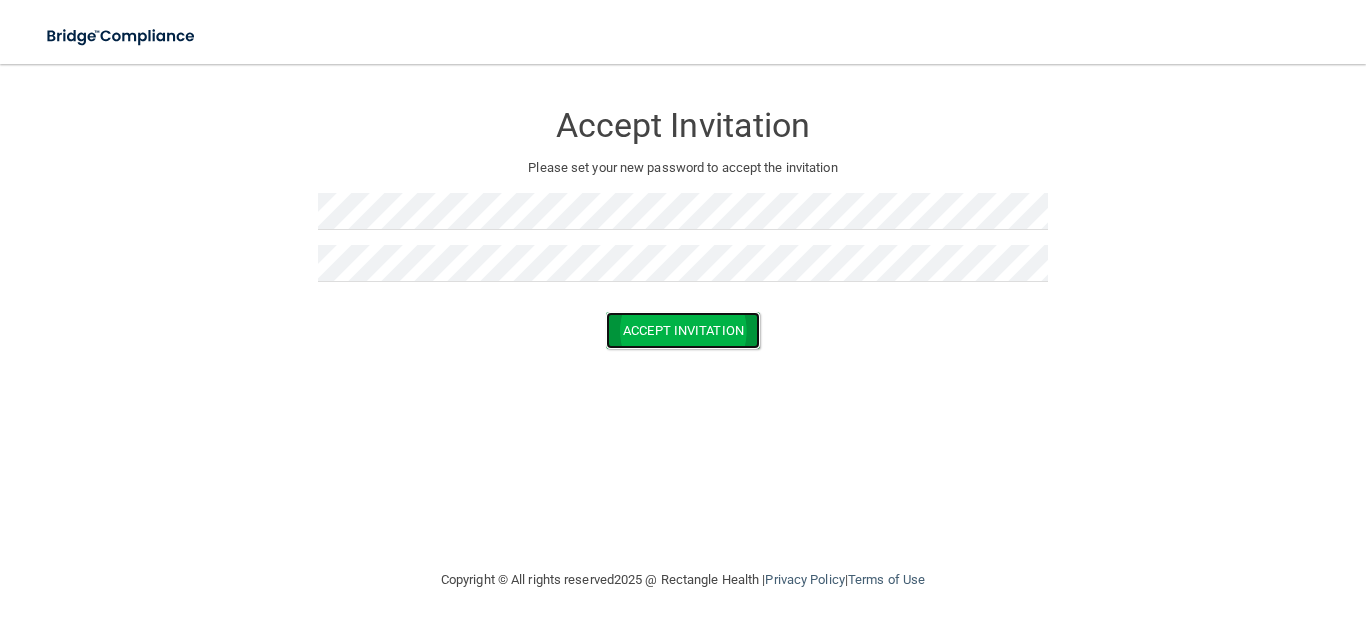 click on "Accept Invitation" at bounding box center [683, 330] 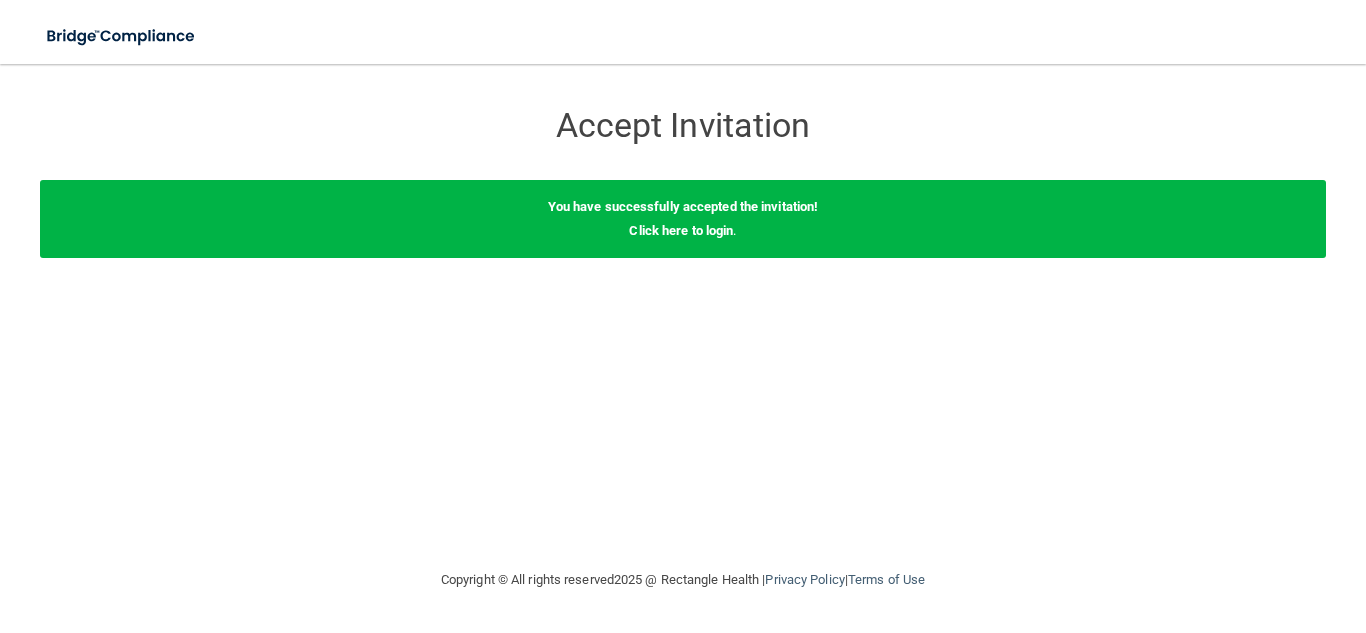 click on "Accept Invitation     Please set your new password to accept the invitation                                                 Accept Invitation              You have successfully accepted the invitation!   Click here to login ." at bounding box center (683, 316) 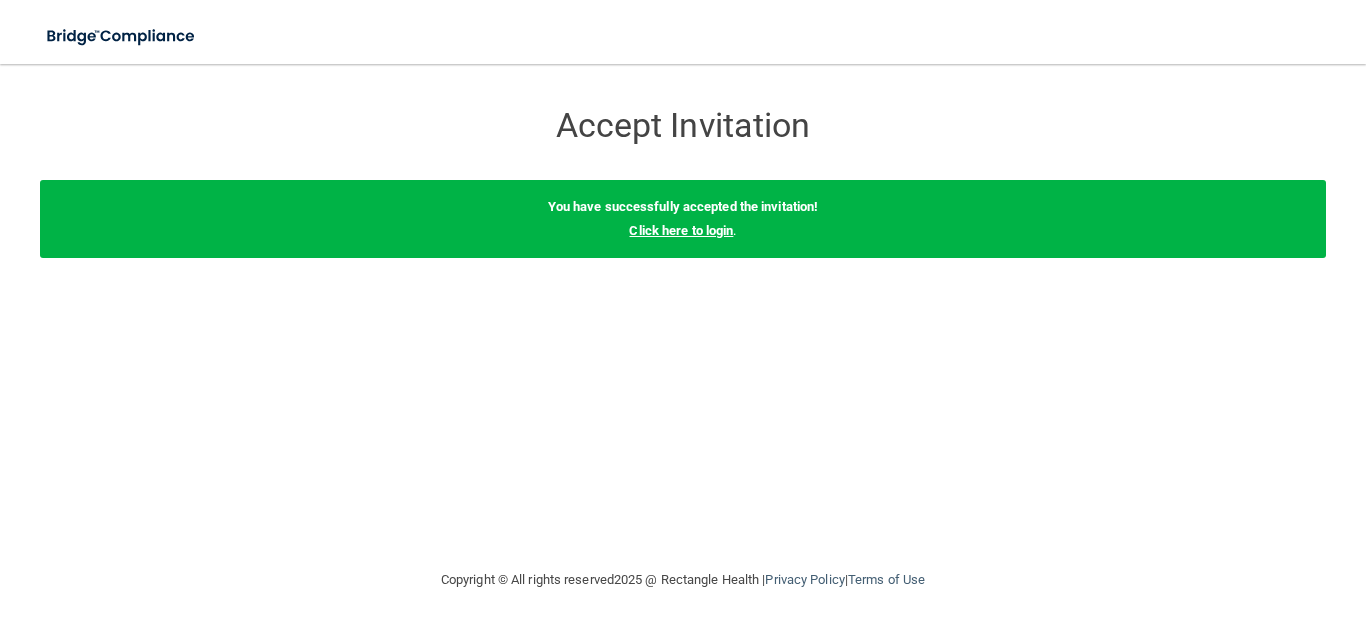 click on "Click here to login" at bounding box center (681, 230) 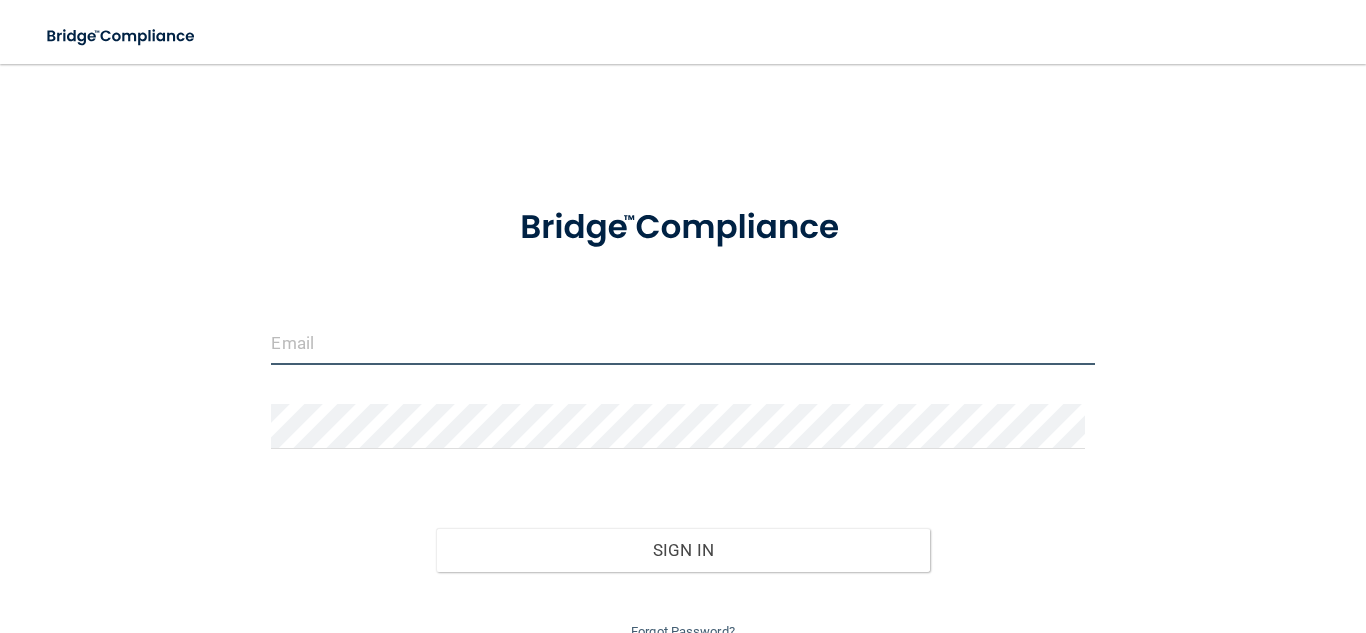 type on "[EMAIL_ADDRESS][DOMAIN_NAME]" 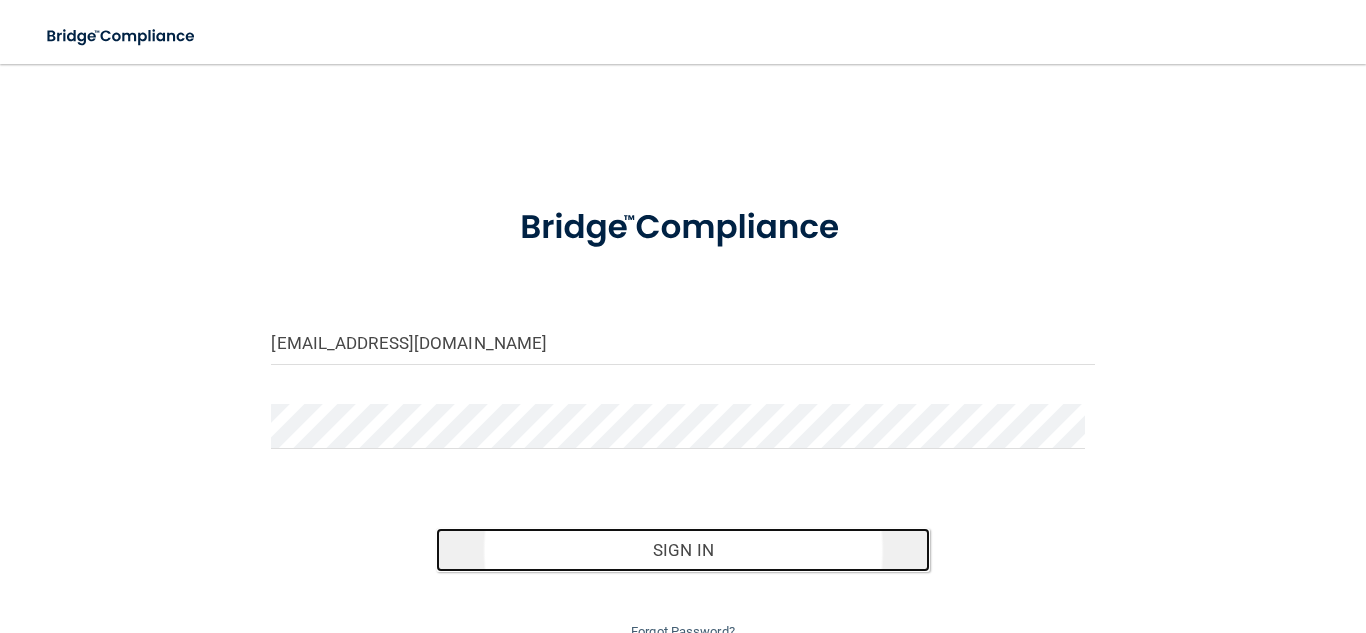click on "Sign In" at bounding box center (683, 550) 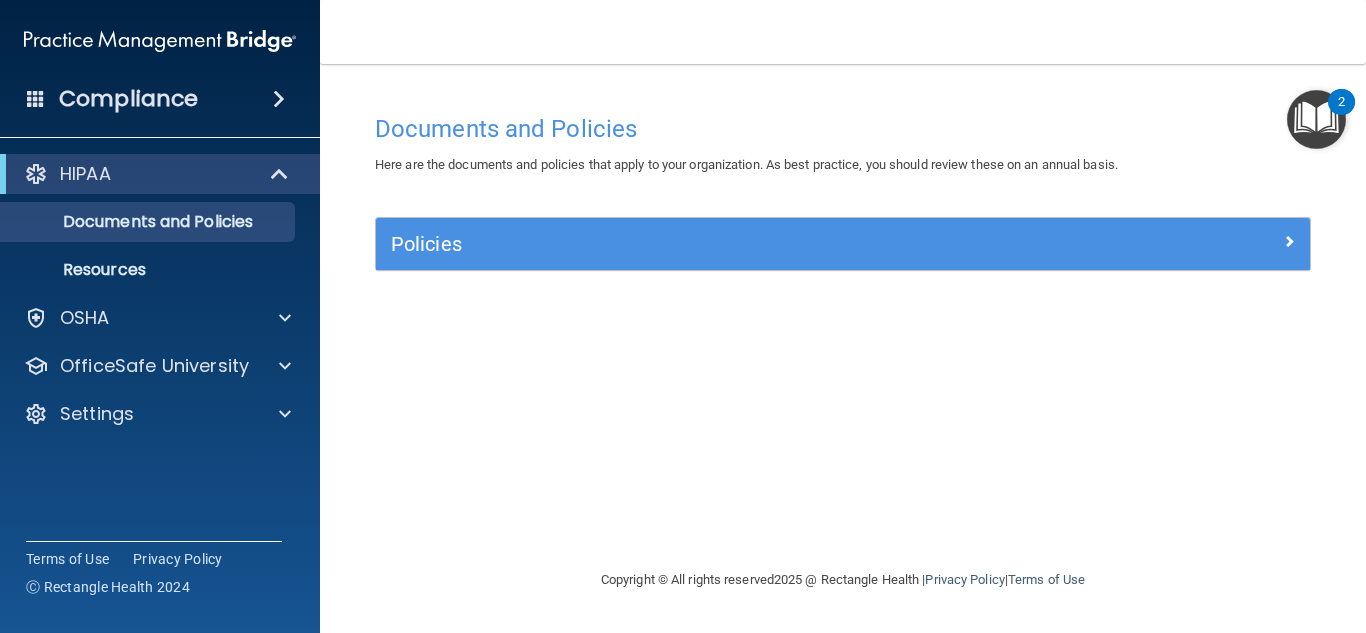 click at bounding box center (1316, 119) 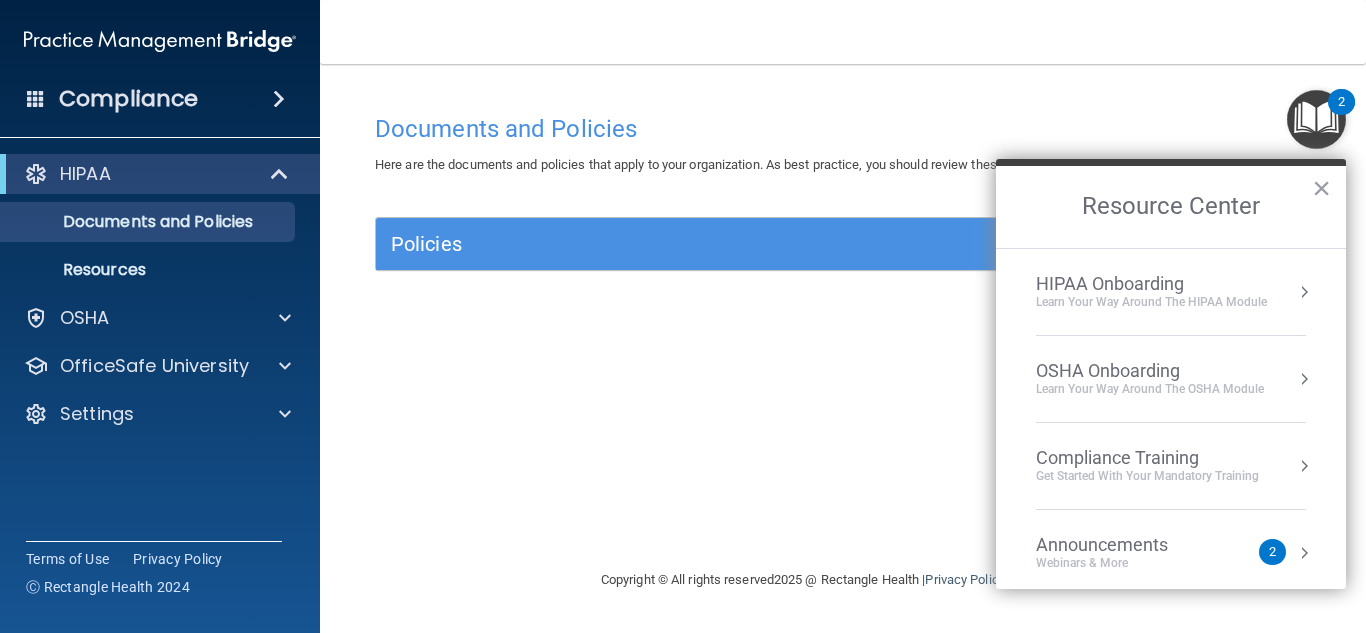 click on "Documents and Policies       Here are the documents and policies that apply to your organization. As best practice, you should review these on an annual basis.             There are no documents selected                Search Documents:                      Search Results            Name  Description        Acceptable Use Policy   Acceptable Use Policy     Policy that defines acceptable and unacceptable use of electronic devices and network resources in conjunction with its established culture of ethical and lawful behavior, openness, trust, and integrity.        Business Associates Policy   Business Associates Policy     Policy that describes the obligations of business associates and the requirements for contracting with business associates.        Complaint Process Policy   Complaint Process Policy     Policy to provide a process for patients and responsible parties to make complaints concerning privacy and security practices.        Document Destruction Policy   Document Destruction Policy" at bounding box center [843, 336] 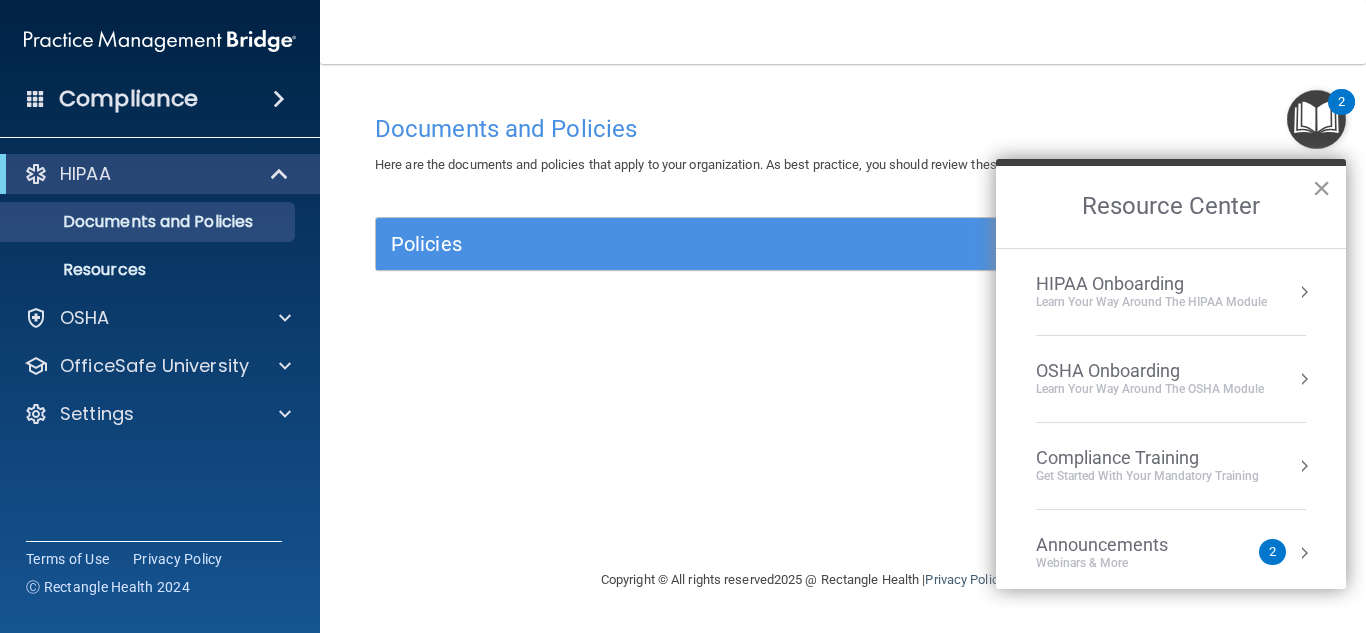 click on "×" at bounding box center (1321, 188) 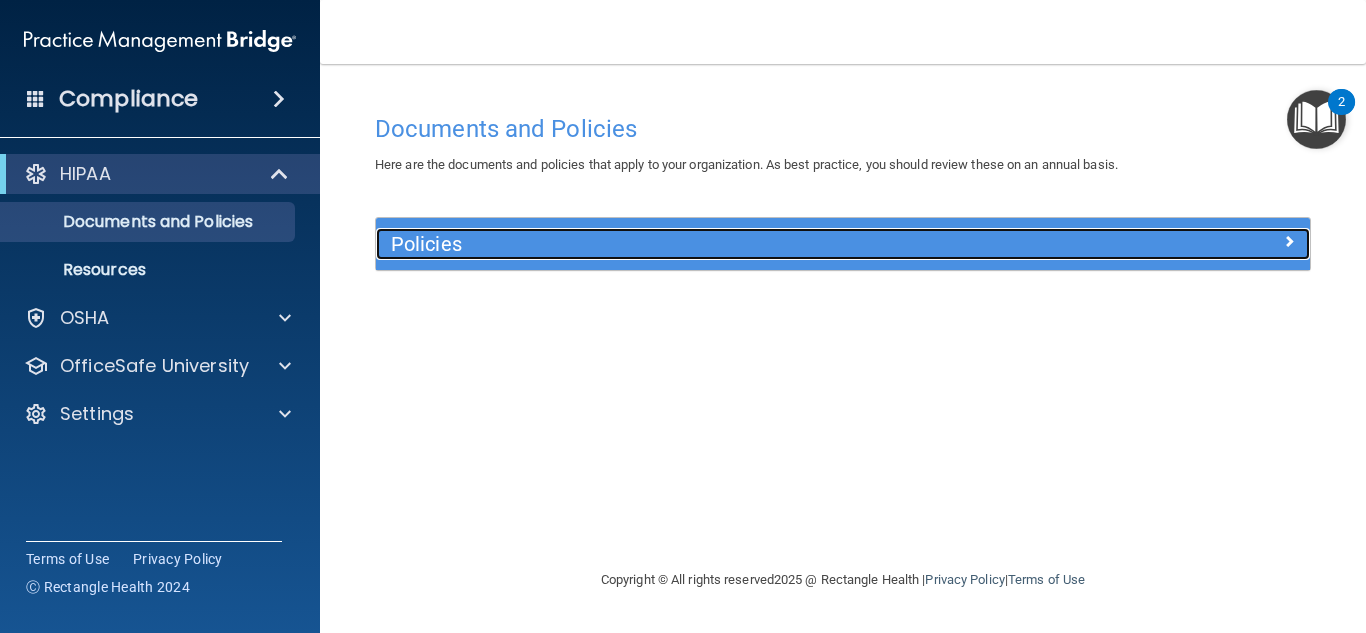 click at bounding box center [1289, 241] 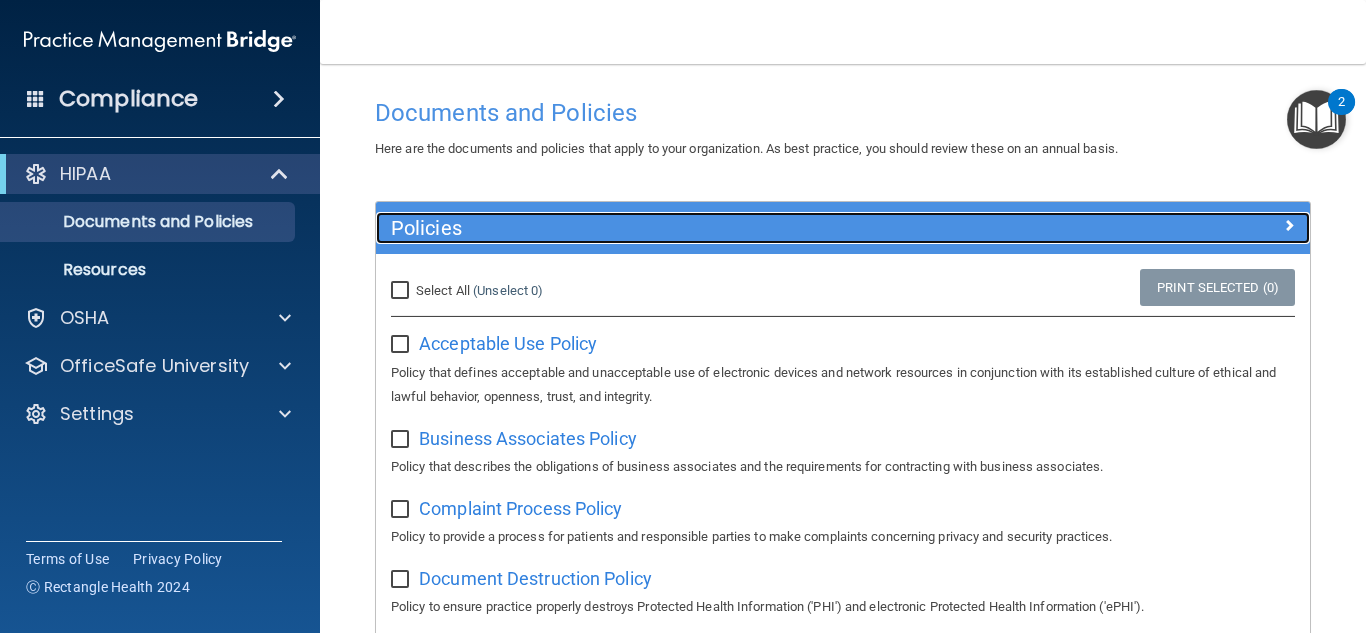 scroll, scrollTop: 12, scrollLeft: 0, axis: vertical 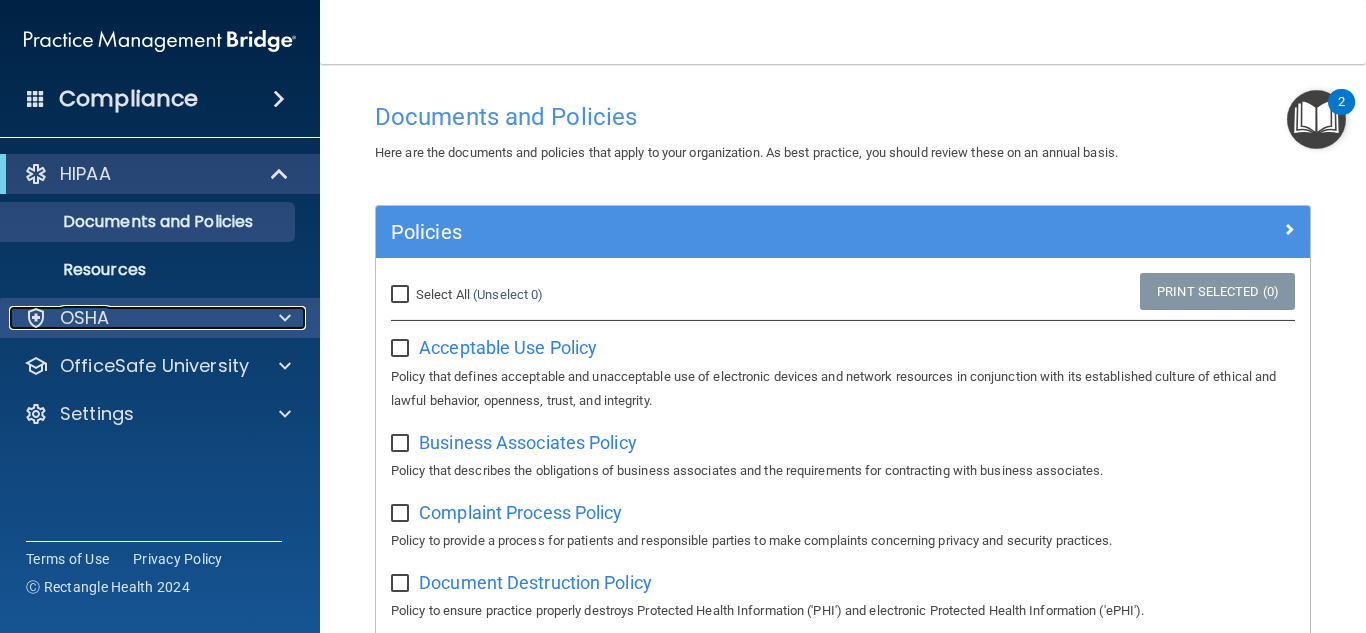click at bounding box center [285, 318] 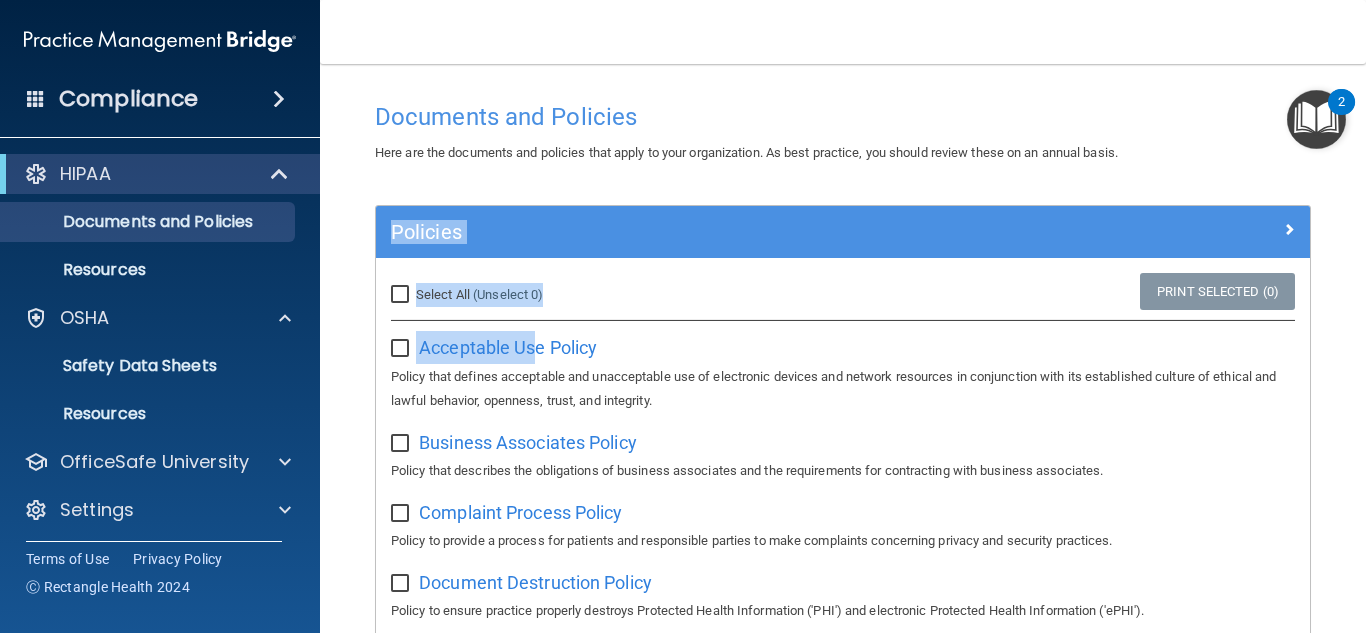 drag, startPoint x: 532, startPoint y: 352, endPoint x: 348, endPoint y: 246, distance: 212.34877 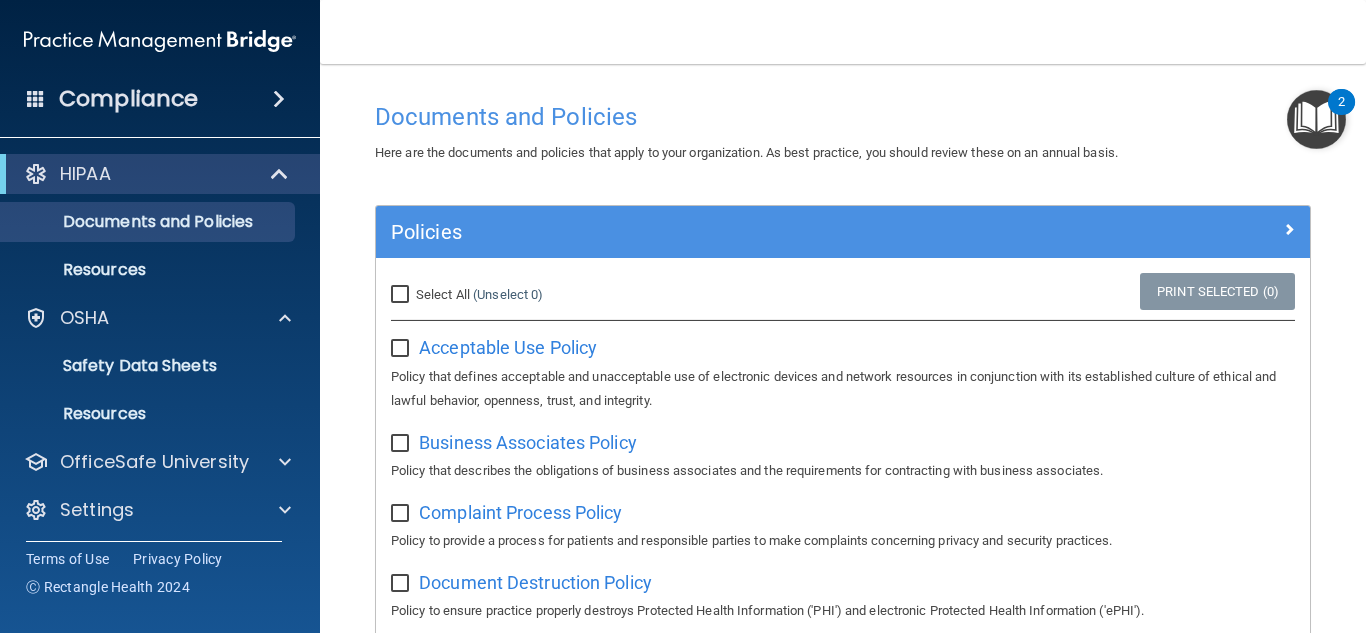 click on "Acceptable Use Policy                         Policy that defines acceptable and unacceptable use of electronic devices and network resources in conjunction with its established culture of ethical and lawful behavior, openness, trust, and integrity." at bounding box center [843, 371] 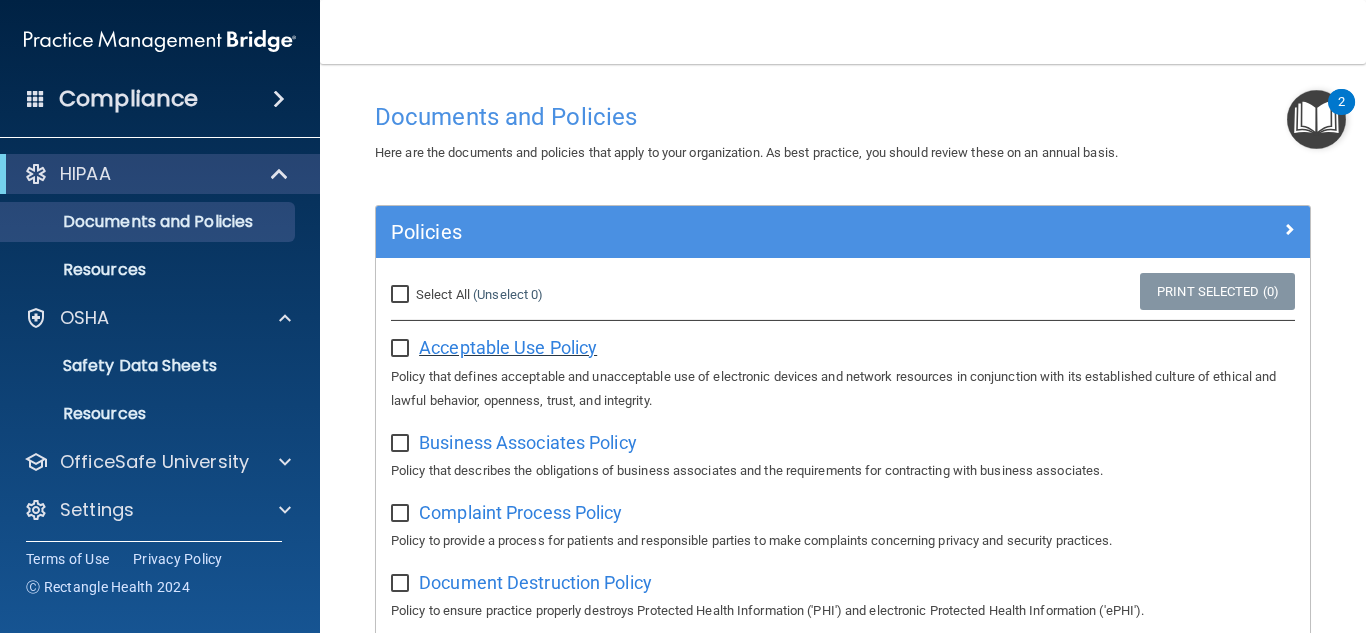 click on "Acceptable Use Policy" at bounding box center [508, 347] 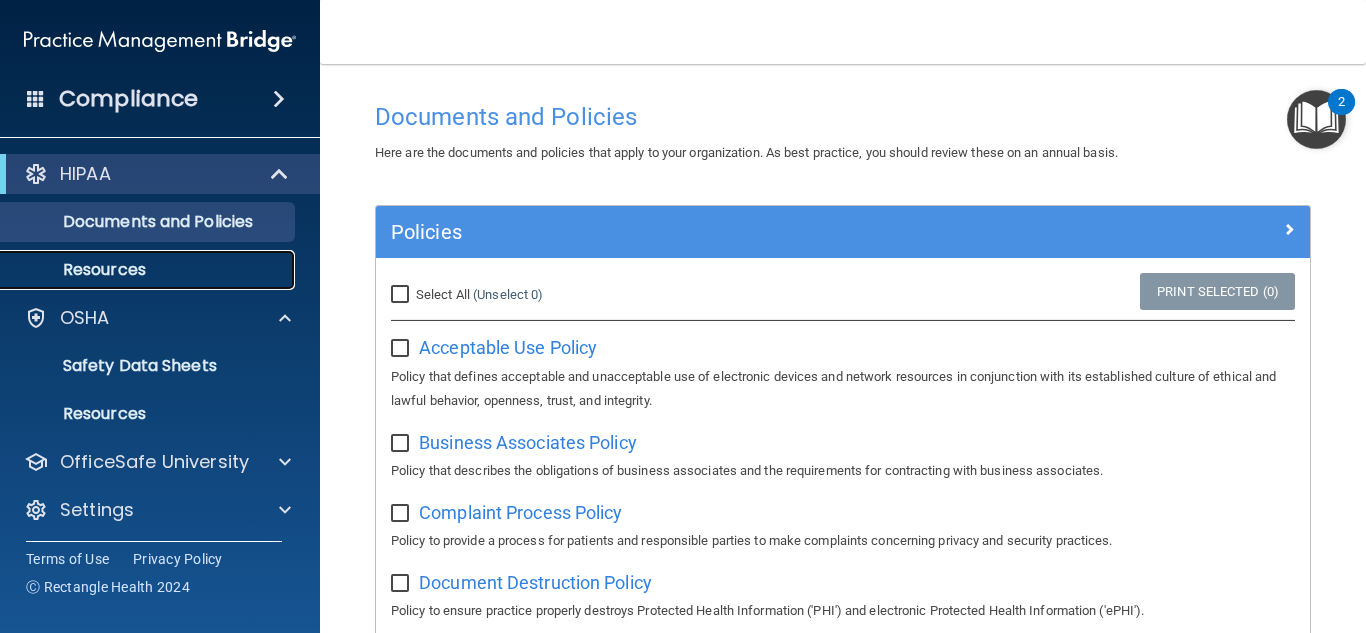 click on "Resources" at bounding box center [149, 270] 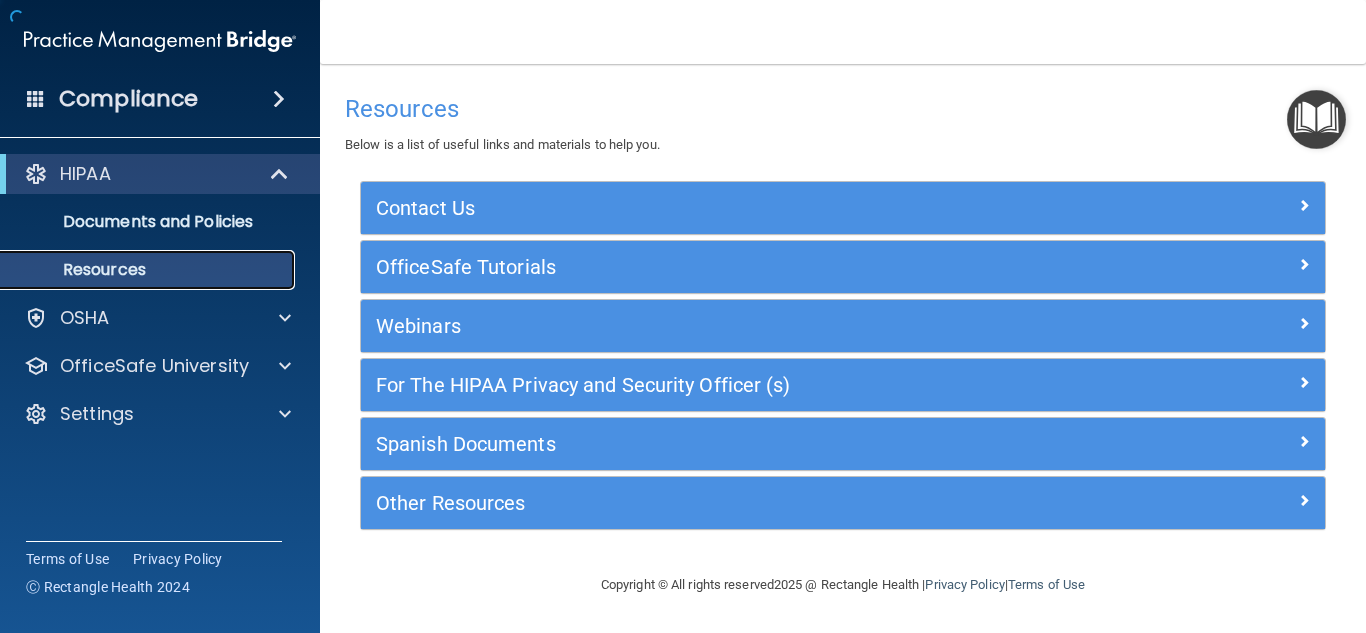 scroll, scrollTop: 0, scrollLeft: 0, axis: both 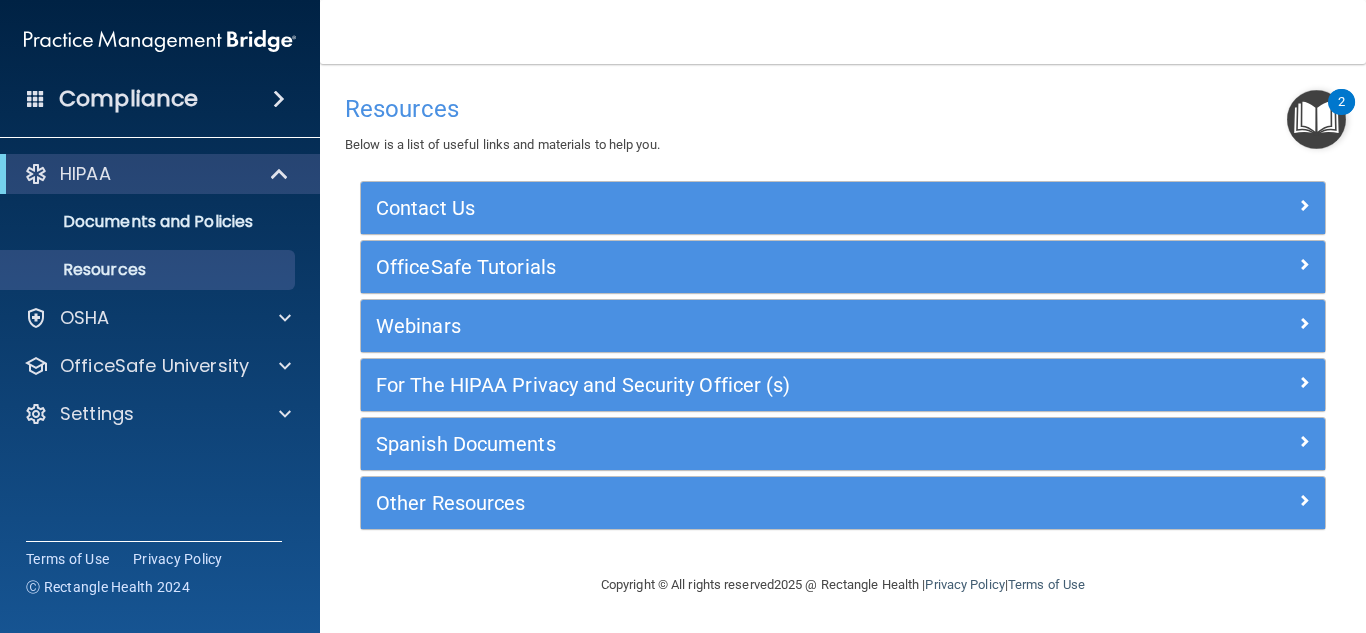 click on "For The HIPAA Privacy and Security Officer (s)" at bounding box center (843, 385) 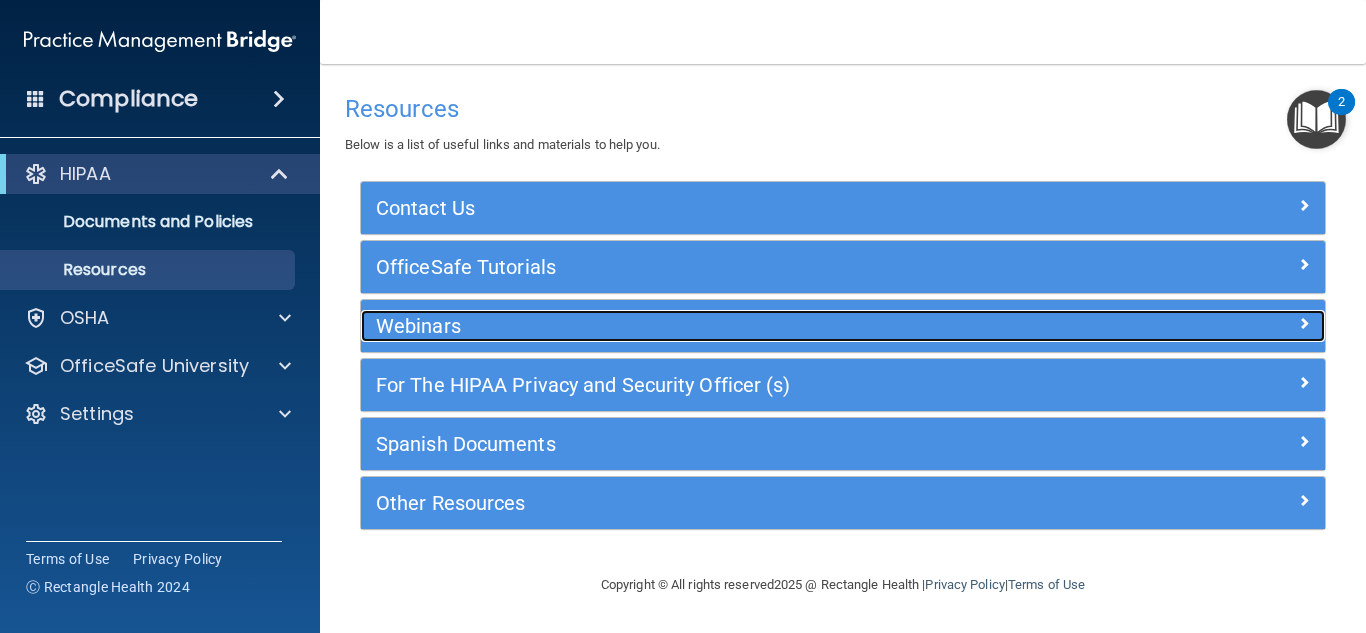 click at bounding box center (1204, 322) 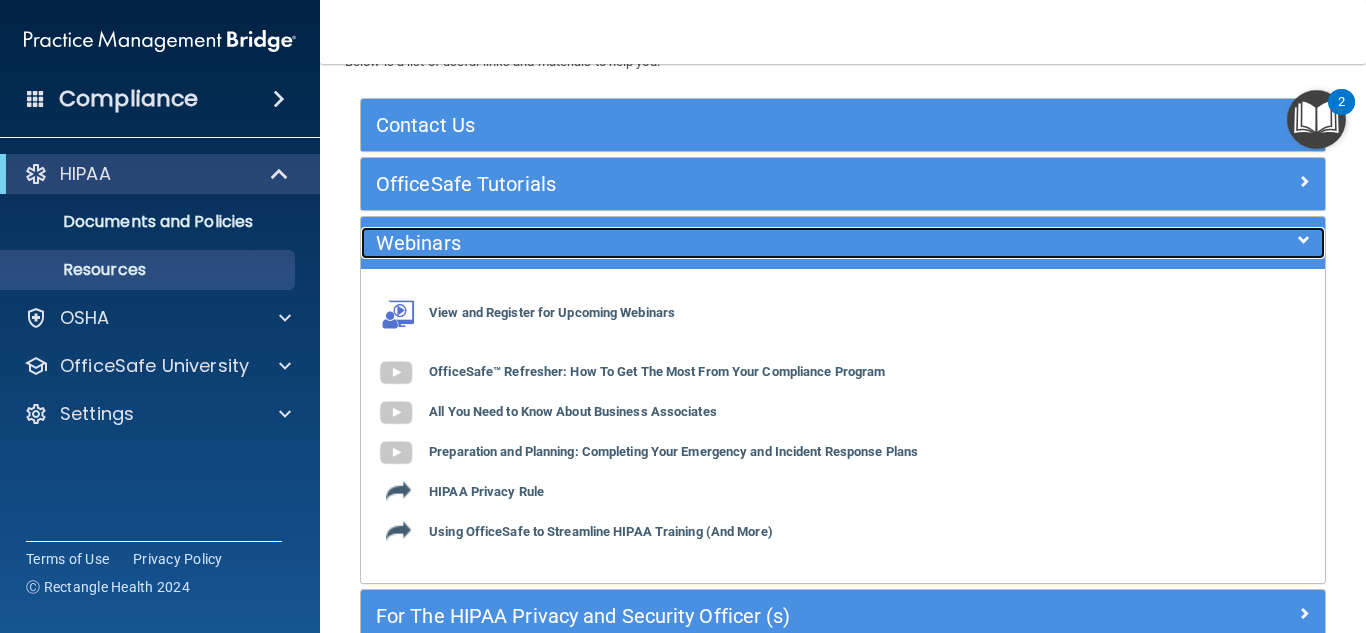 scroll, scrollTop: 117, scrollLeft: 0, axis: vertical 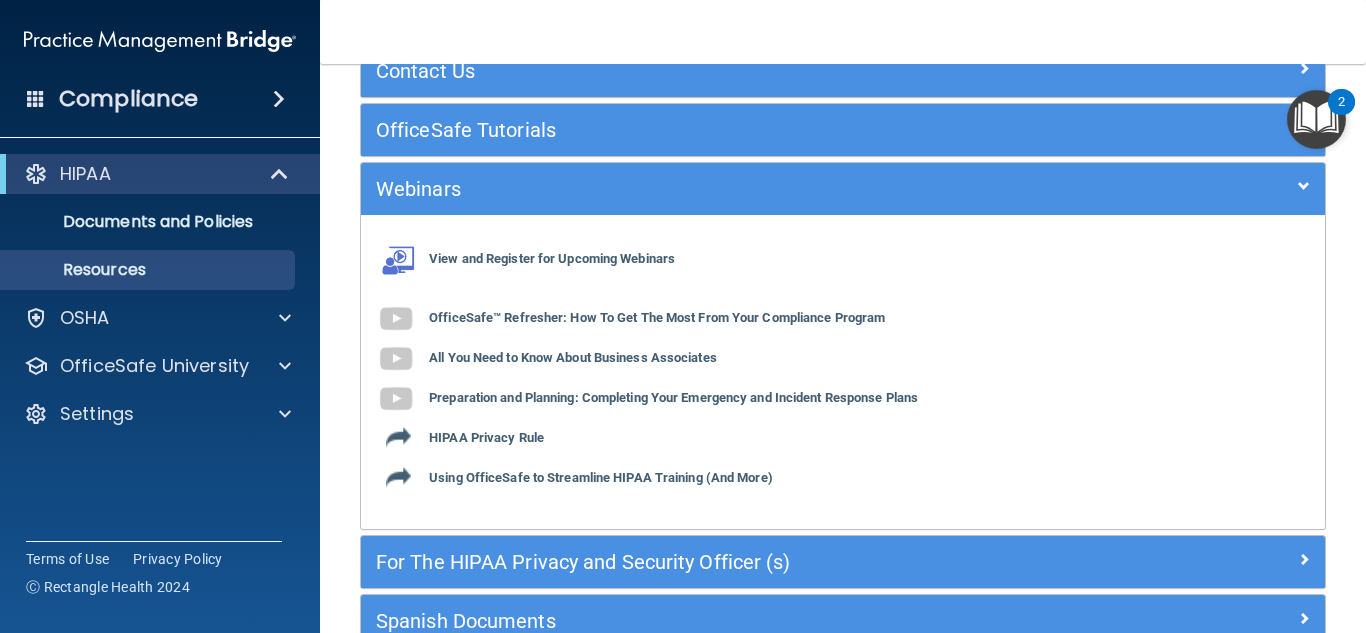 click on "View and Register for Upcoming Webinars           OfficeSafe™ Refresher: How To Get The Most From Your Compliance Program           All You Need to Know About Business Associates           Preparation and Planning: Completing Your Emergency and Incident Response Plans               HIPAA Privacy Rule             Using OfficeSafe to Streamline HIPAA Training (And More)" at bounding box center (843, 372) 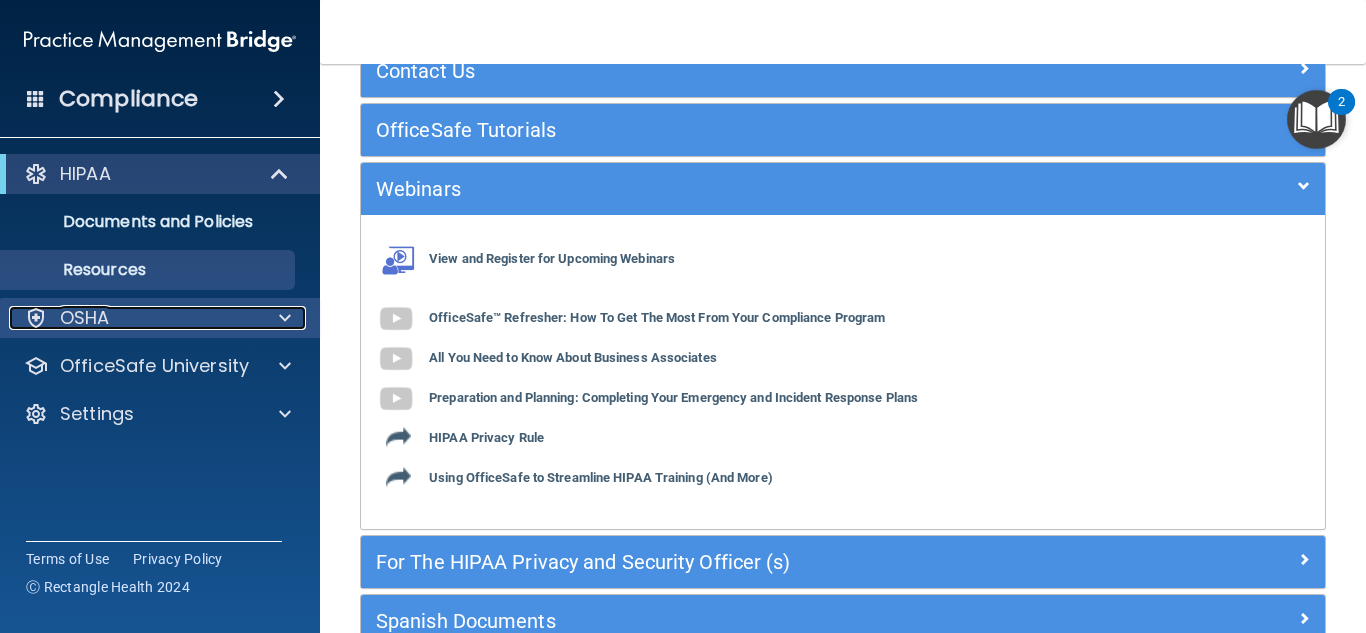 click at bounding box center [285, 318] 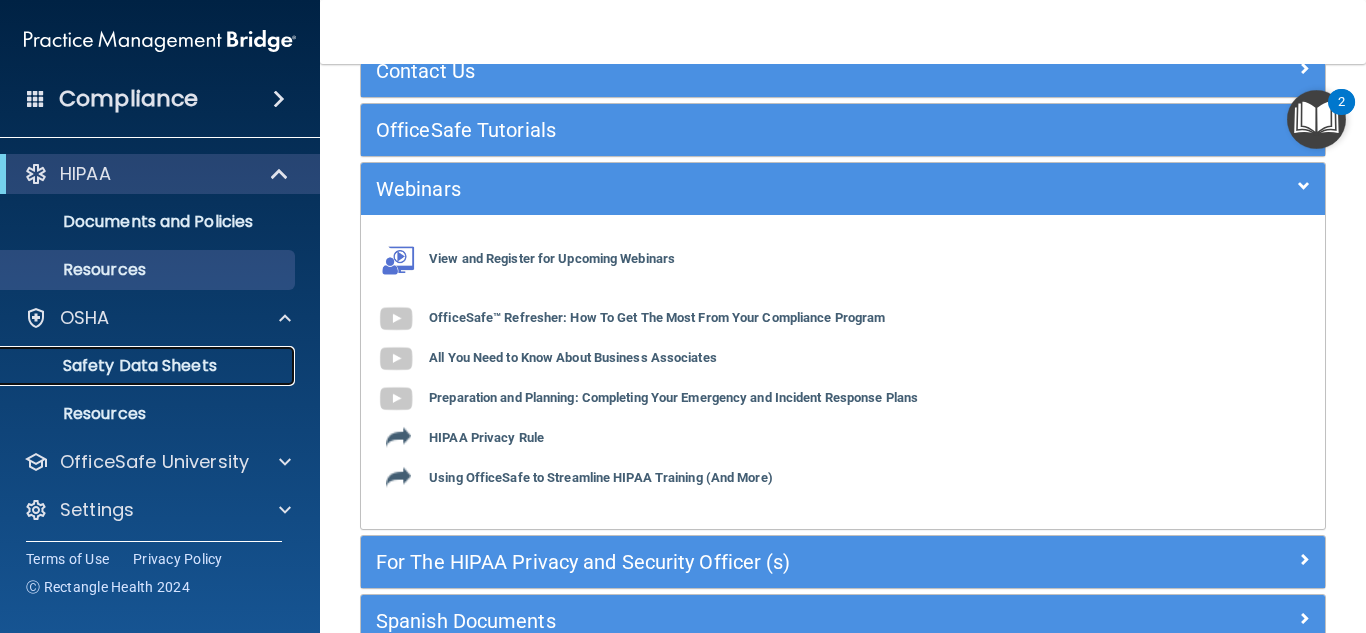 click on "Safety Data Sheets" at bounding box center (137, 366) 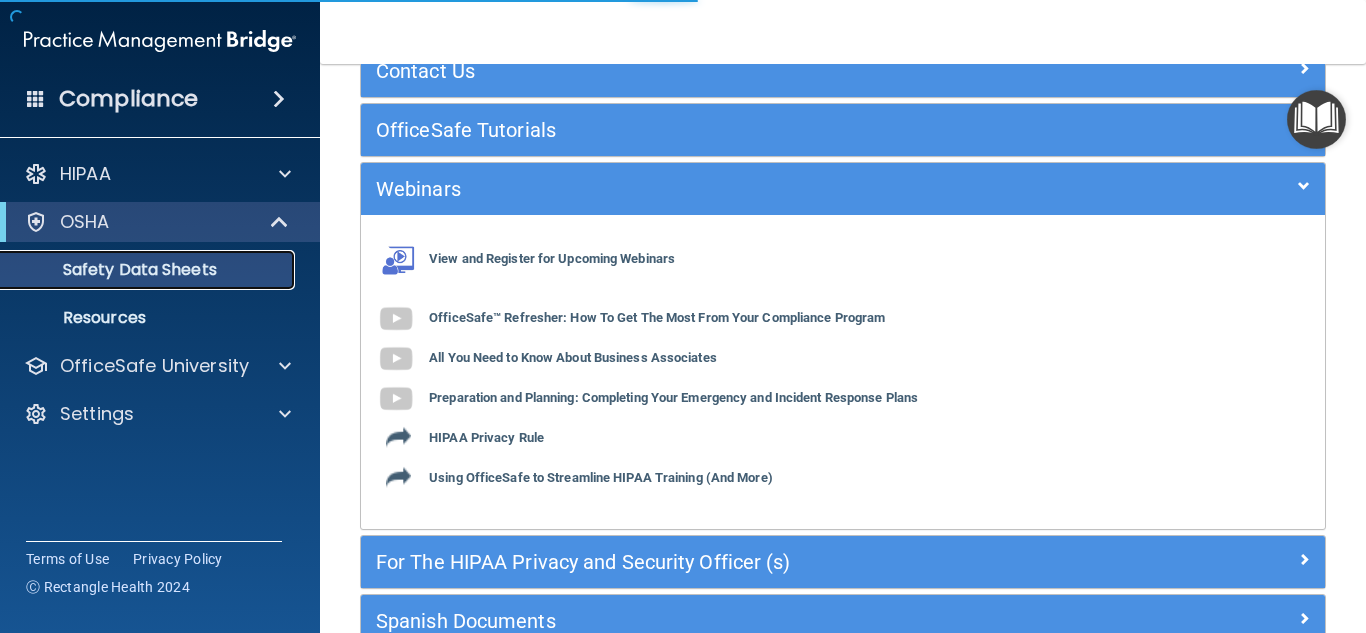 scroll, scrollTop: 0, scrollLeft: 0, axis: both 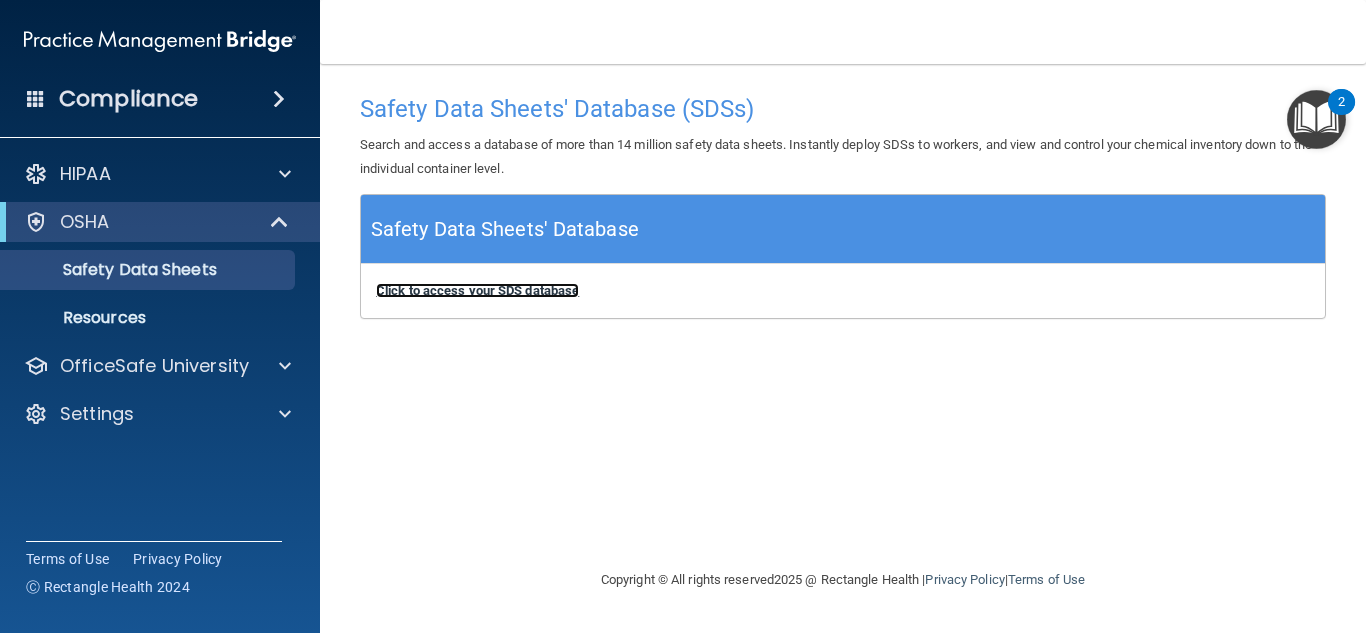 click on "Click to access your SDS database" at bounding box center [477, 290] 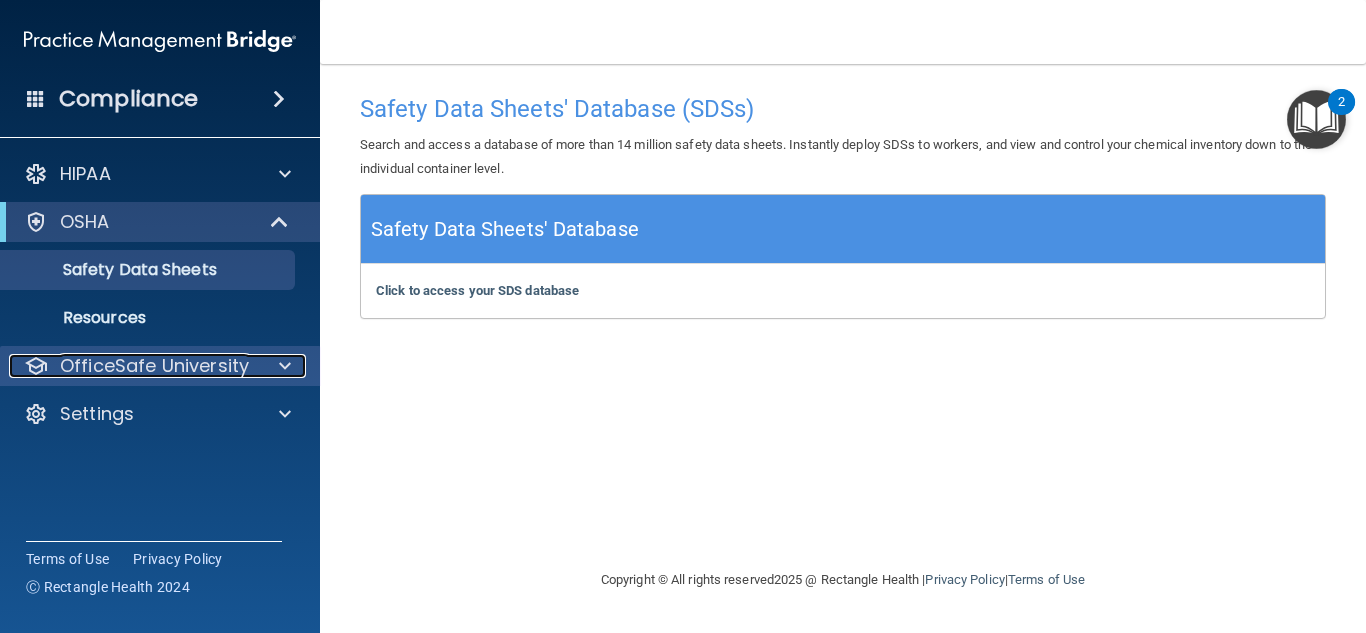 click at bounding box center (285, 366) 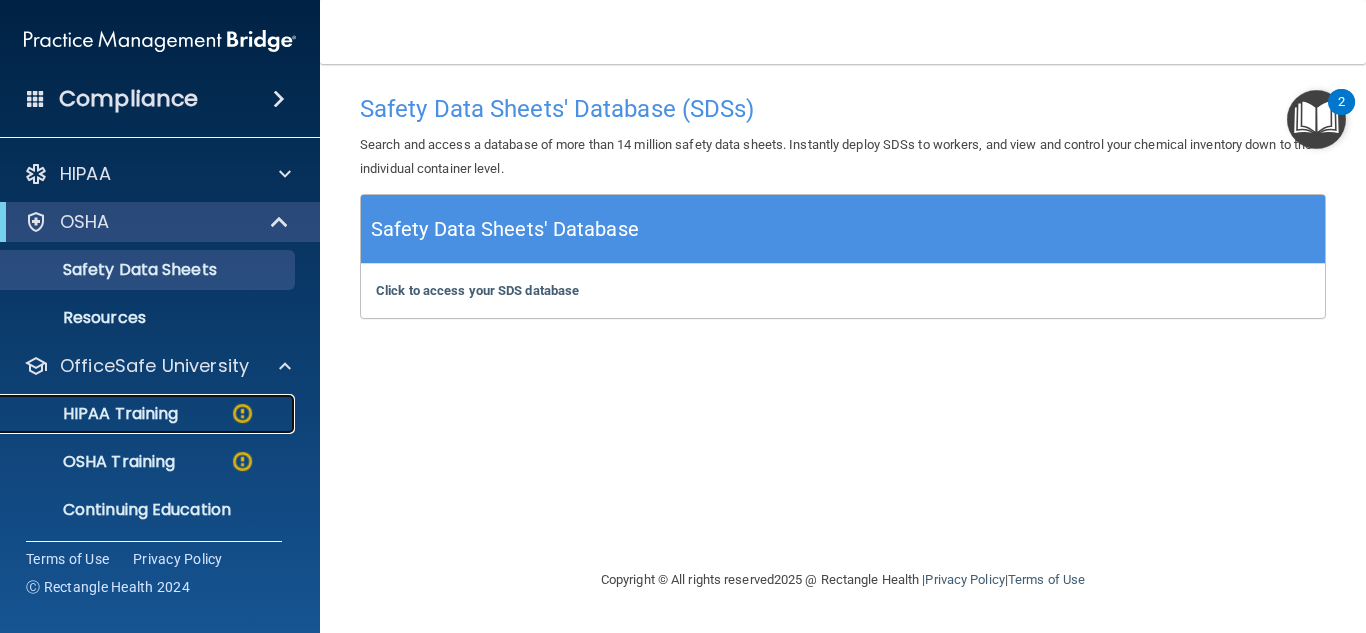 click on "HIPAA Training" at bounding box center (95, 414) 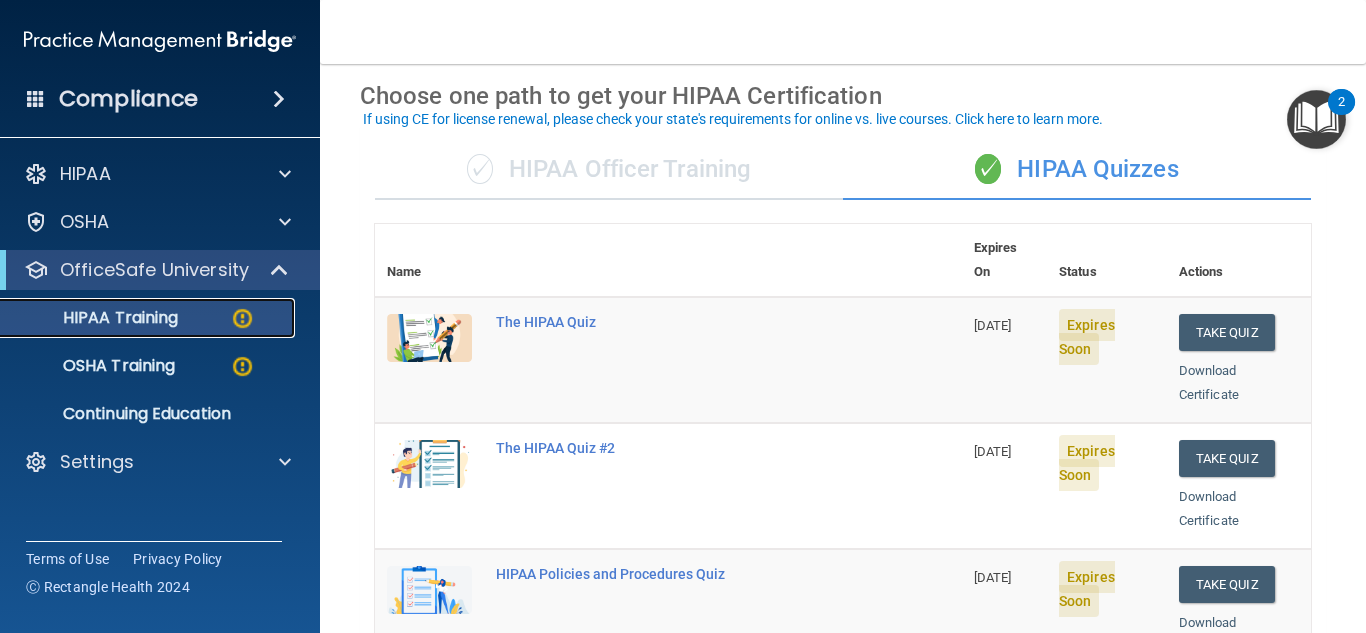 scroll, scrollTop: 88, scrollLeft: 0, axis: vertical 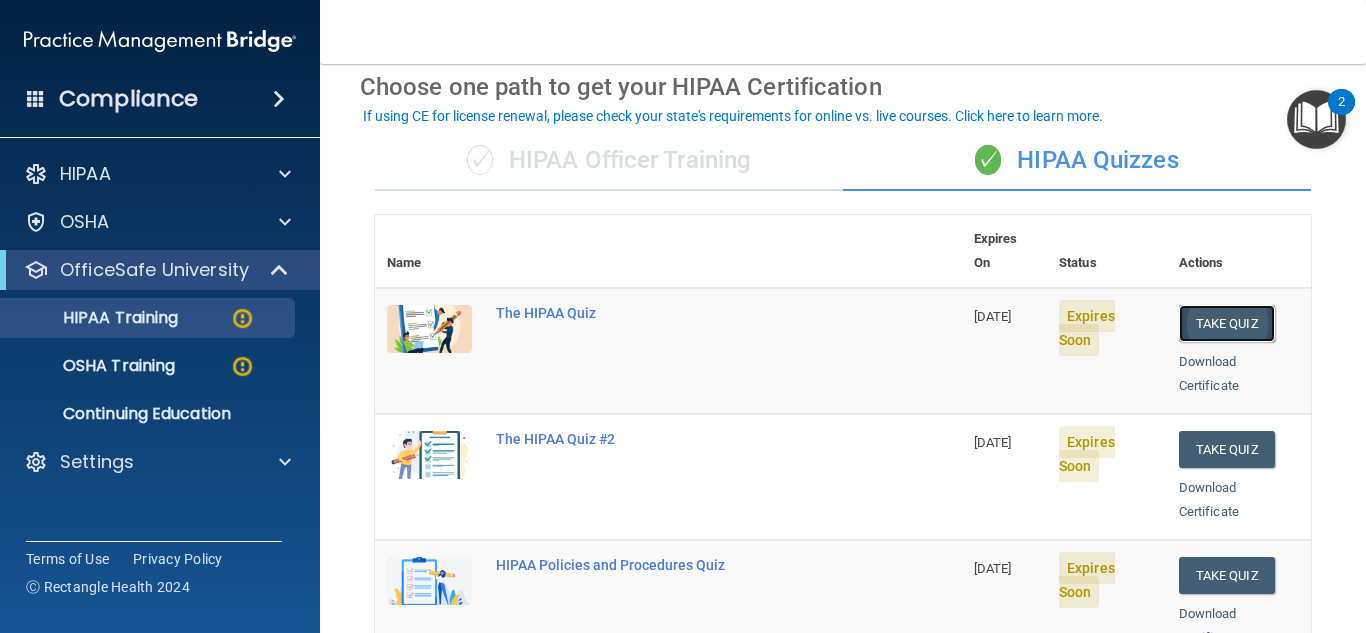 click on "Take Quiz" at bounding box center [1227, 323] 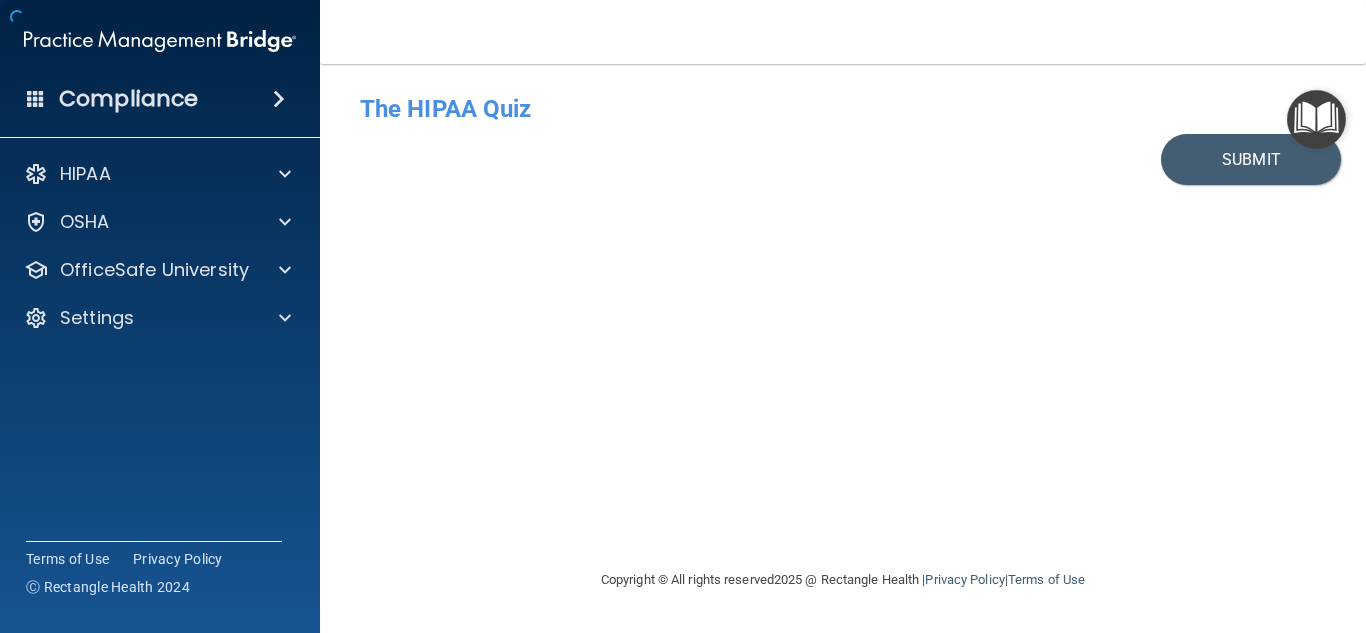 scroll, scrollTop: 0, scrollLeft: 0, axis: both 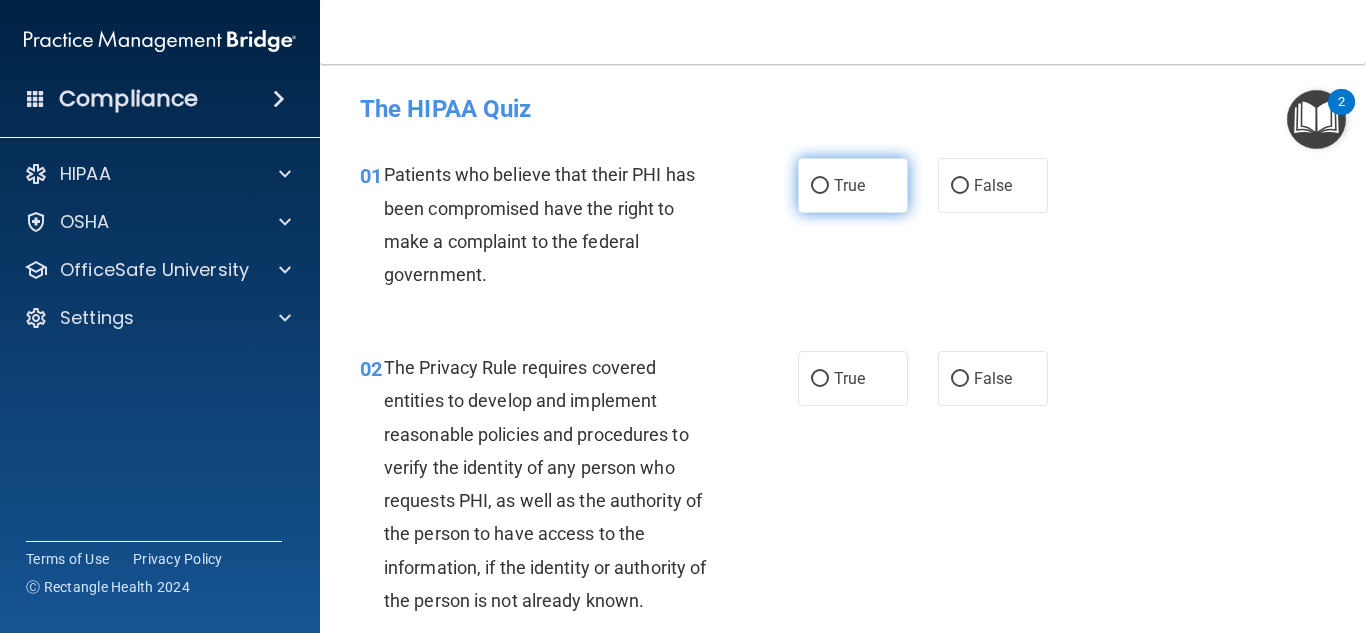 click on "True" at bounding box center [820, 186] 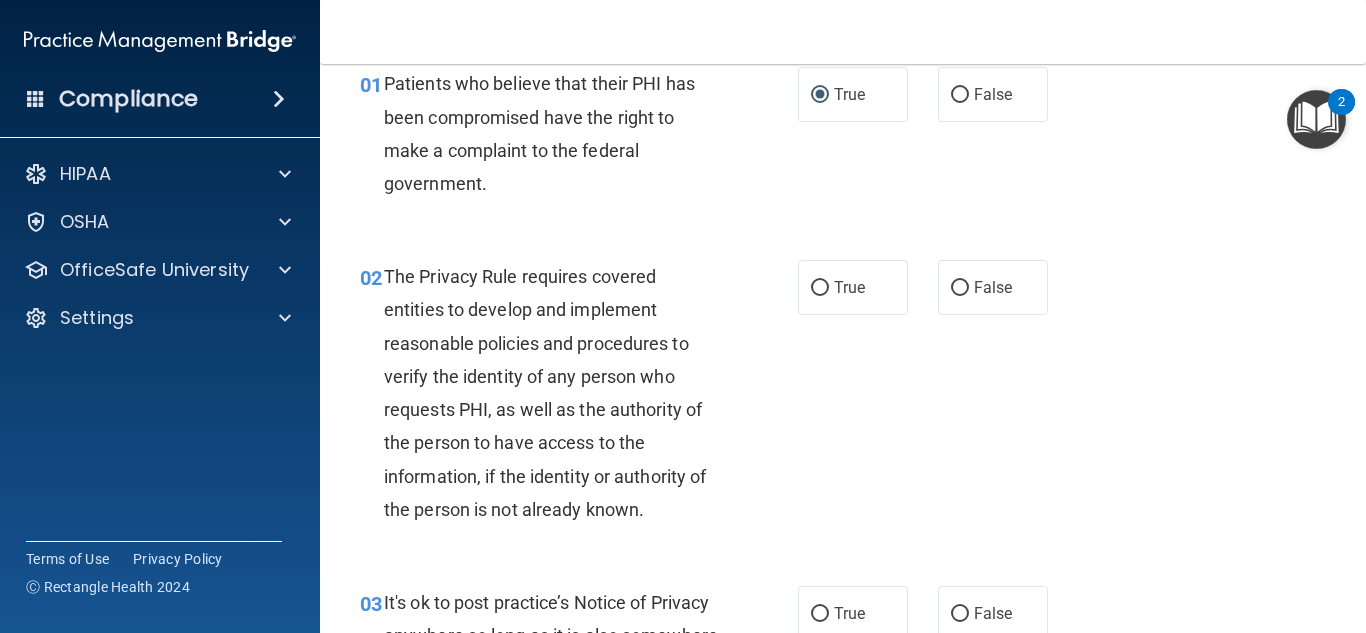 scroll, scrollTop: 103, scrollLeft: 0, axis: vertical 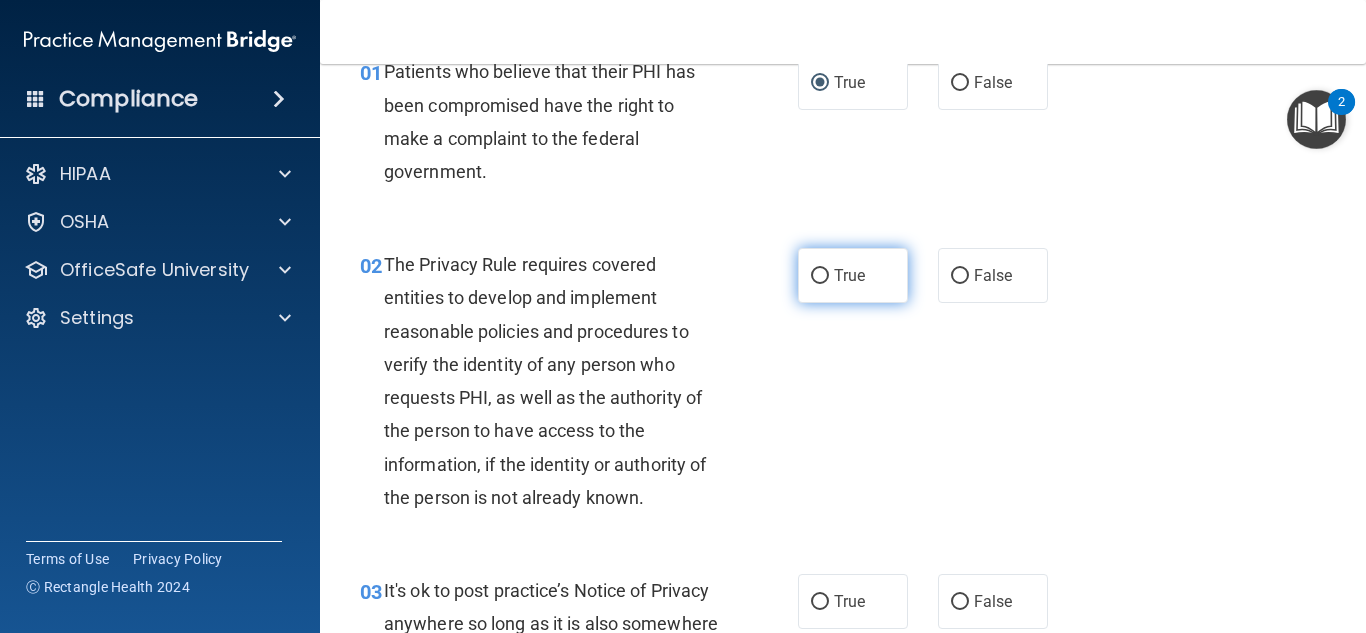 click on "True" at bounding box center (820, 276) 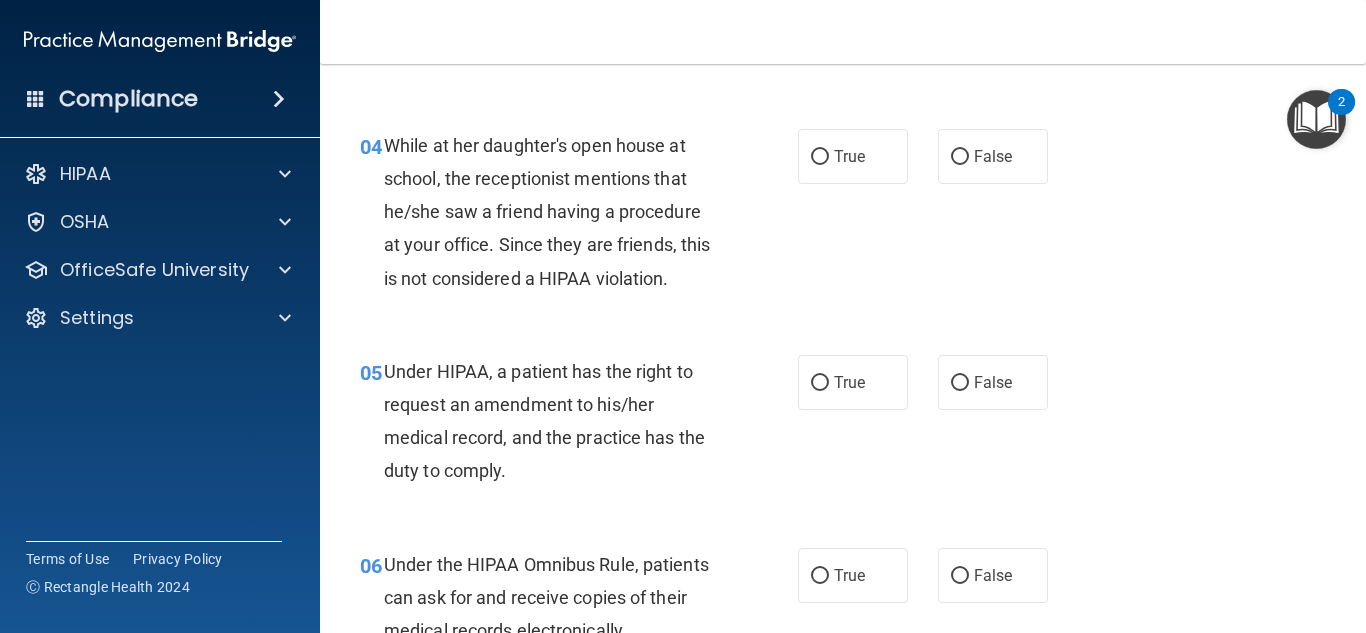 scroll, scrollTop: 720, scrollLeft: 0, axis: vertical 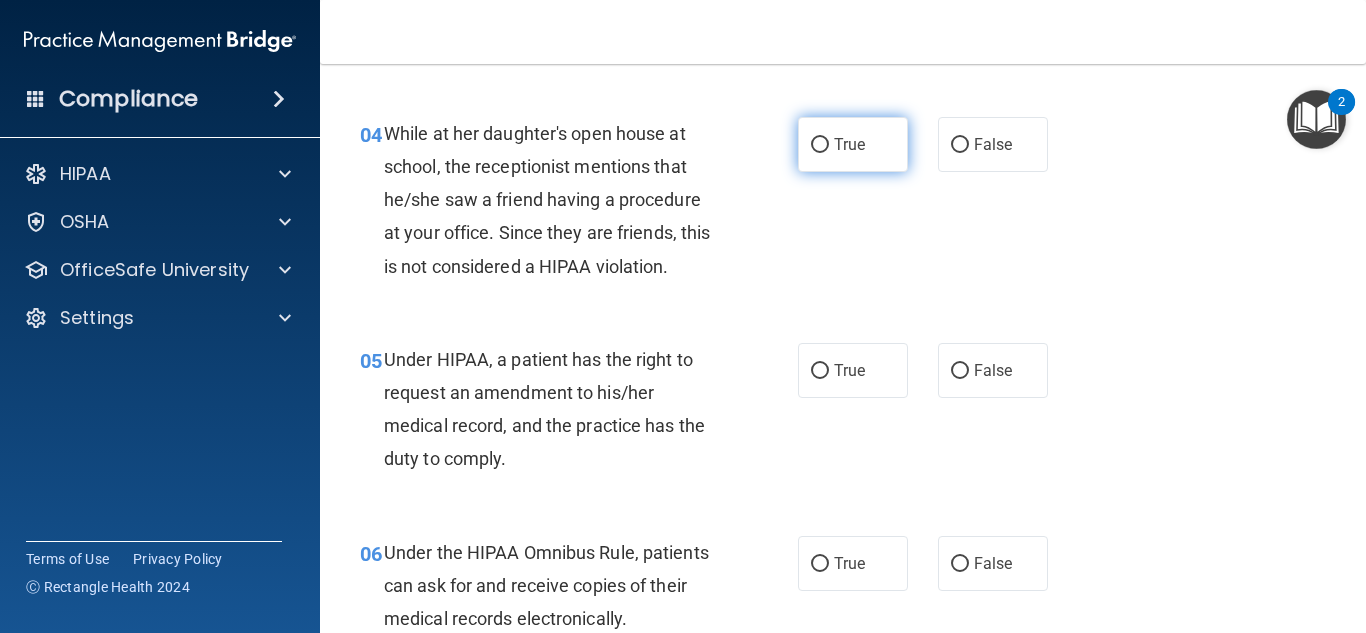 click on "True" at bounding box center (853, 144) 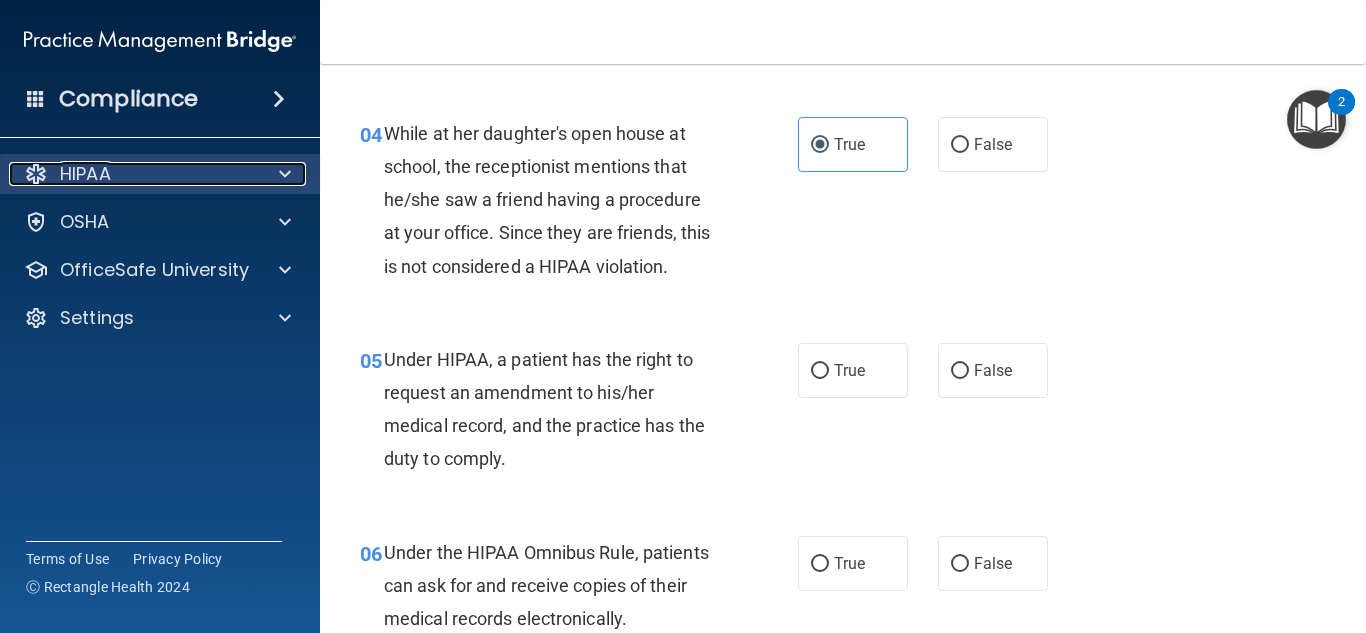 click at bounding box center (285, 174) 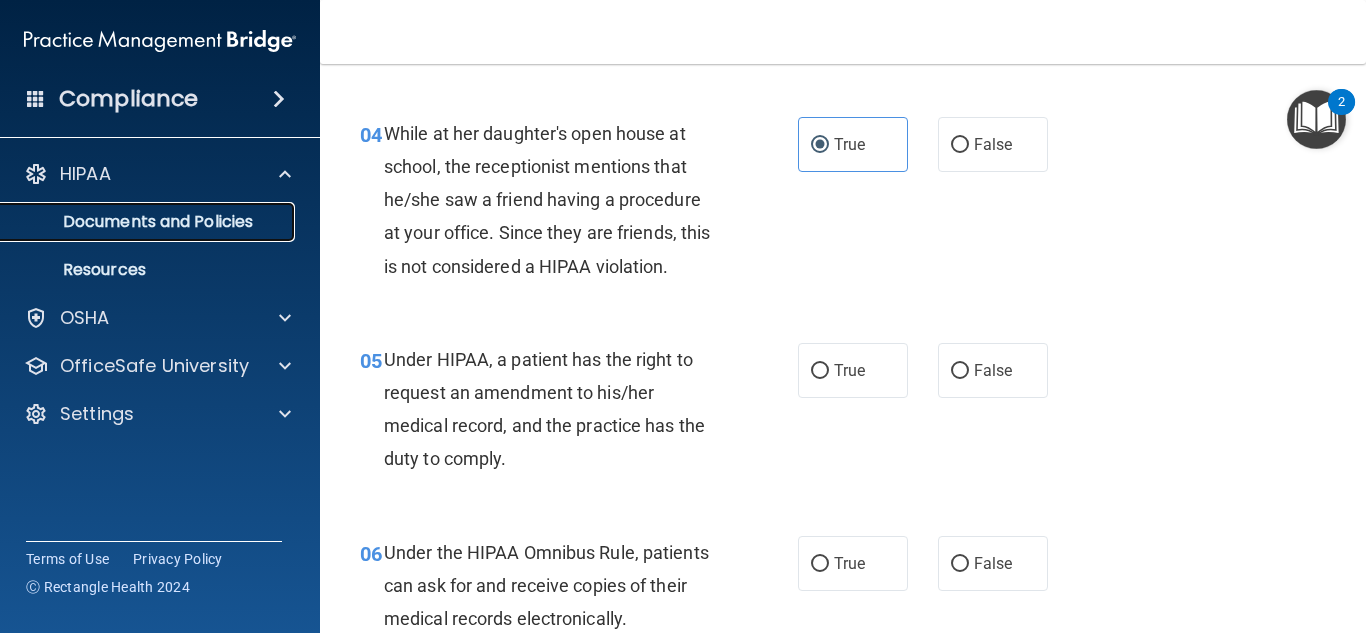 click on "Documents and Policies" at bounding box center [149, 222] 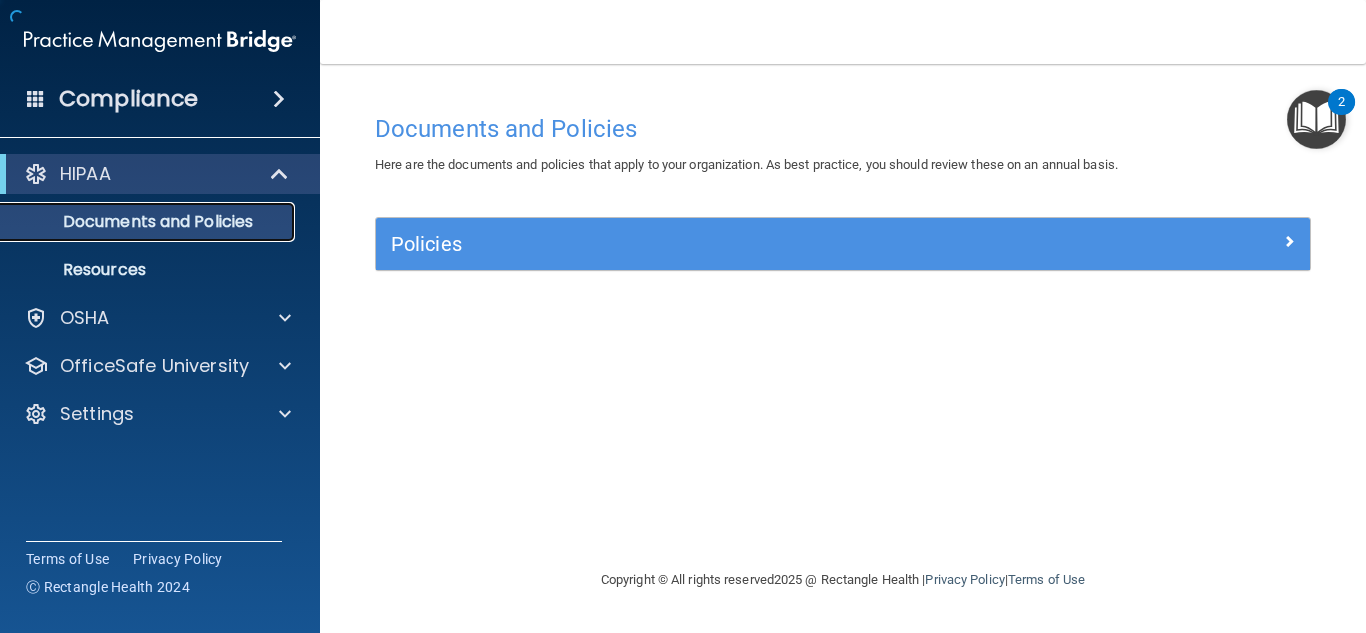 scroll, scrollTop: 0, scrollLeft: 0, axis: both 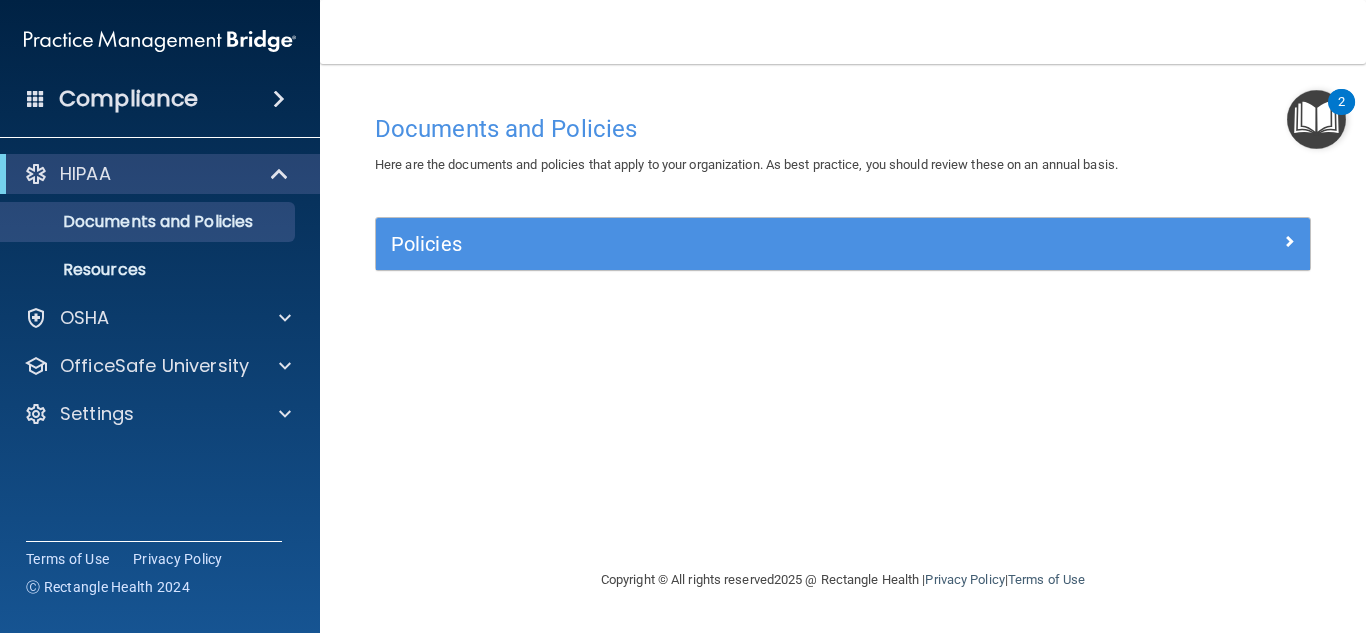 click on "Policies" at bounding box center [843, 244] 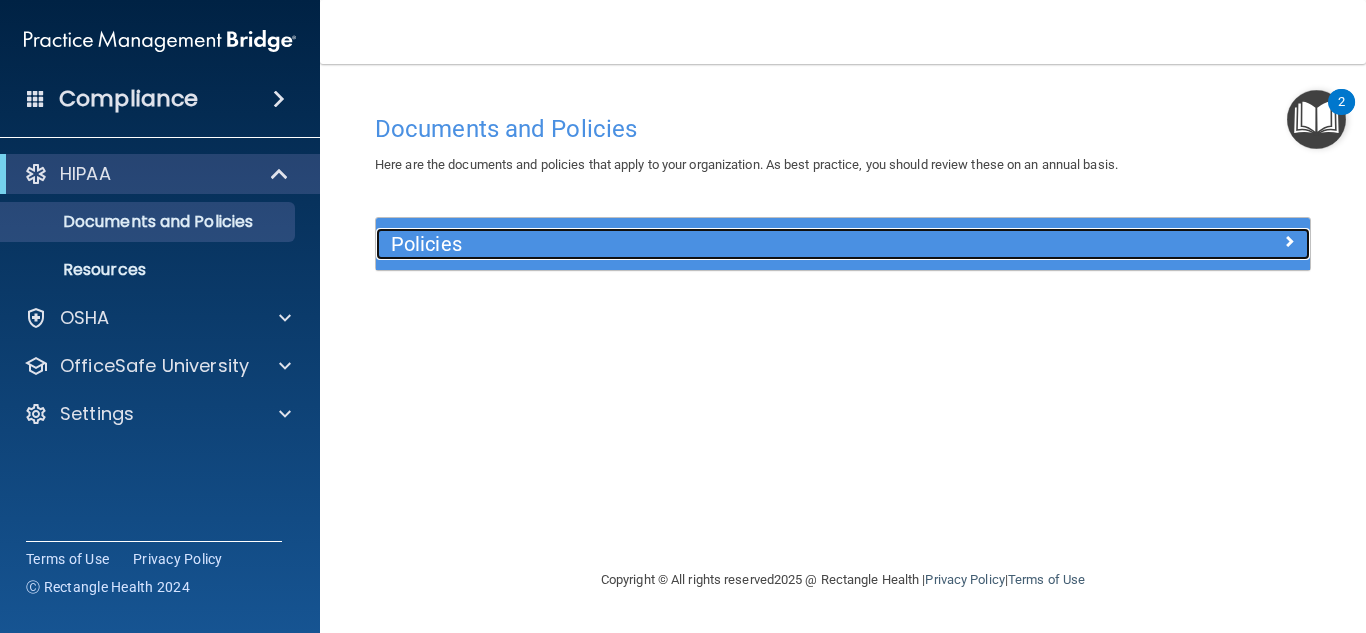click at bounding box center [1289, 241] 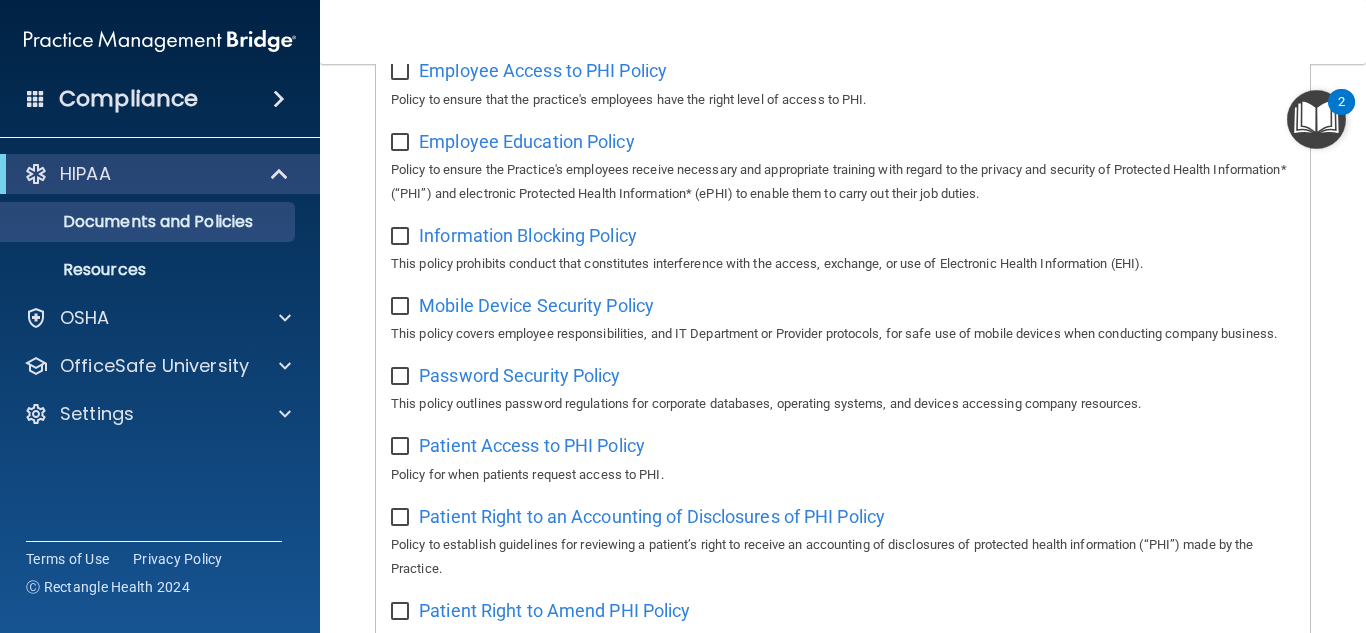 scroll, scrollTop: 712, scrollLeft: 0, axis: vertical 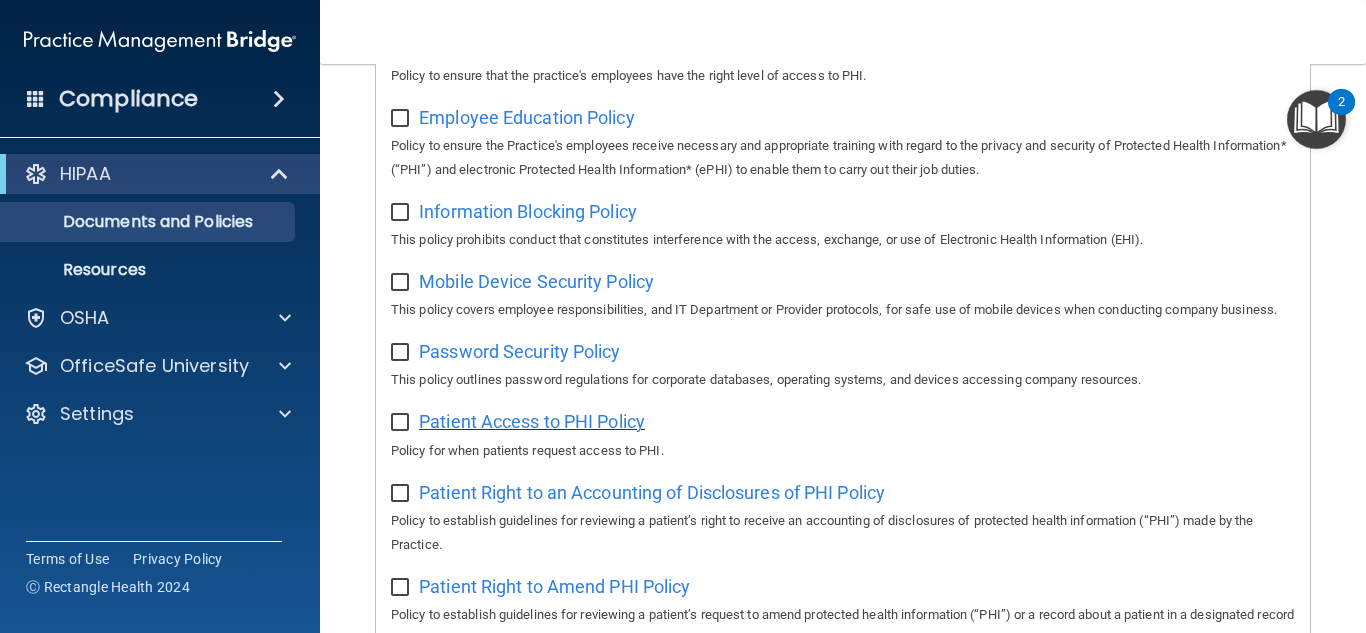 click on "Patient Access to PHI Policy" at bounding box center (532, 421) 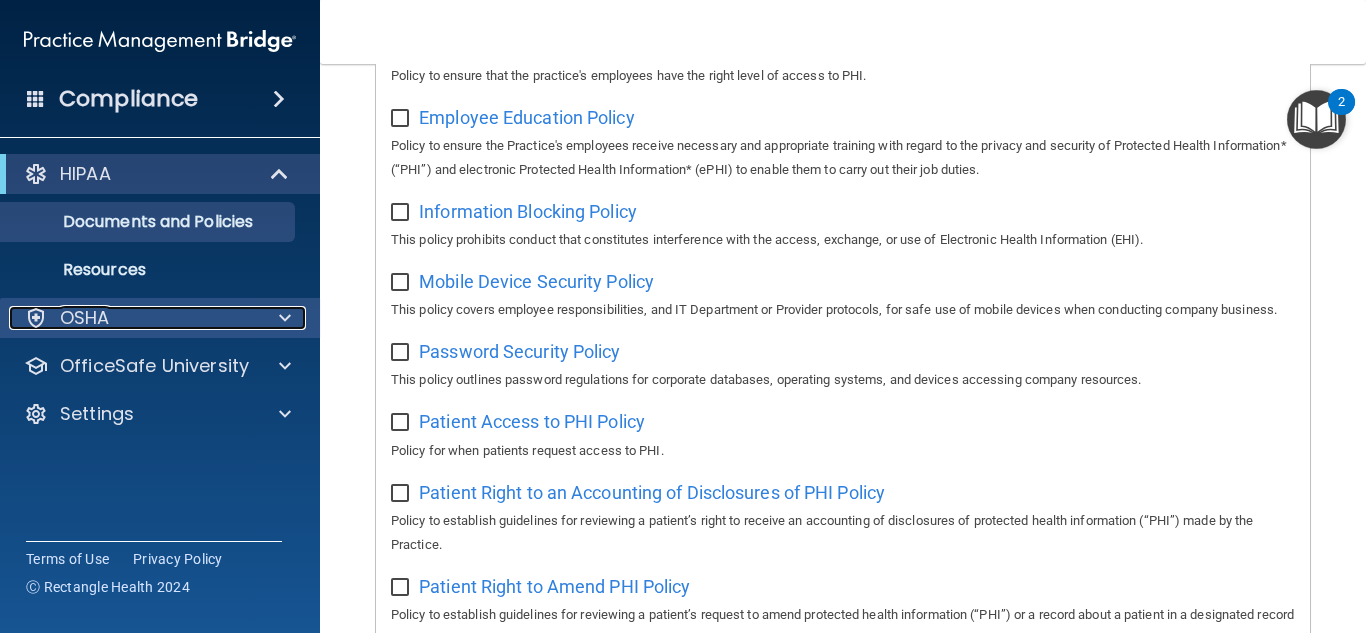 click on "OSHA" at bounding box center (133, 318) 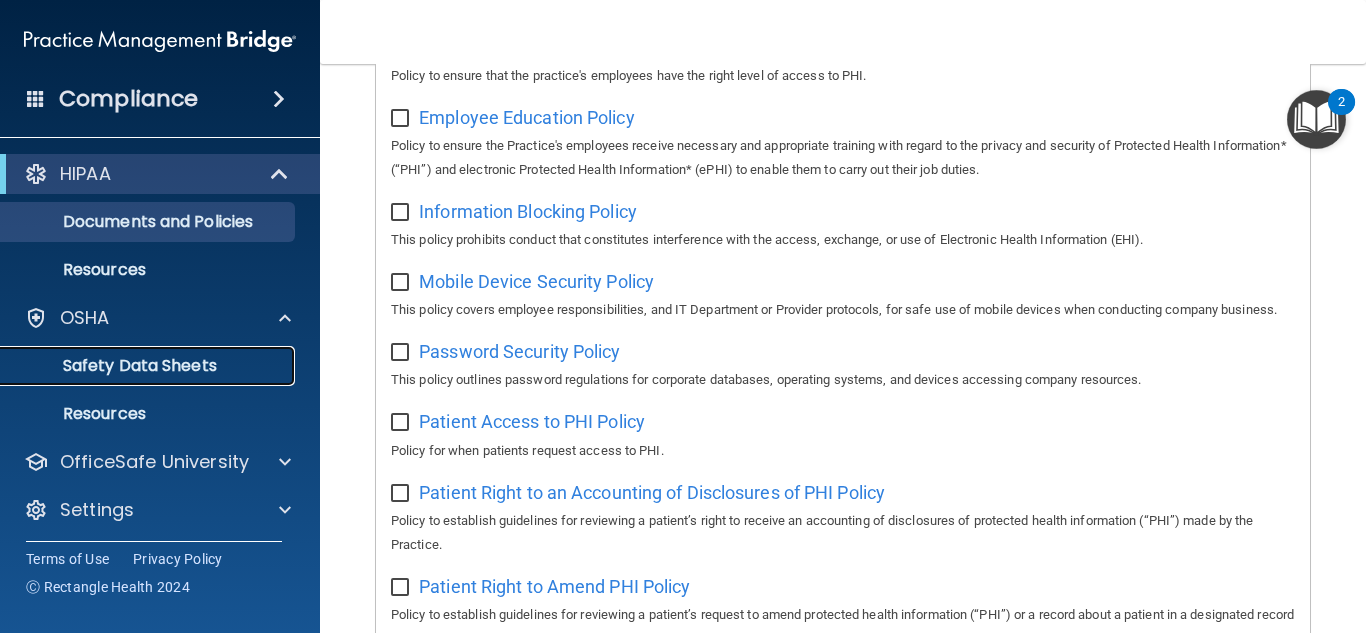 click on "Safety Data Sheets" at bounding box center (137, 366) 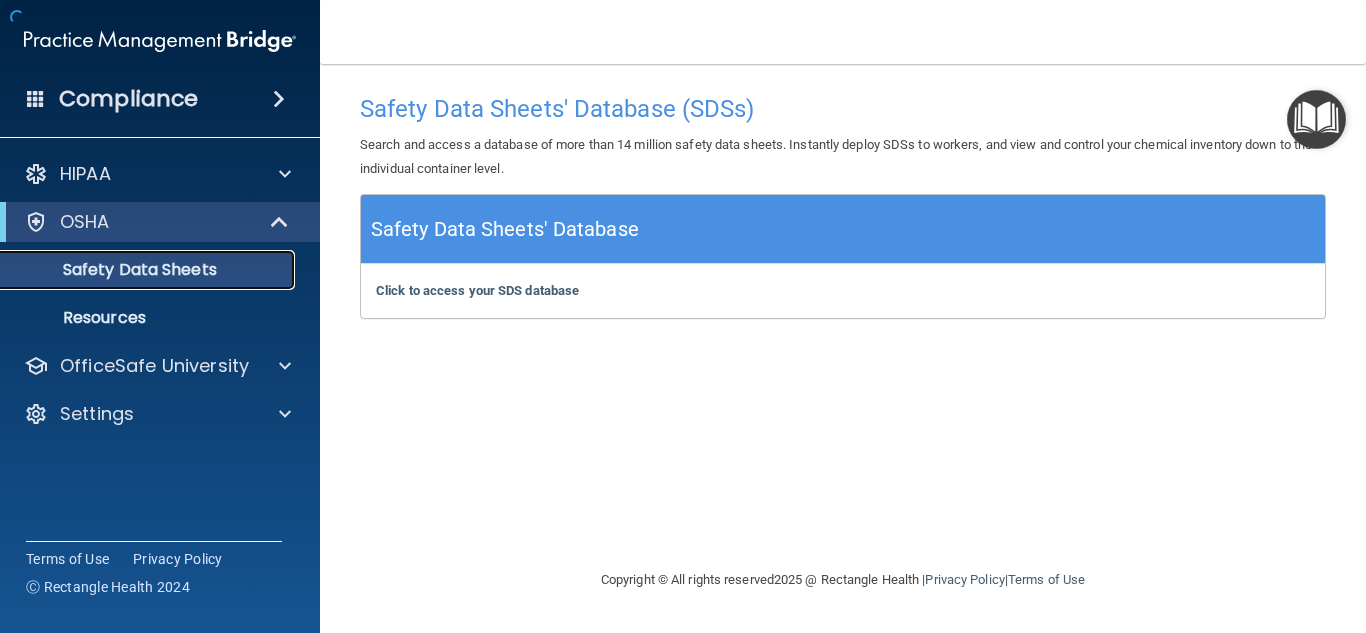 scroll, scrollTop: 0, scrollLeft: 0, axis: both 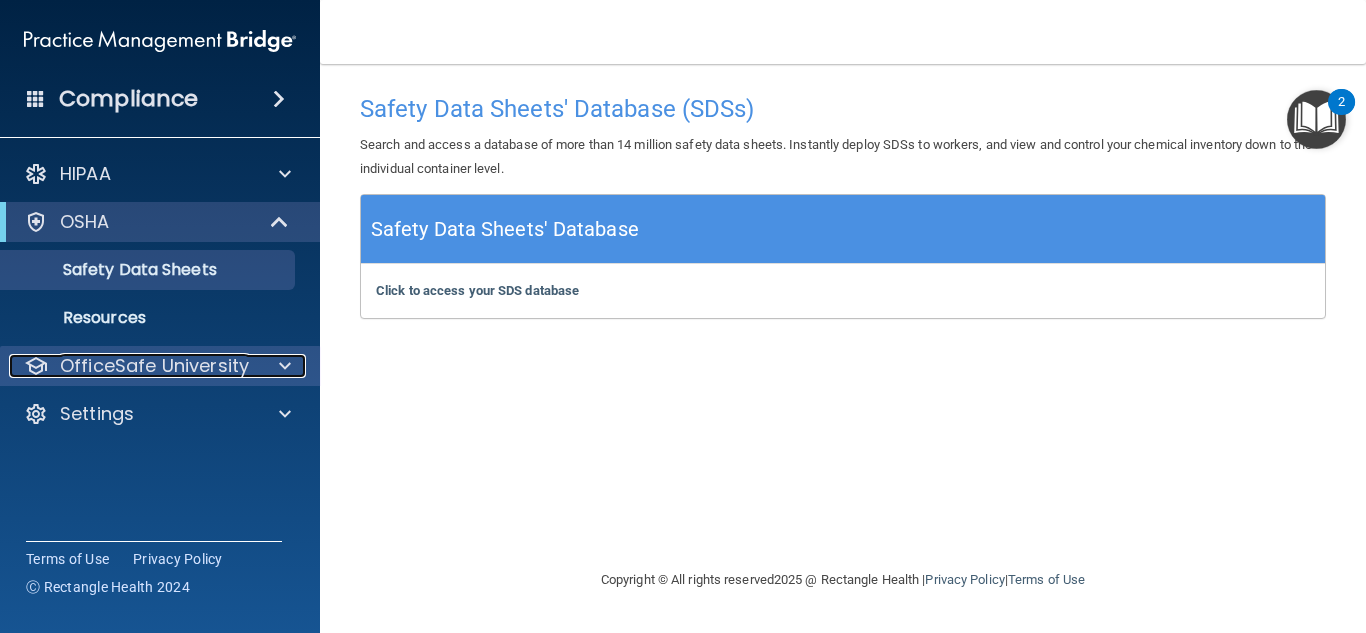 click at bounding box center (282, 366) 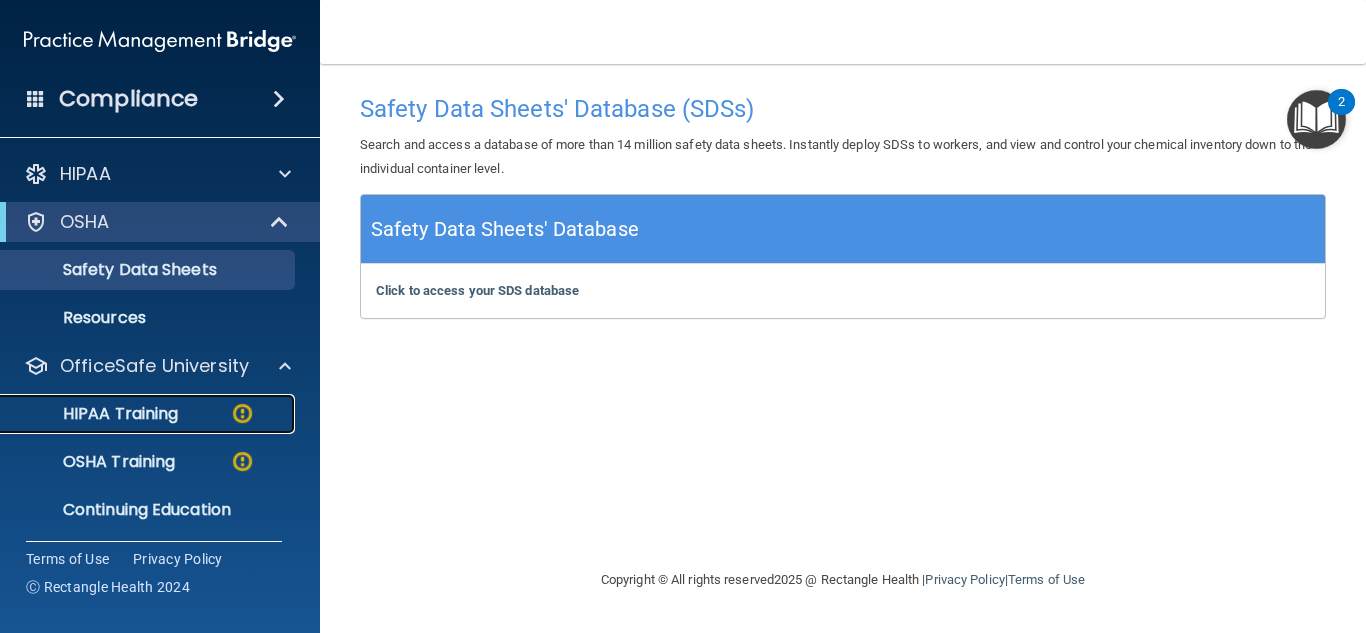 click on "HIPAA Training" at bounding box center (95, 414) 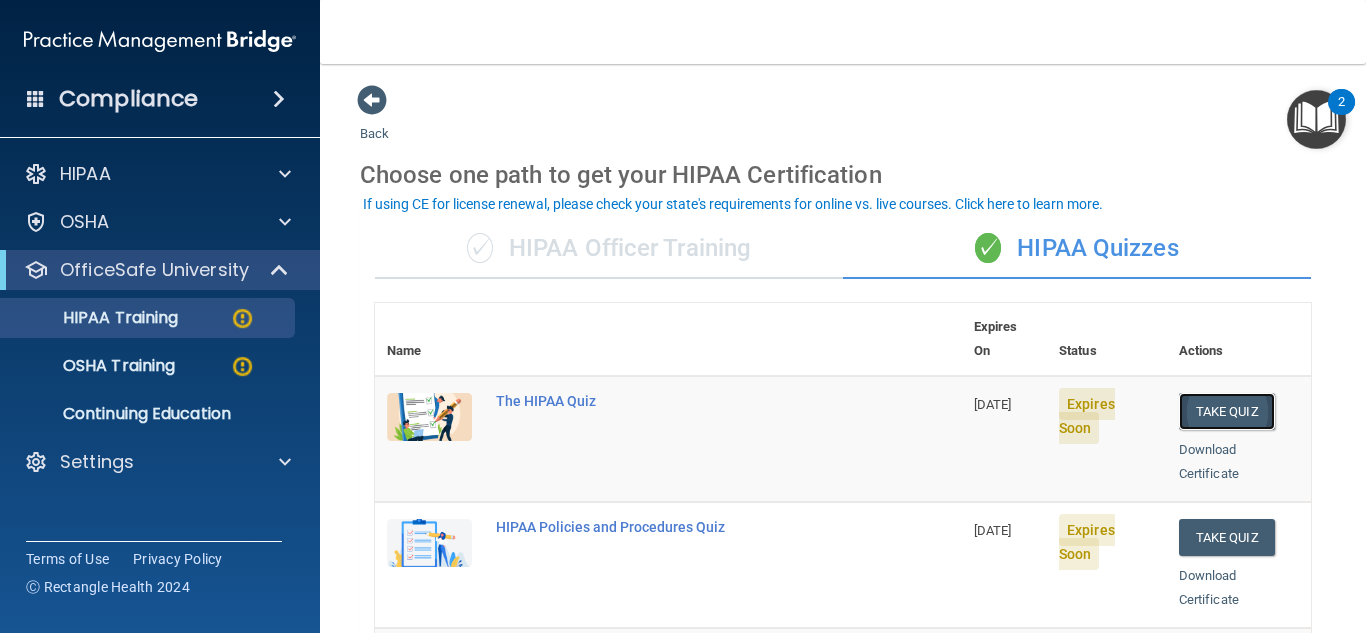 click on "Take Quiz" at bounding box center [1227, 411] 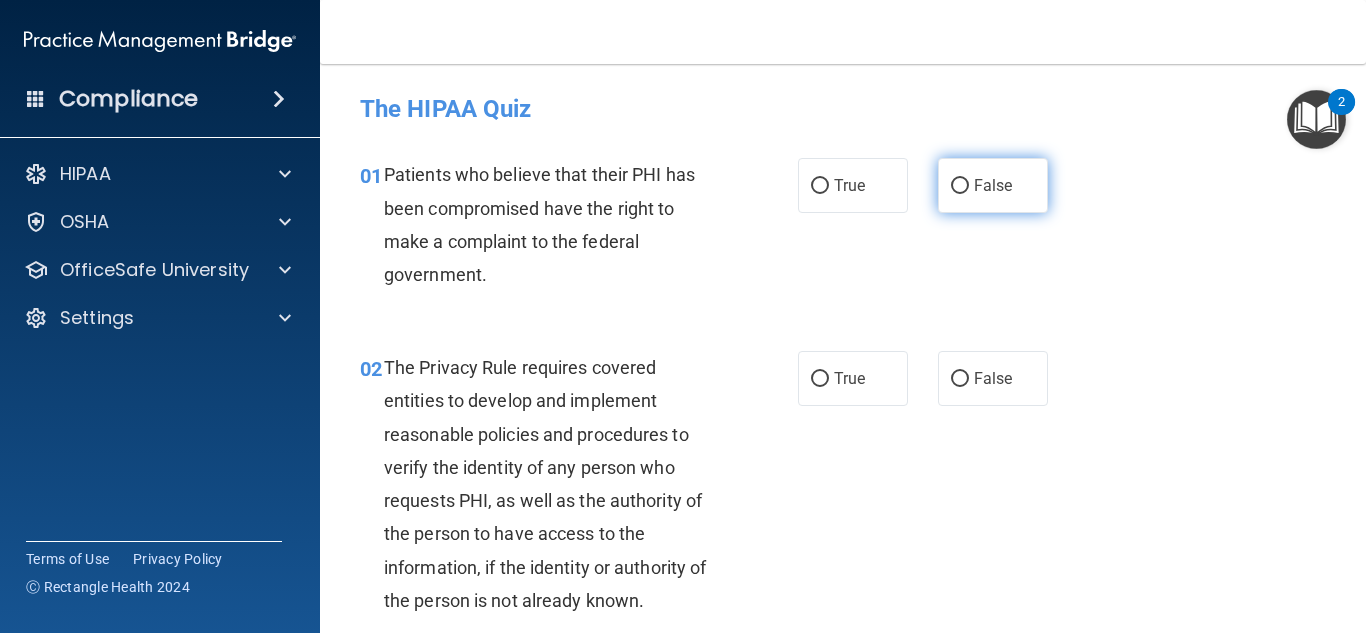 click on "False" at bounding box center [993, 185] 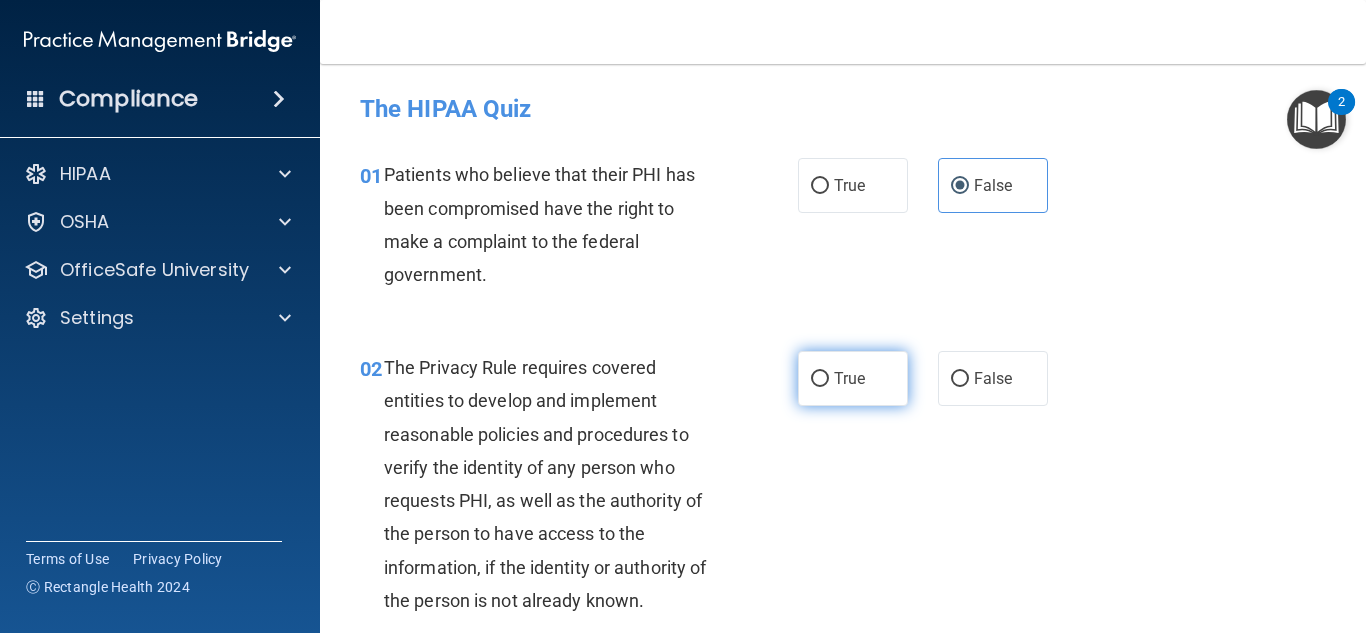 click on "True" at bounding box center (853, 378) 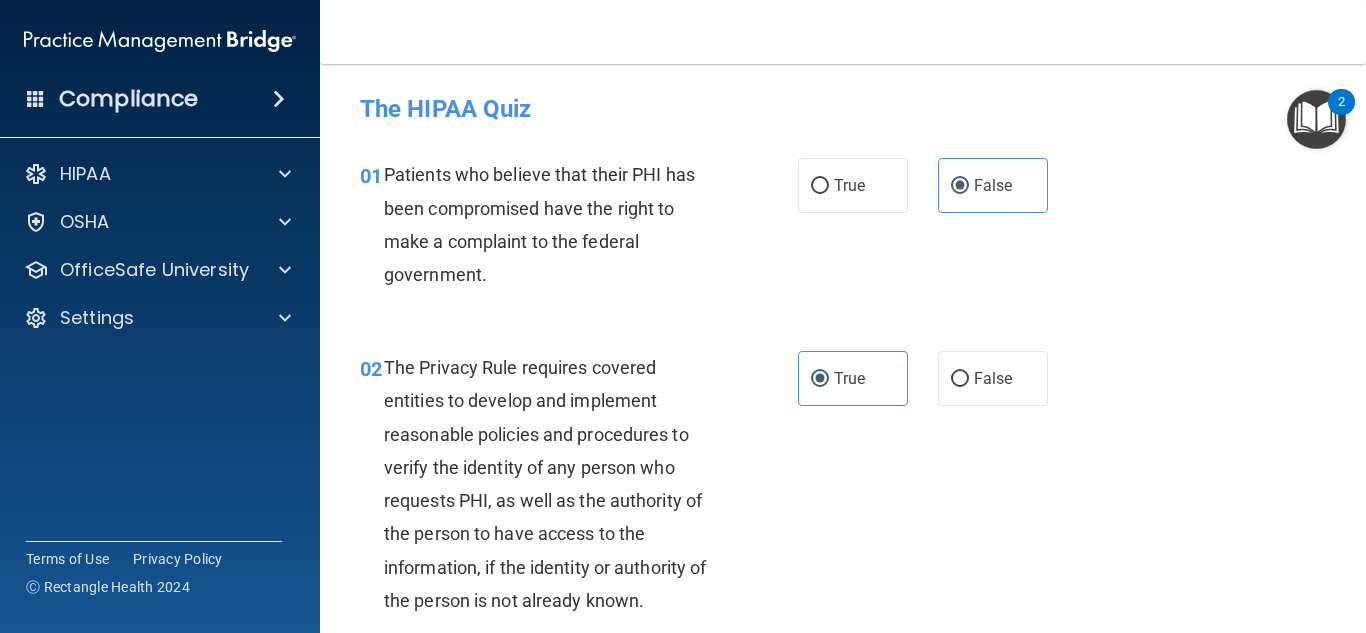 drag, startPoint x: 1356, startPoint y: 107, endPoint x: 1359, endPoint y: 133, distance: 26.172504 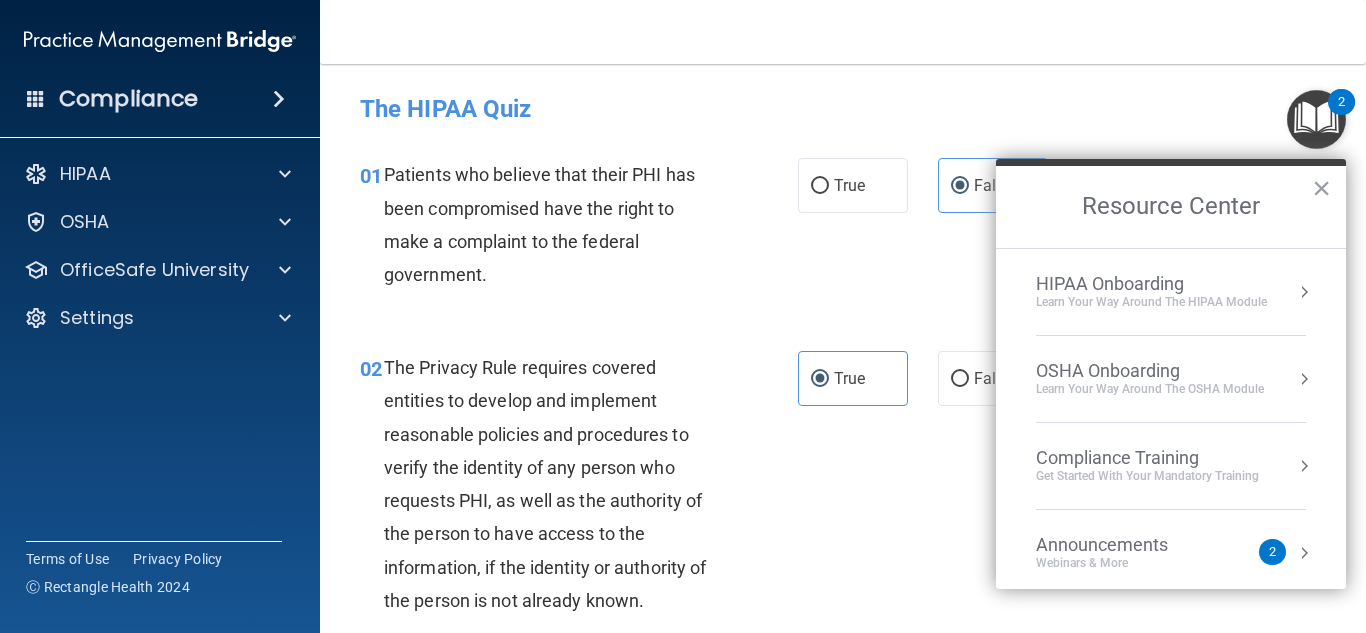click on "-                The HIPAA Quiz         This quiz doesn’t expire until [DATE]. Are you sure you want to take this quiz now?   Take the quiz anyway!                       01       Patients who believe that their PHI has been compromised have the right to make a complaint to the federal government.                 True           False                       02       The Privacy Rule requires covered entities to develop and implement reasonable policies and procedures to verify the identity of any person who requests PHI, as well as the authority of the person to have access to the information, if the identity or authority of the person is not already known.                 True           False                       03       It's ok to post  practice’s Notice of Privacy anywhere so long as it is also somewhere in the lobby.                 True           False                       04                       True           False                       05                       True           False" at bounding box center [843, 348] 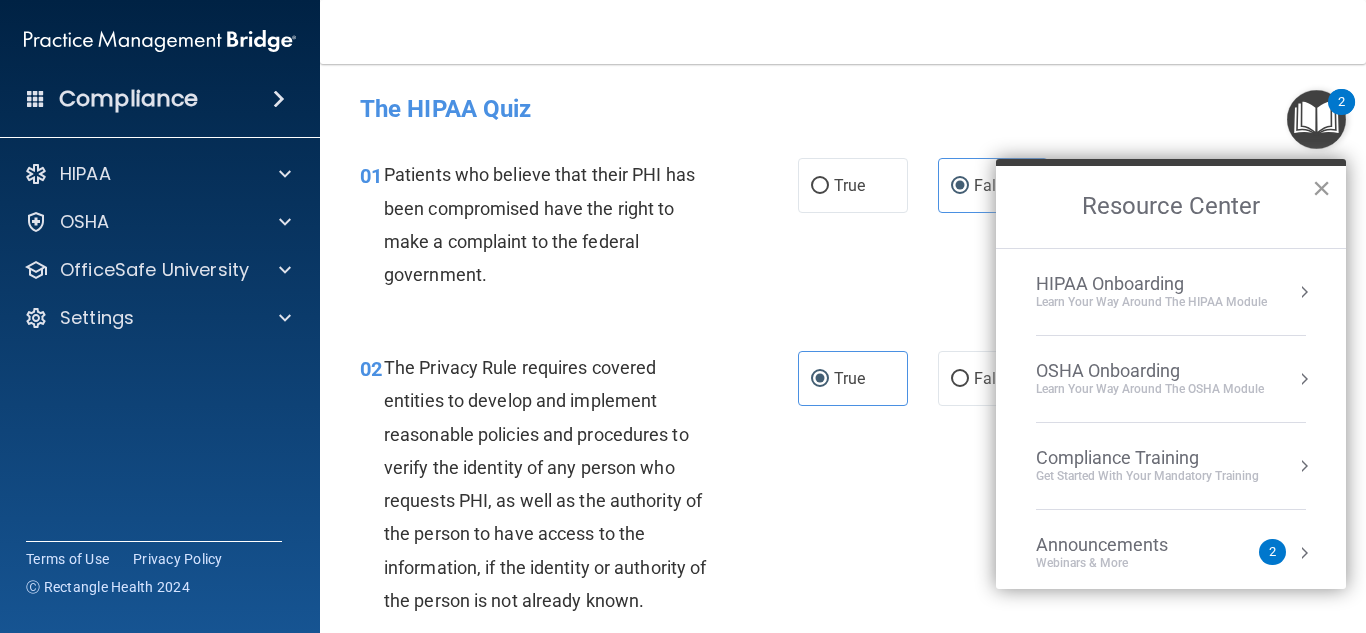 click on "×" at bounding box center [1321, 188] 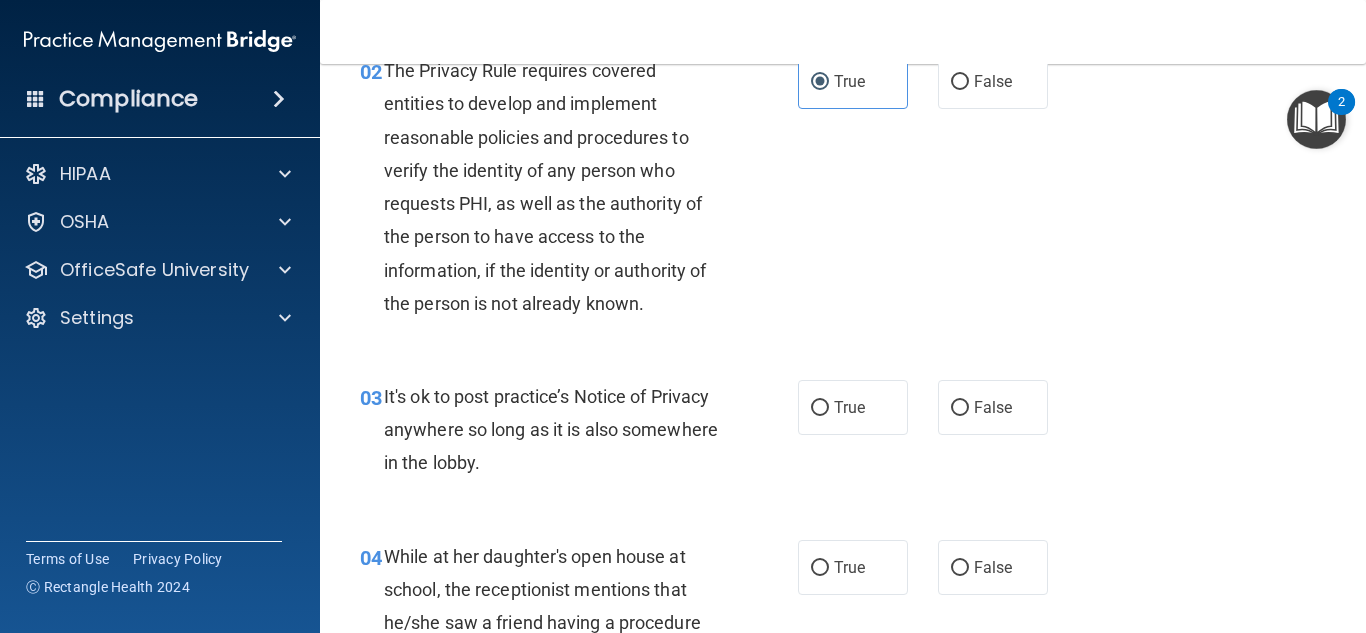 scroll, scrollTop: 308, scrollLeft: 0, axis: vertical 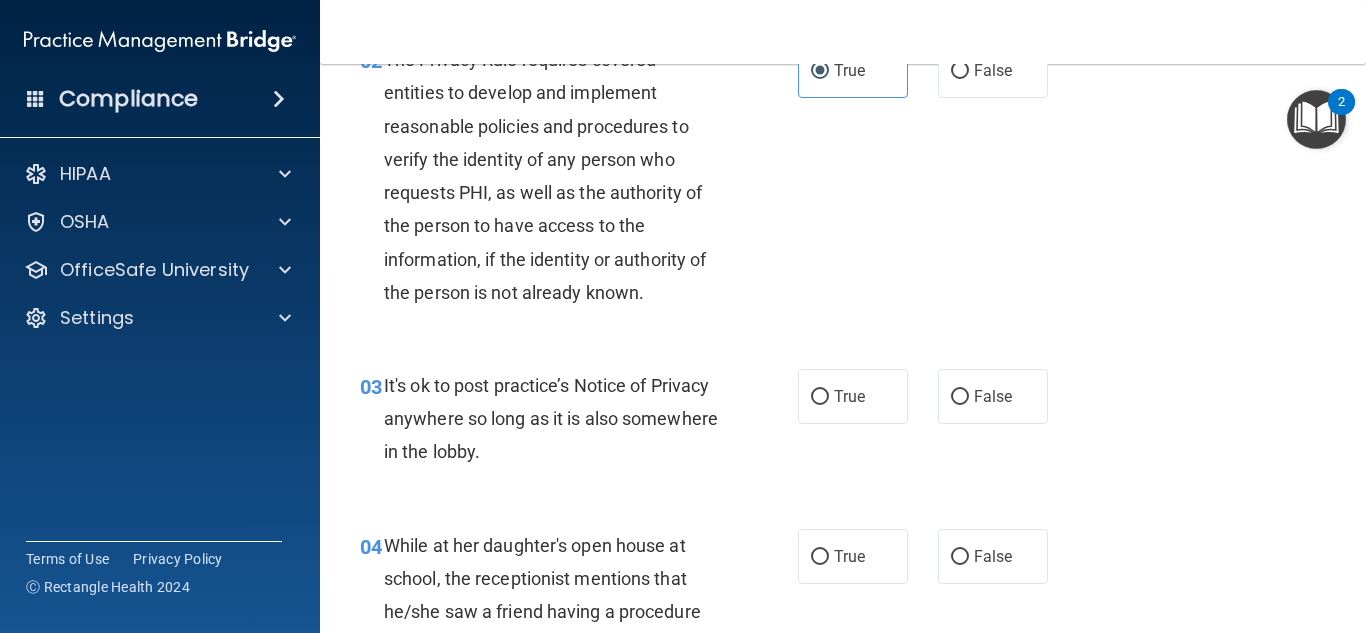 drag, startPoint x: 816, startPoint y: 406, endPoint x: 794, endPoint y: 360, distance: 50.990196 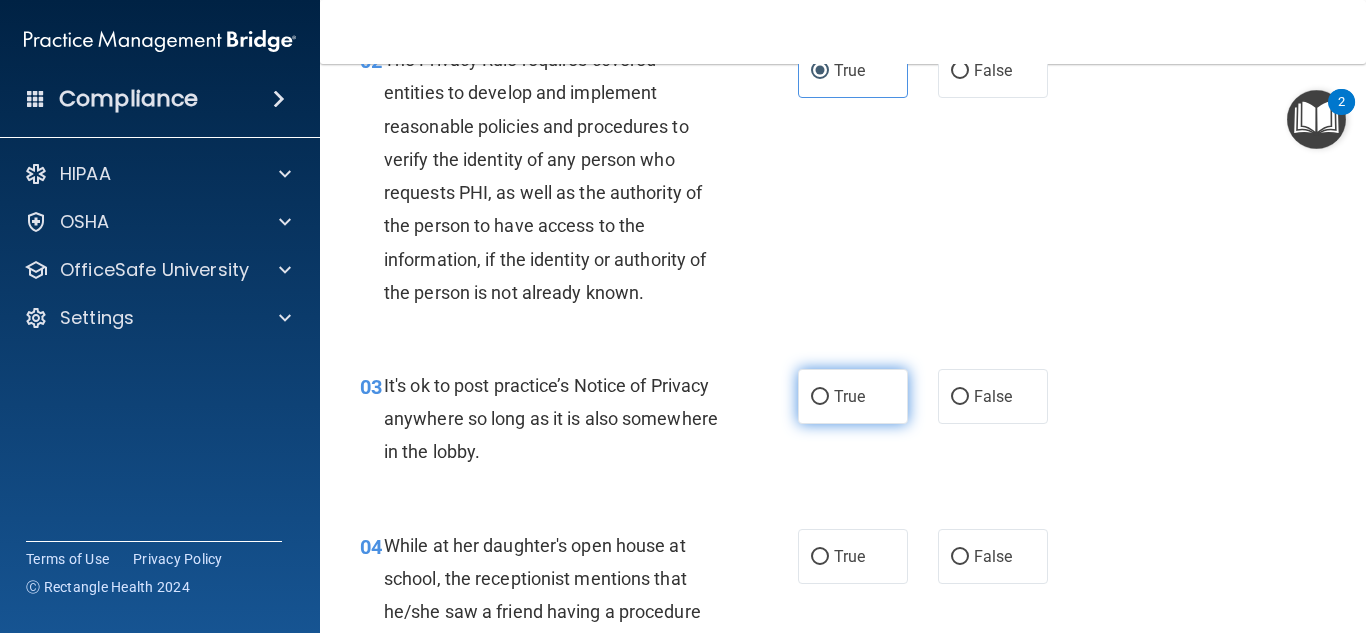 click on "True" at bounding box center [820, 397] 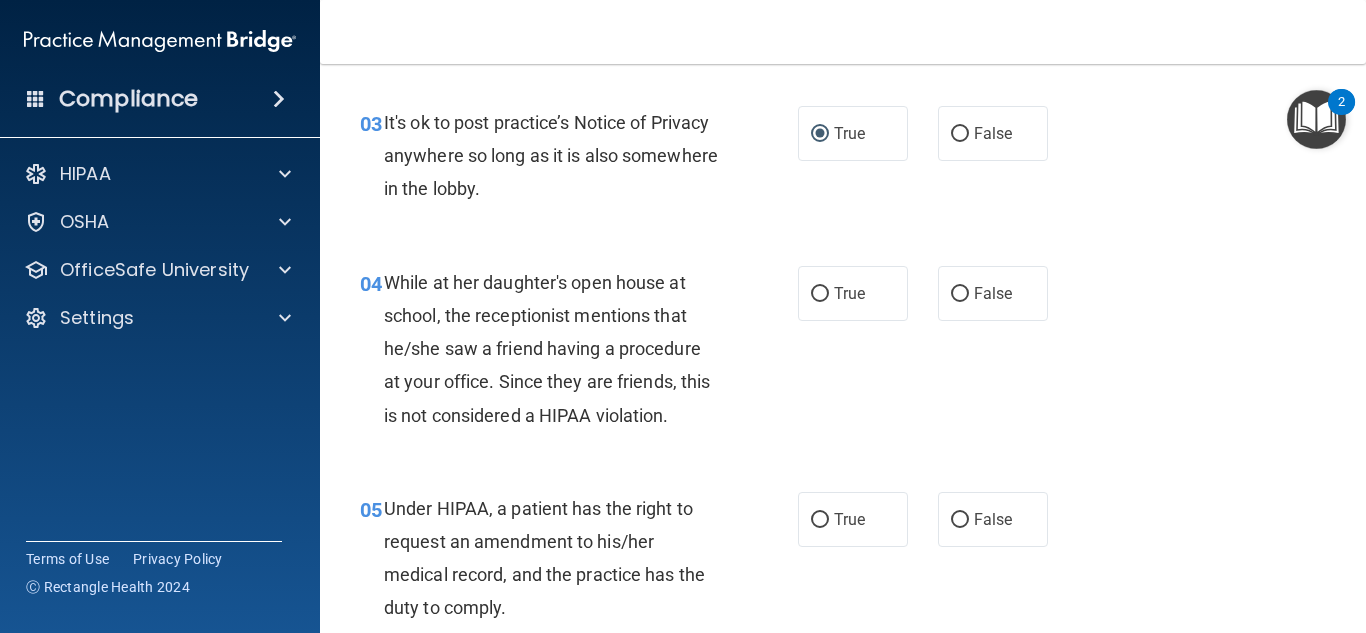 scroll, scrollTop: 583, scrollLeft: 0, axis: vertical 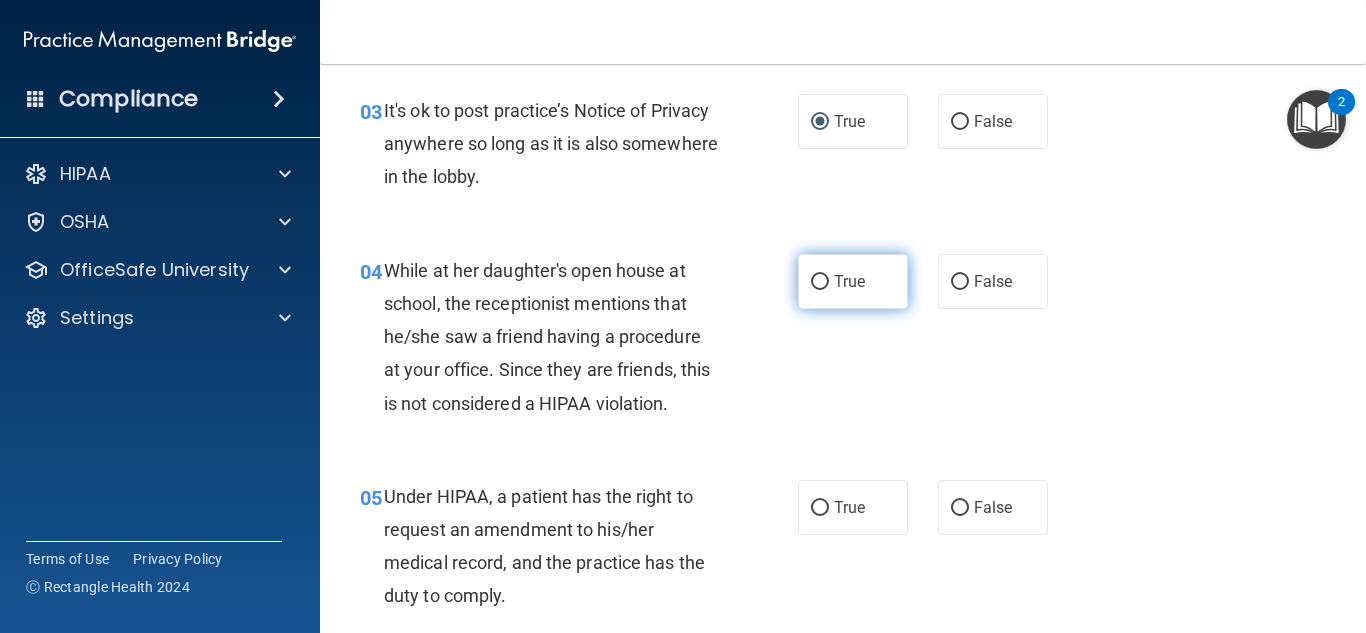 click on "True" at bounding box center [849, 281] 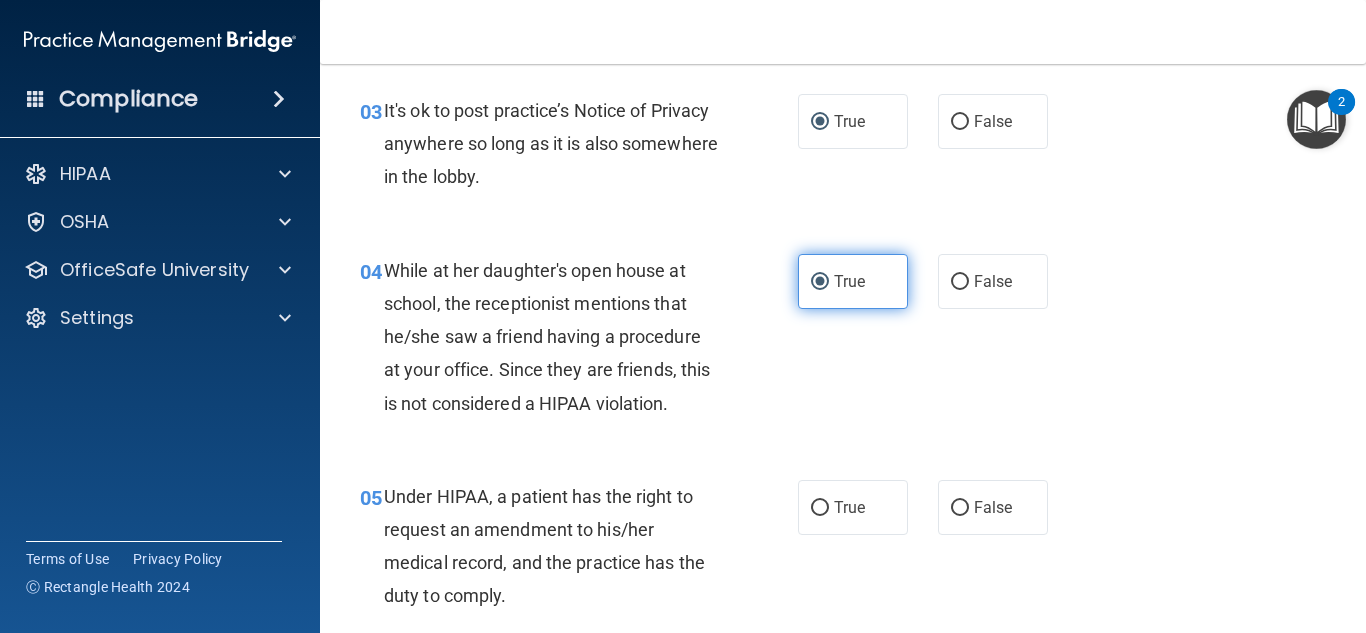 click on "True" at bounding box center [849, 281] 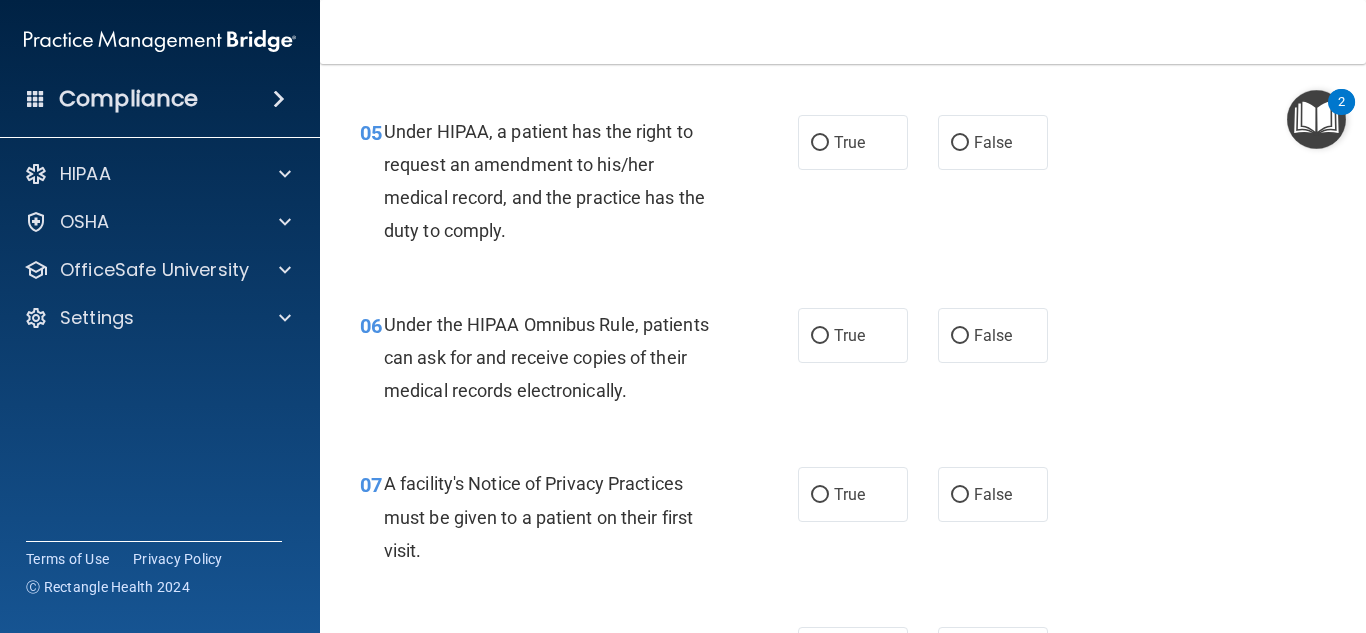 scroll, scrollTop: 959, scrollLeft: 0, axis: vertical 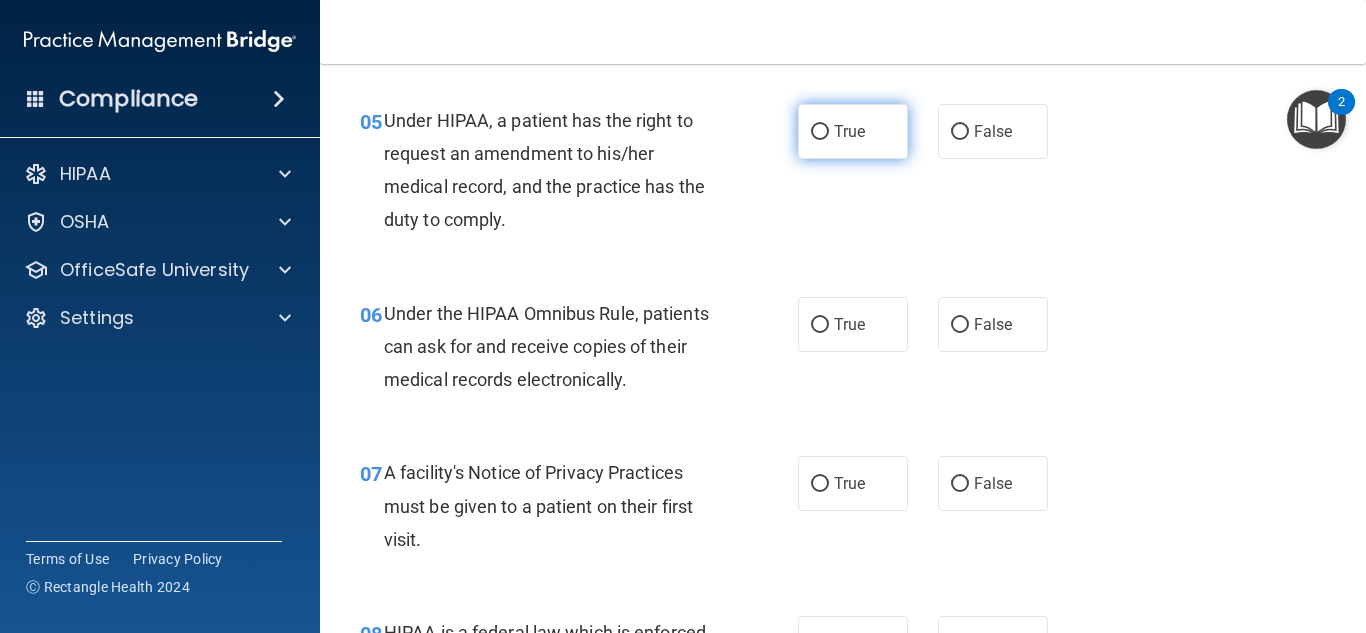 click on "True" at bounding box center [853, 131] 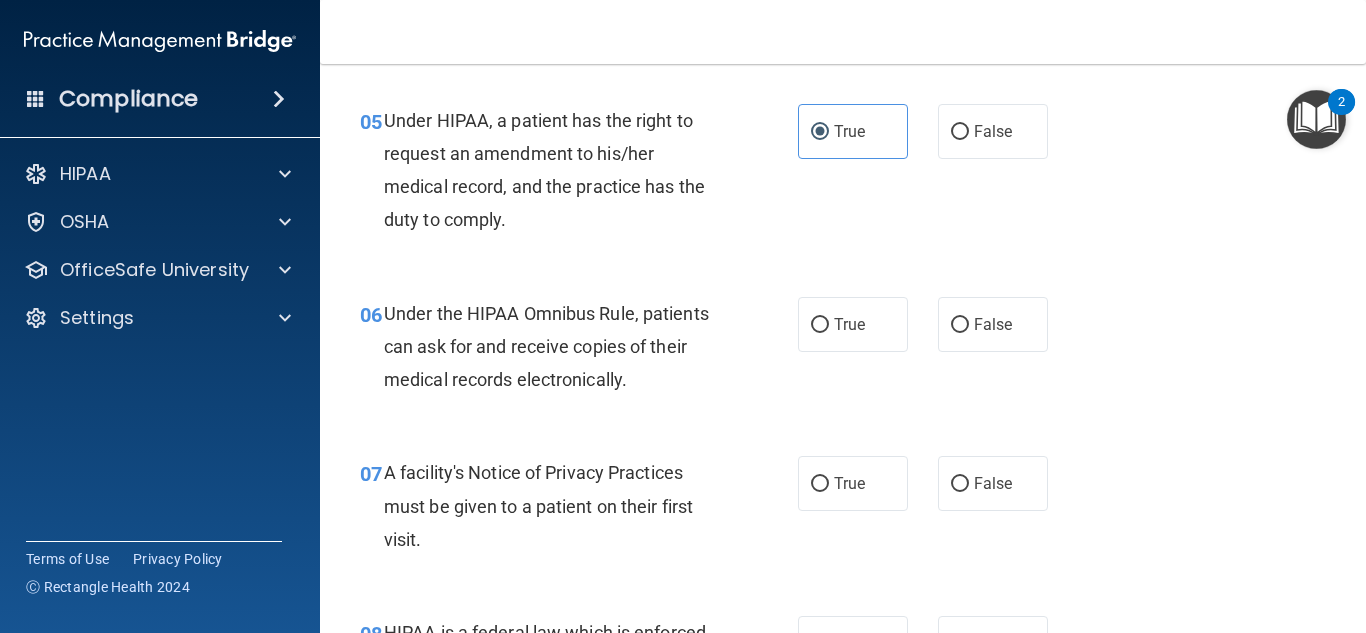 drag, startPoint x: 708, startPoint y: 543, endPoint x: 1220, endPoint y: 294, distance: 569.33734 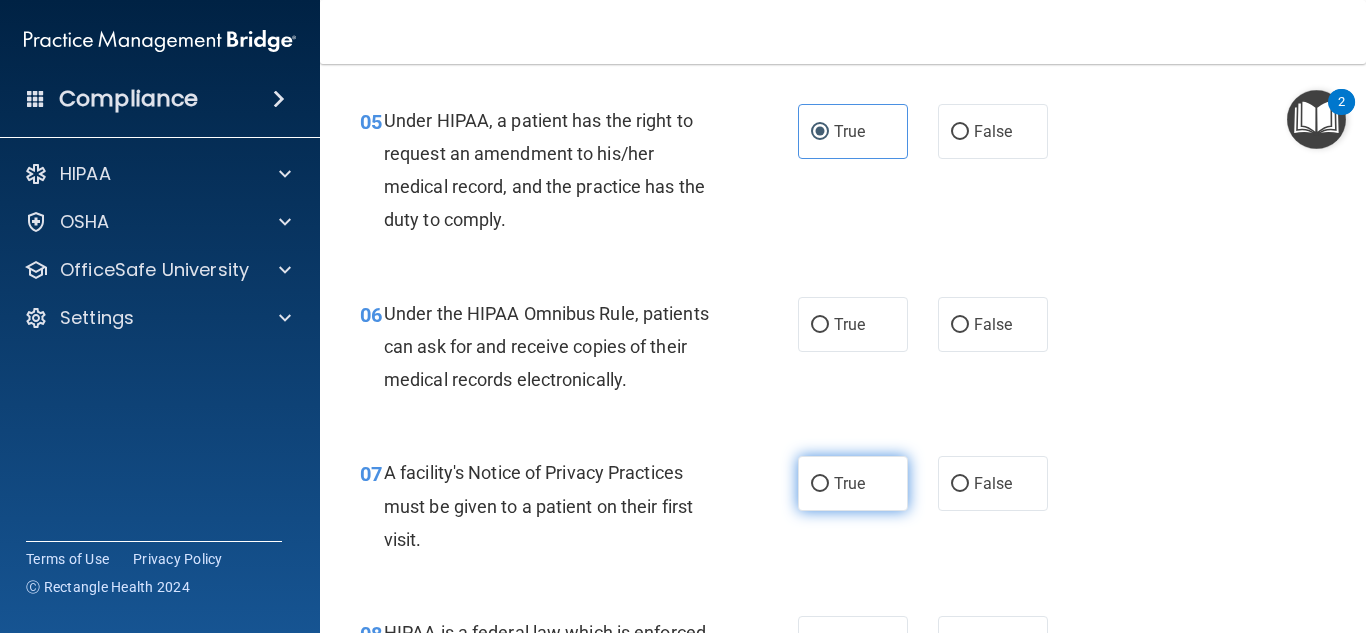 click on "True" at bounding box center [853, 483] 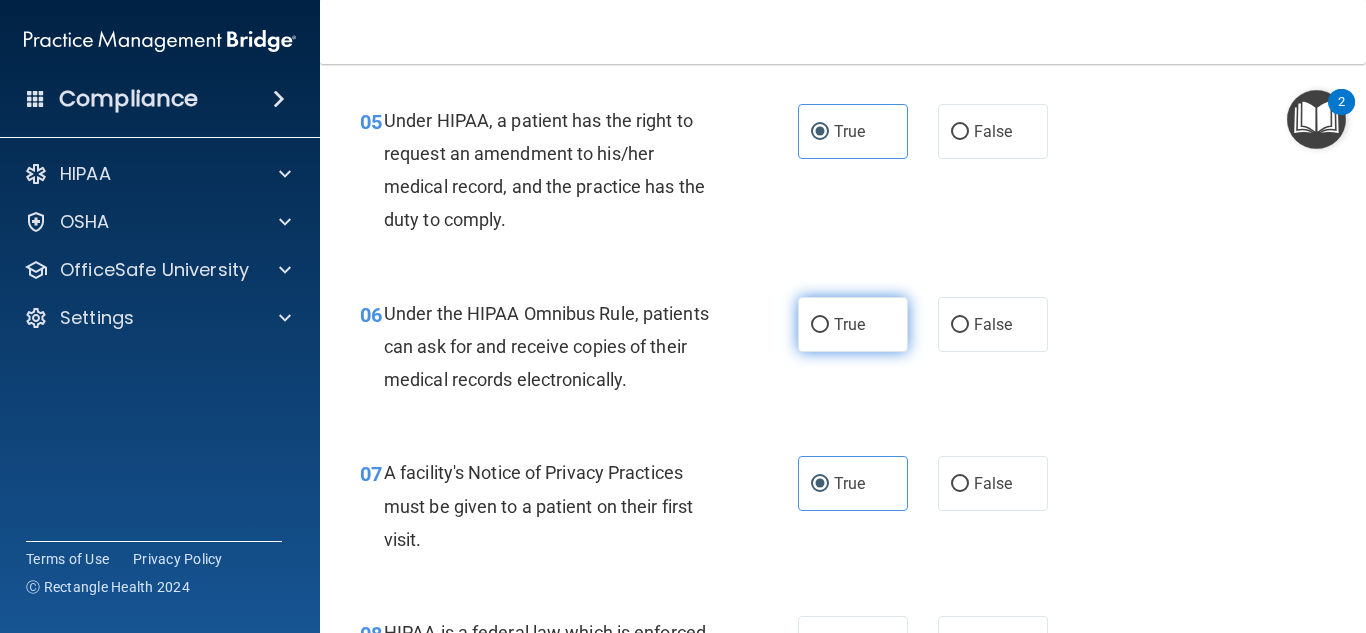 click on "True" at bounding box center [849, 324] 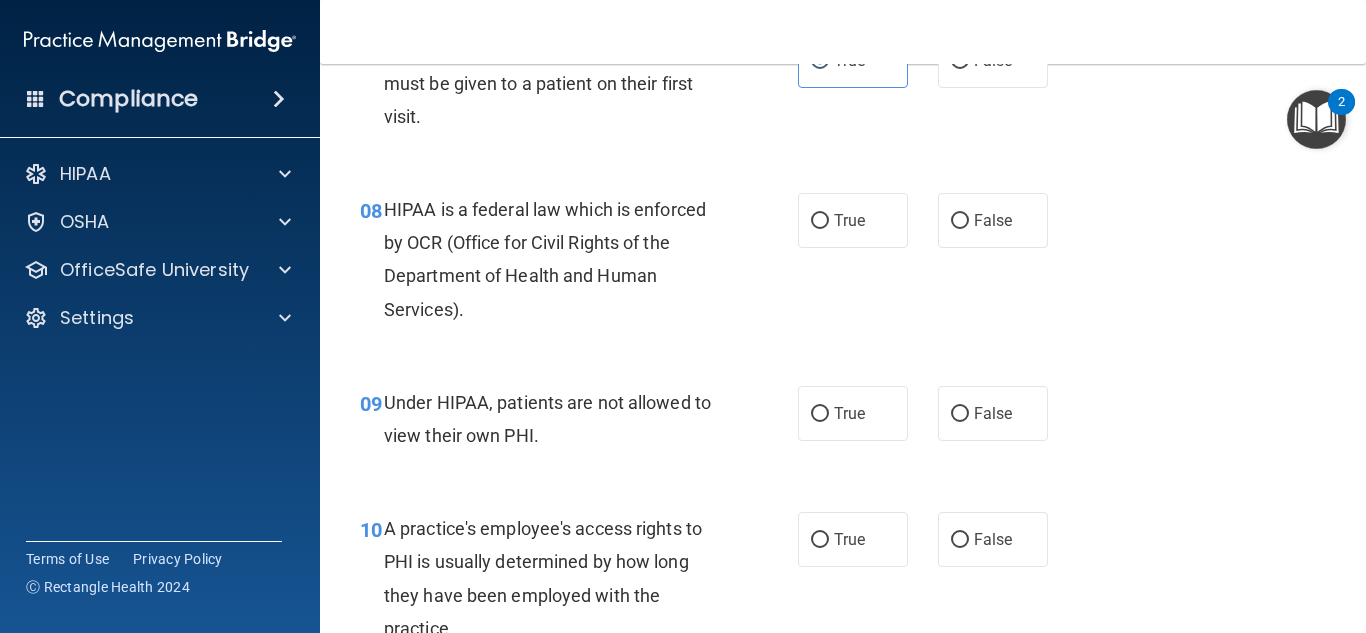 scroll, scrollTop: 1394, scrollLeft: 0, axis: vertical 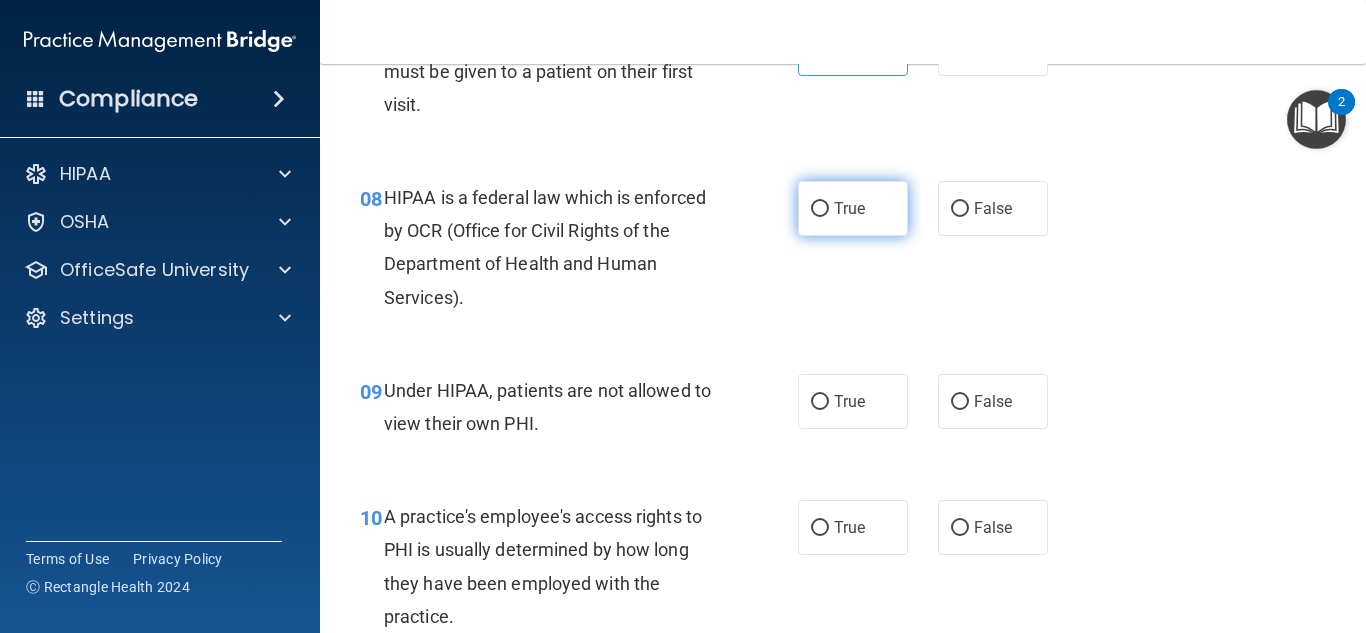 click on "True" at bounding box center [820, 209] 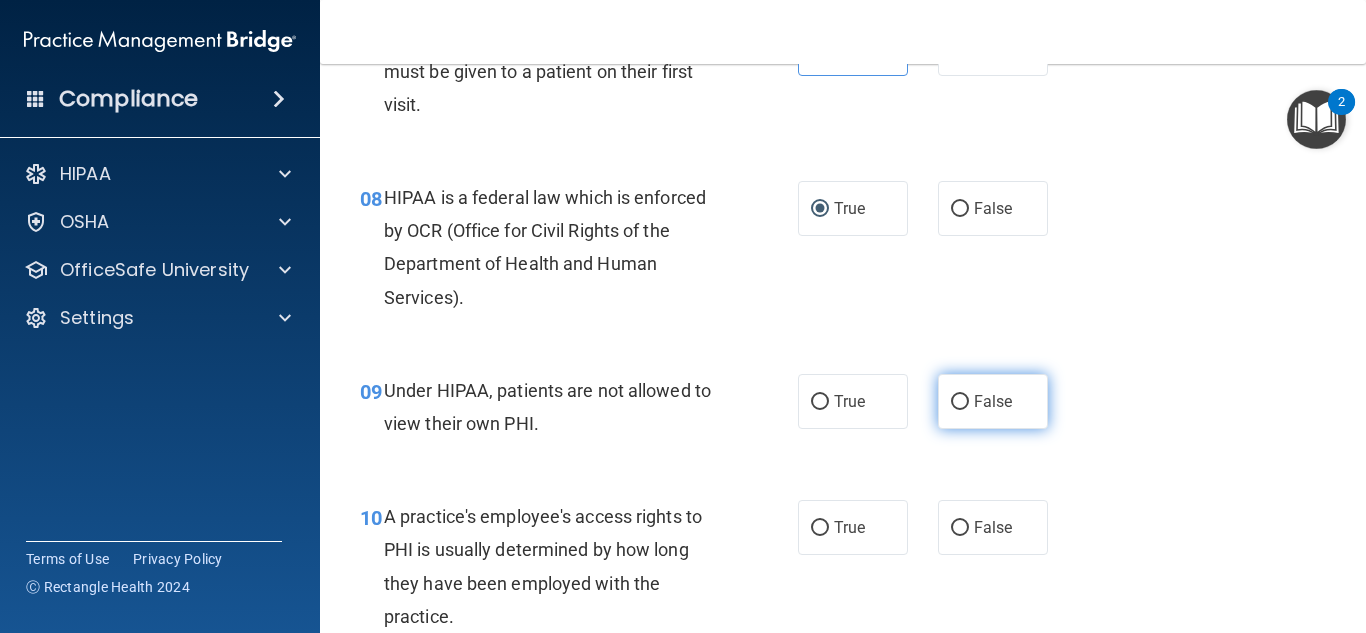 click on "False" at bounding box center (993, 401) 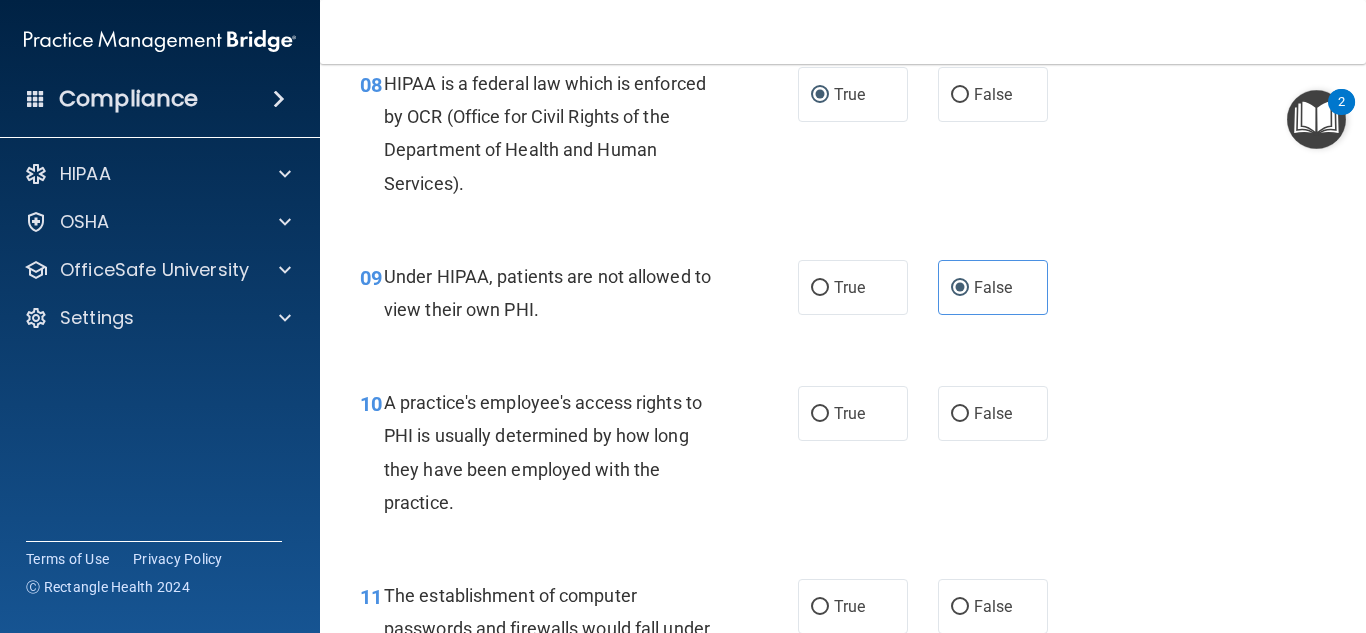 scroll, scrollTop: 1553, scrollLeft: 0, axis: vertical 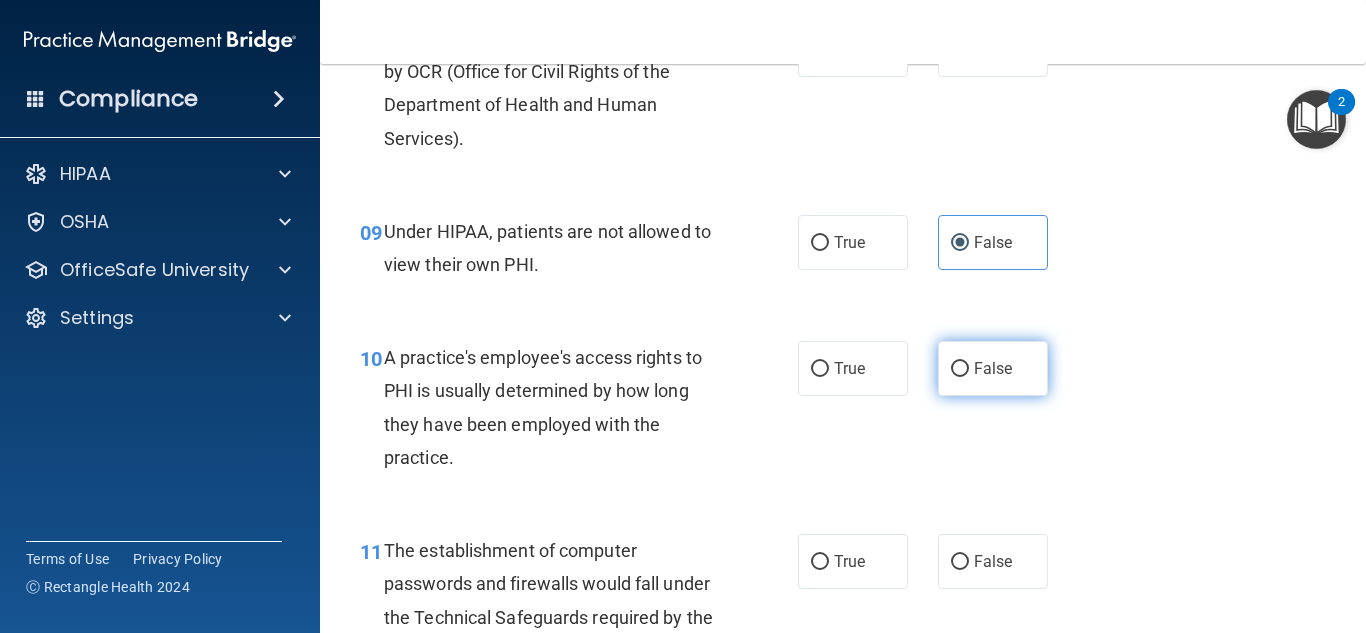 click on "False" at bounding box center [960, 369] 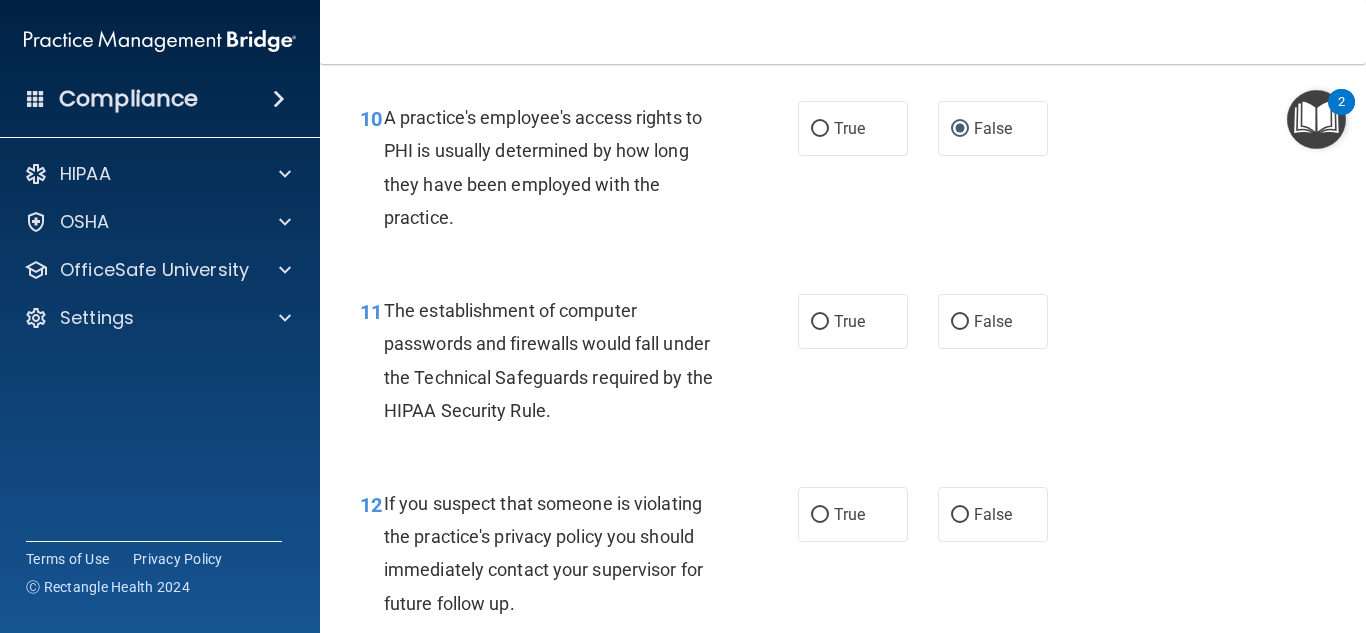 scroll, scrollTop: 1839, scrollLeft: 0, axis: vertical 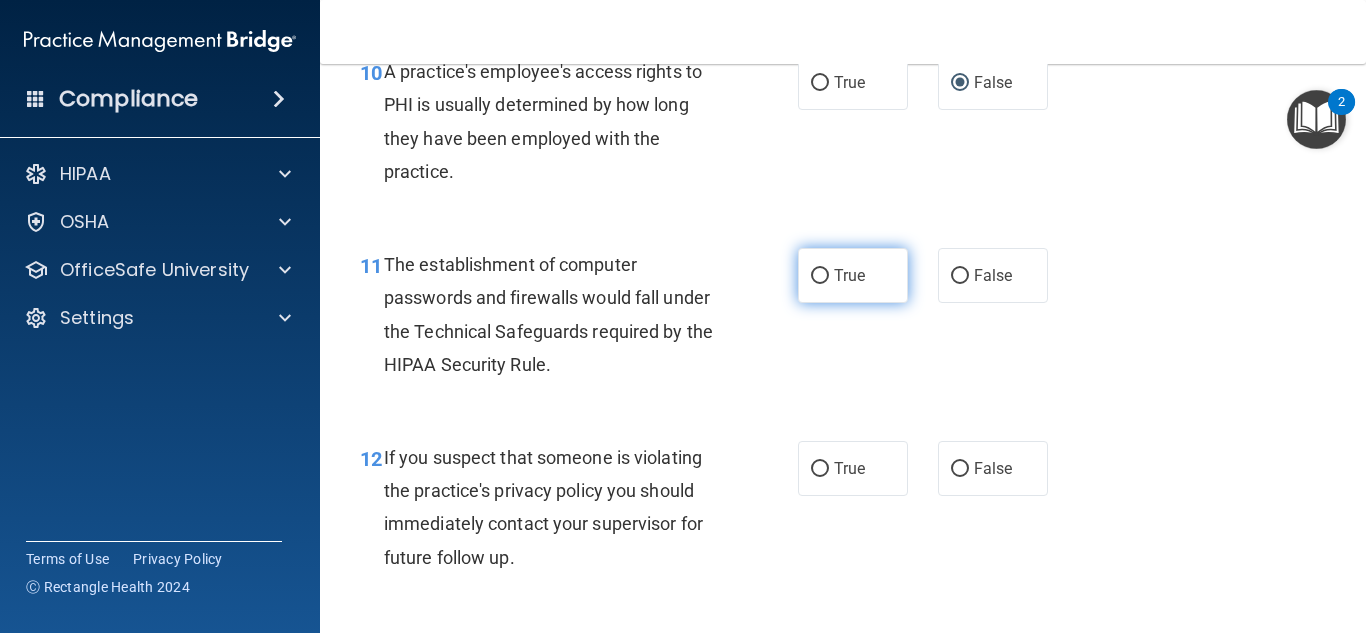 click on "True" at bounding box center (820, 276) 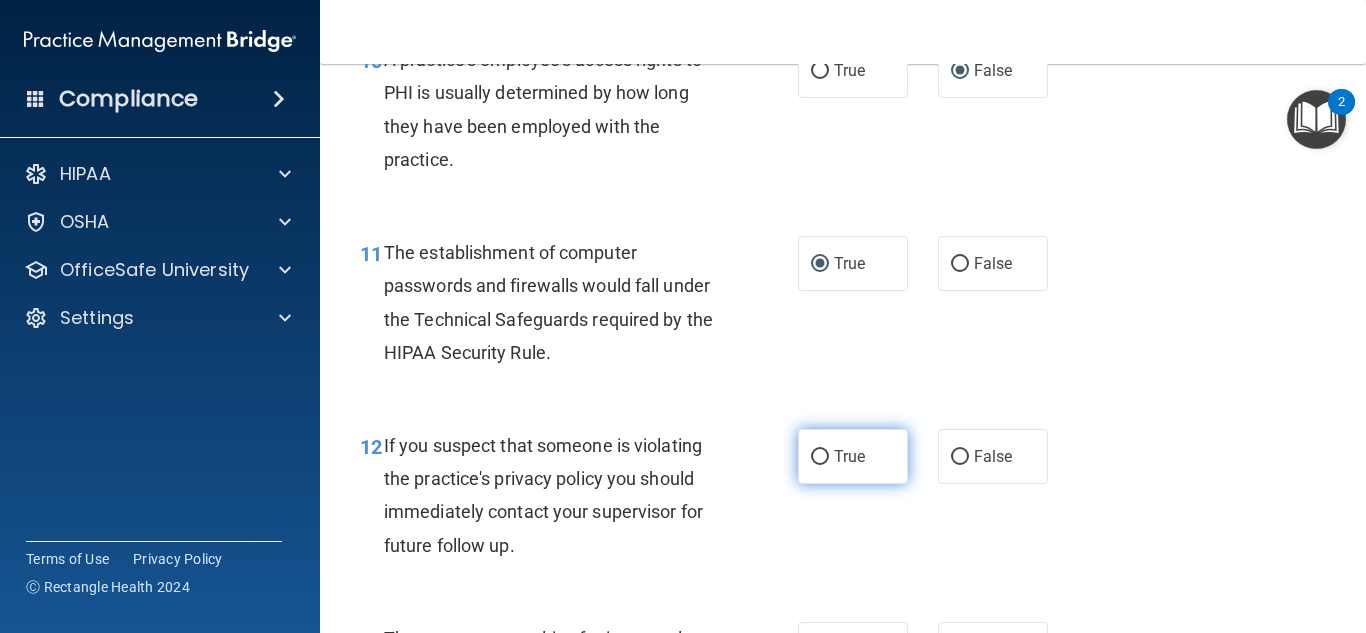 scroll, scrollTop: 1853, scrollLeft: 0, axis: vertical 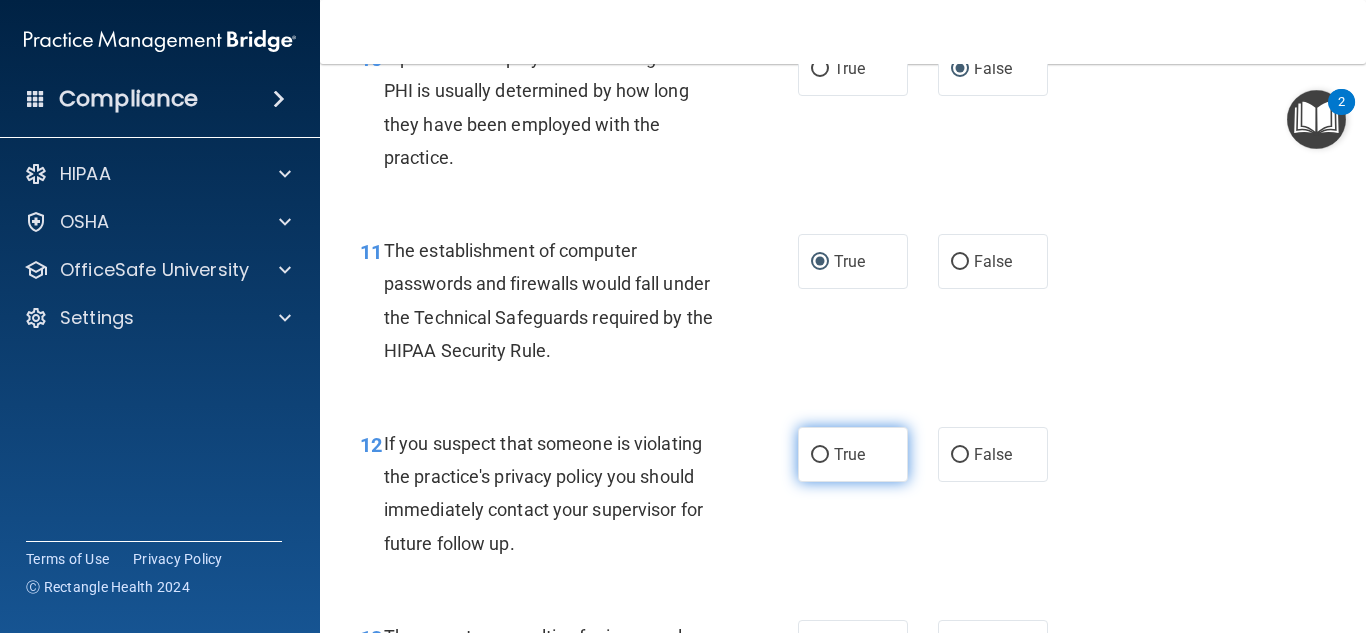 click on "True" at bounding box center (849, 454) 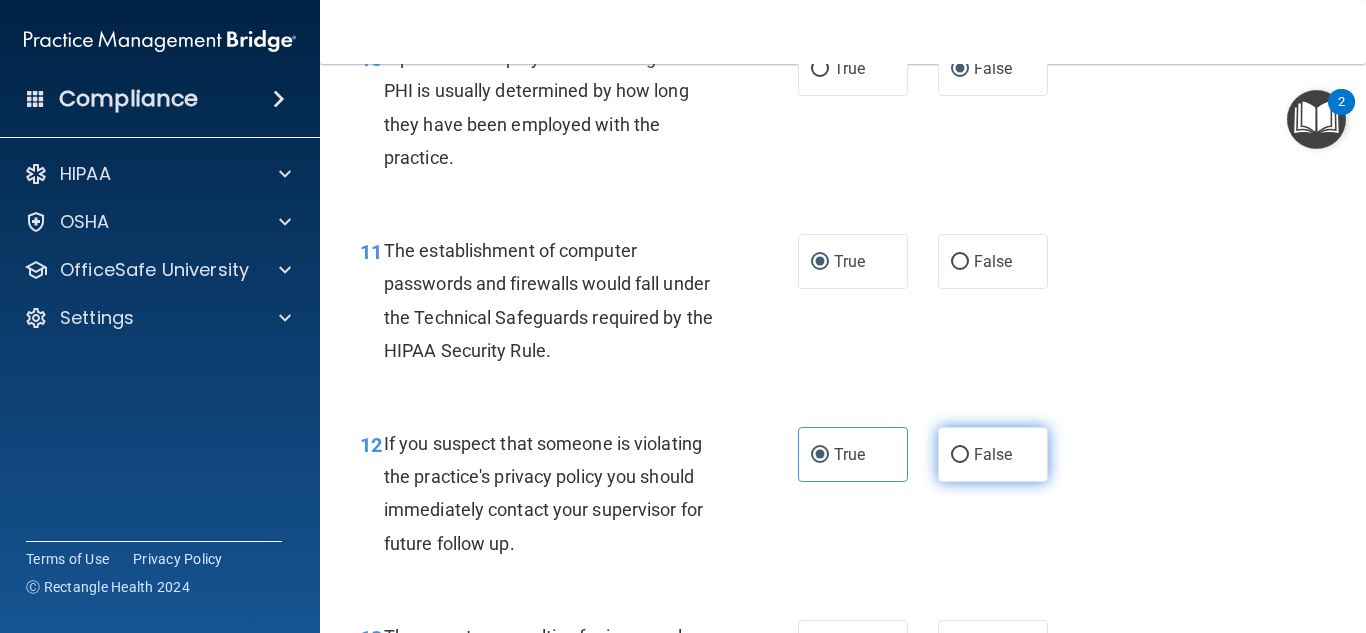 click on "False" at bounding box center [993, 454] 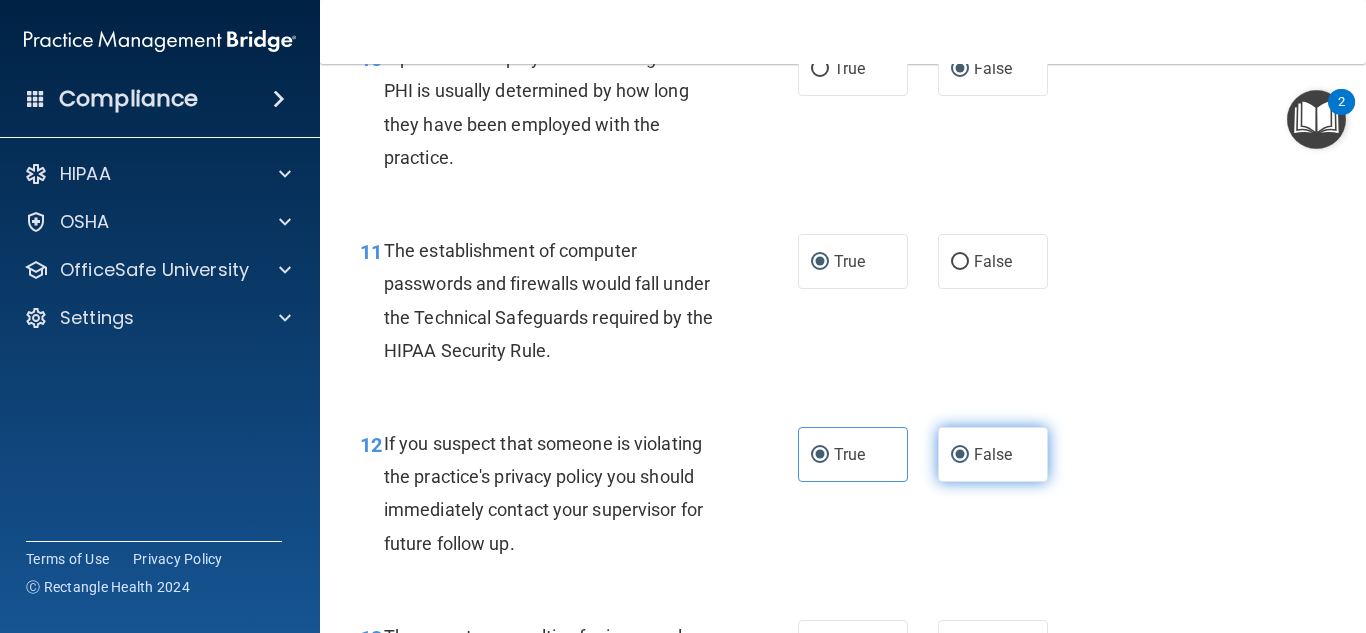 radio on "false" 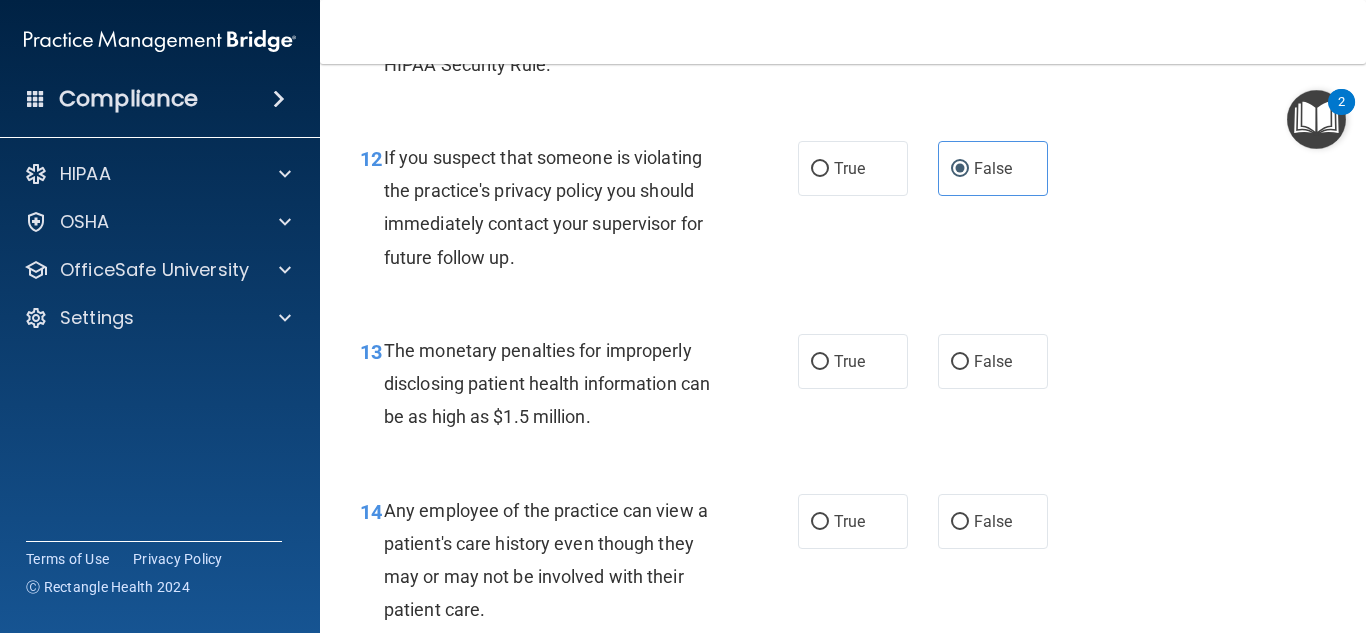 scroll, scrollTop: 2196, scrollLeft: 0, axis: vertical 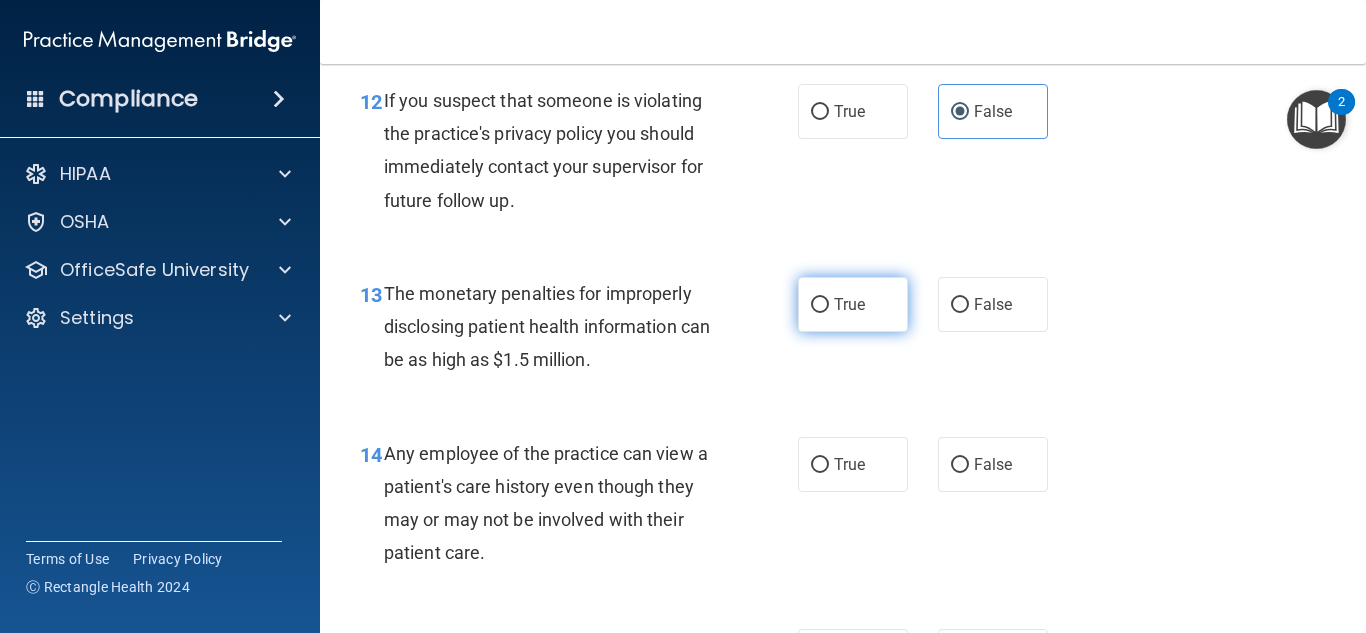 click on "True" at bounding box center [849, 304] 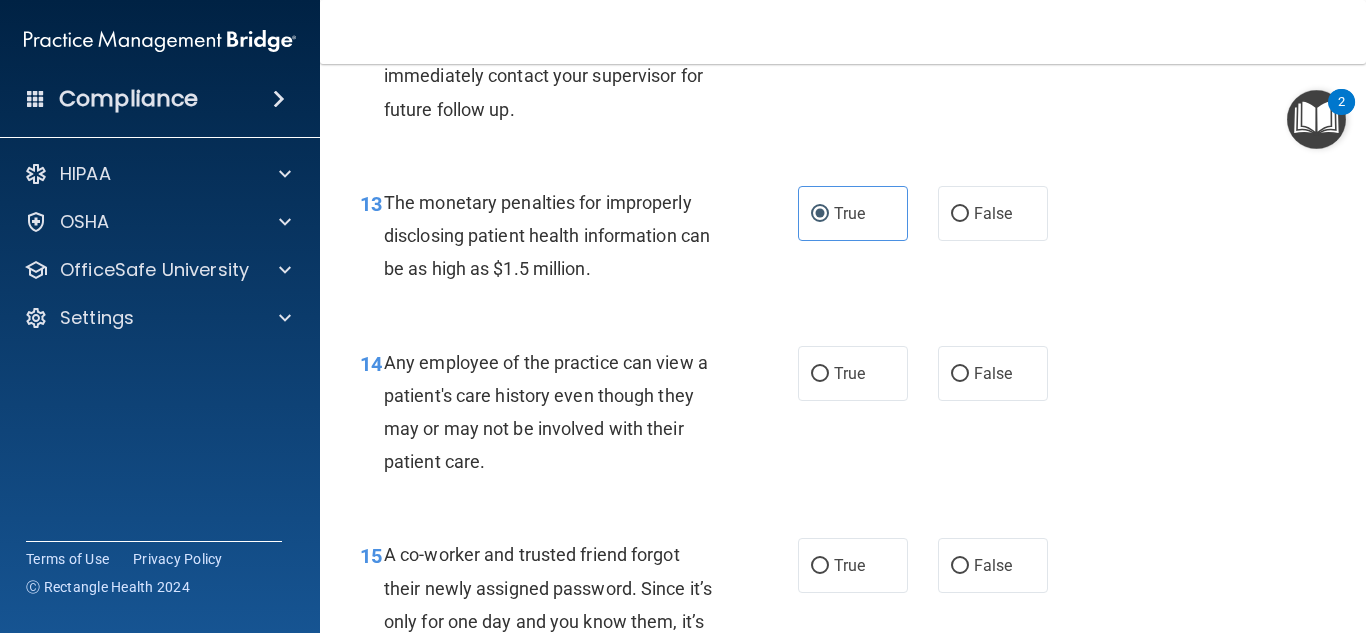 scroll, scrollTop: 2310, scrollLeft: 0, axis: vertical 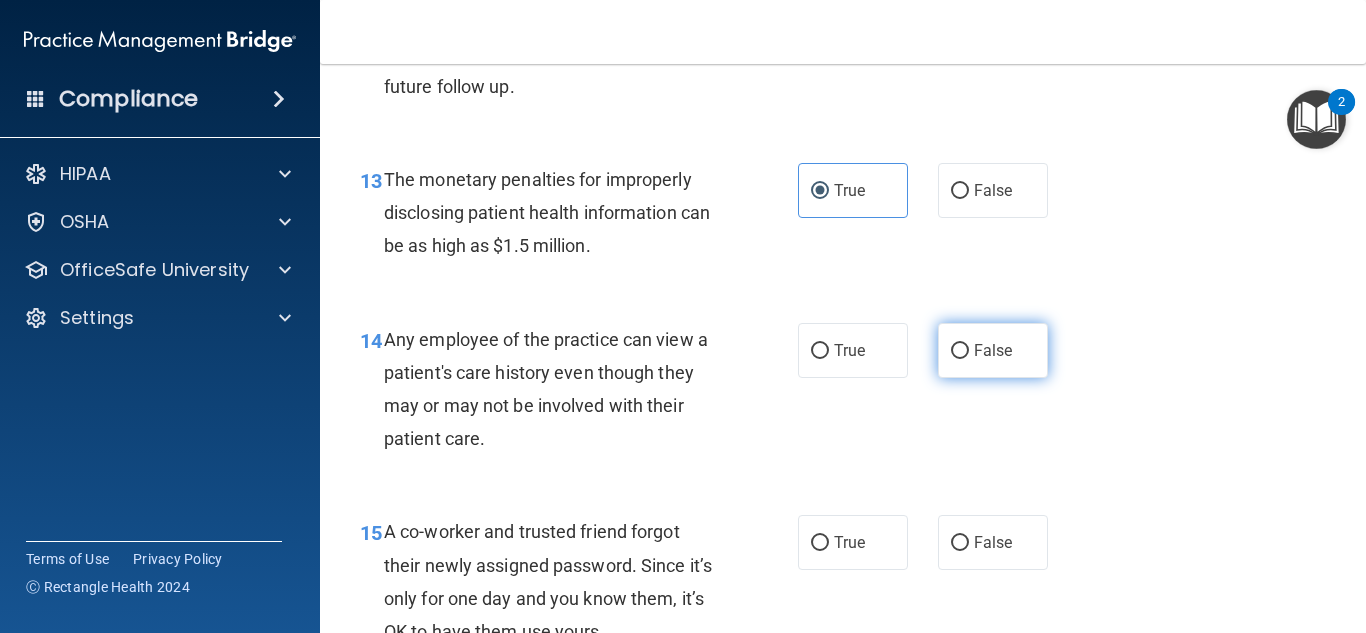 click on "False" at bounding box center [993, 350] 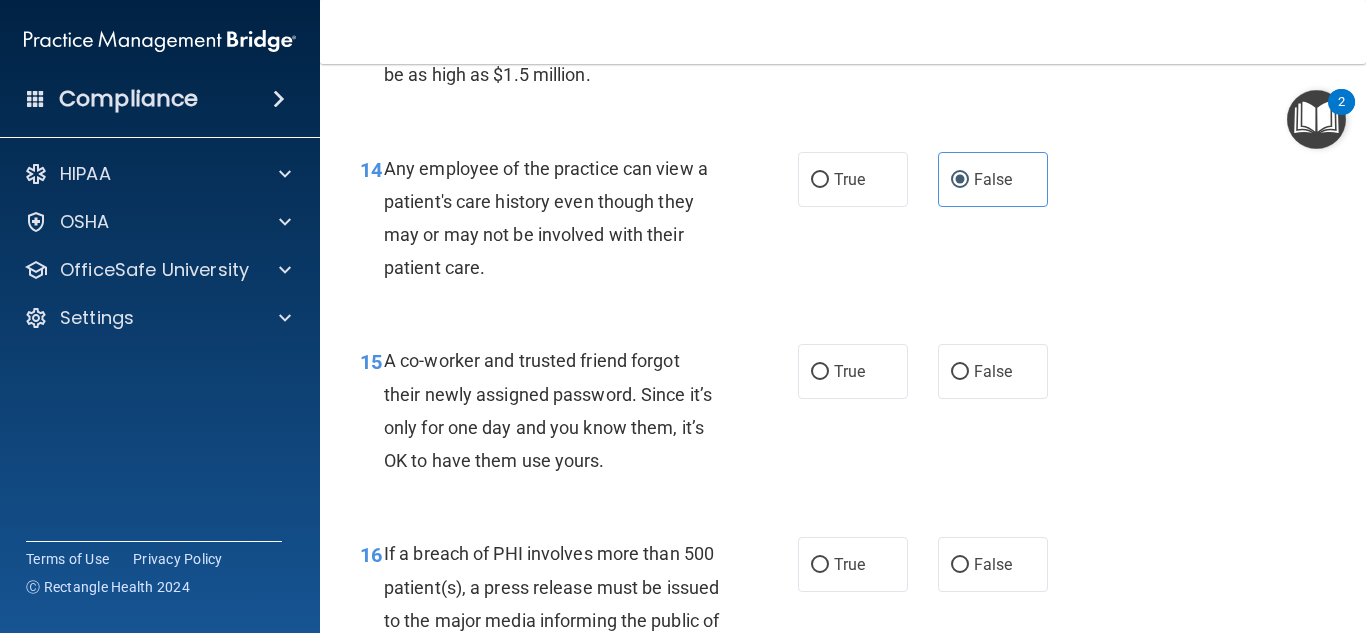 scroll, scrollTop: 2493, scrollLeft: 0, axis: vertical 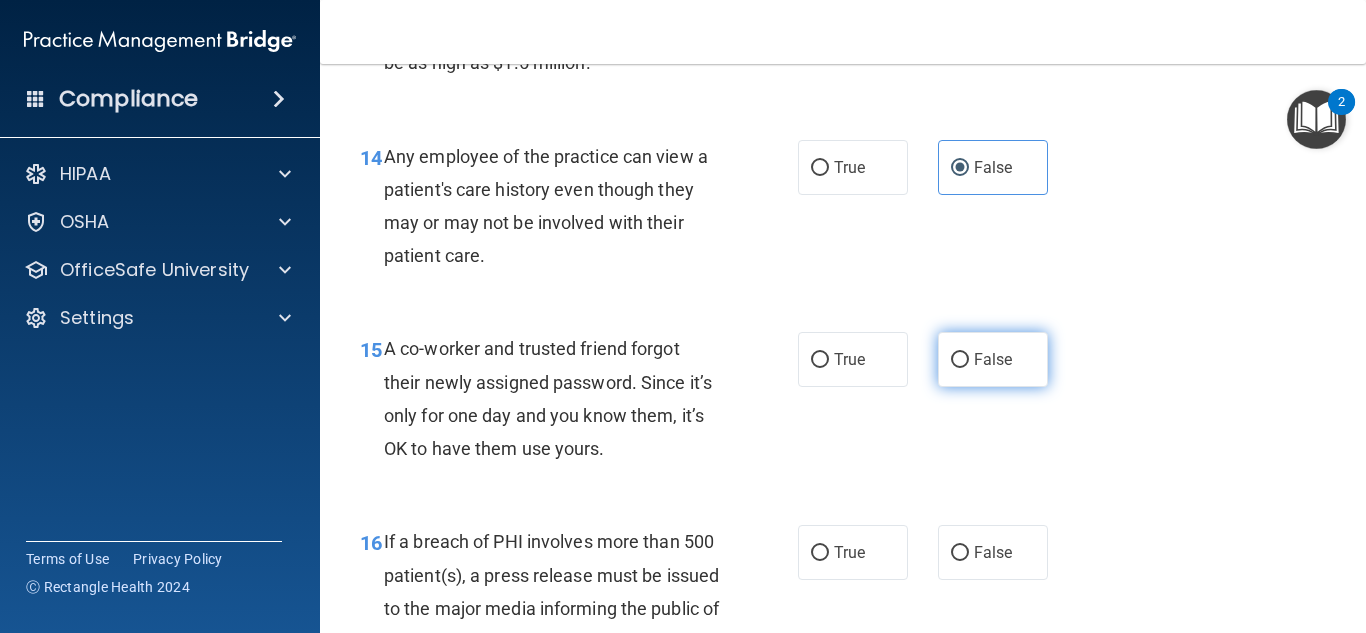 click on "False" at bounding box center (993, 359) 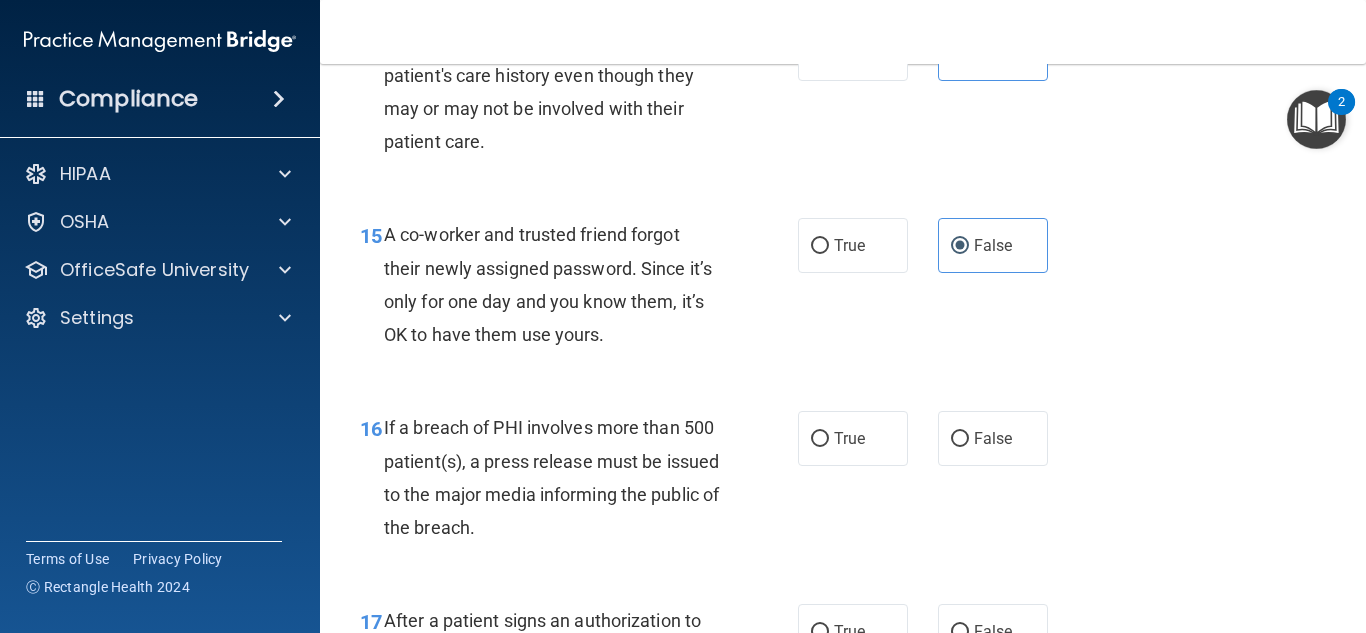 scroll, scrollTop: 2733, scrollLeft: 0, axis: vertical 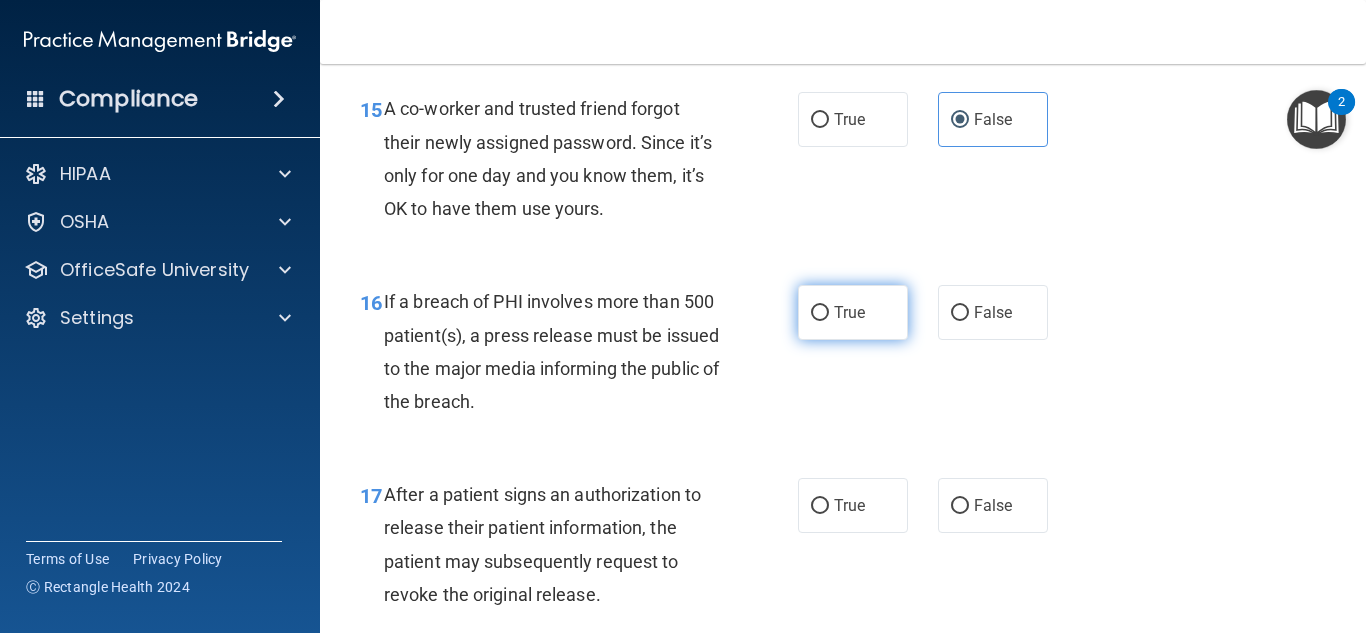 click on "True" at bounding box center (820, 313) 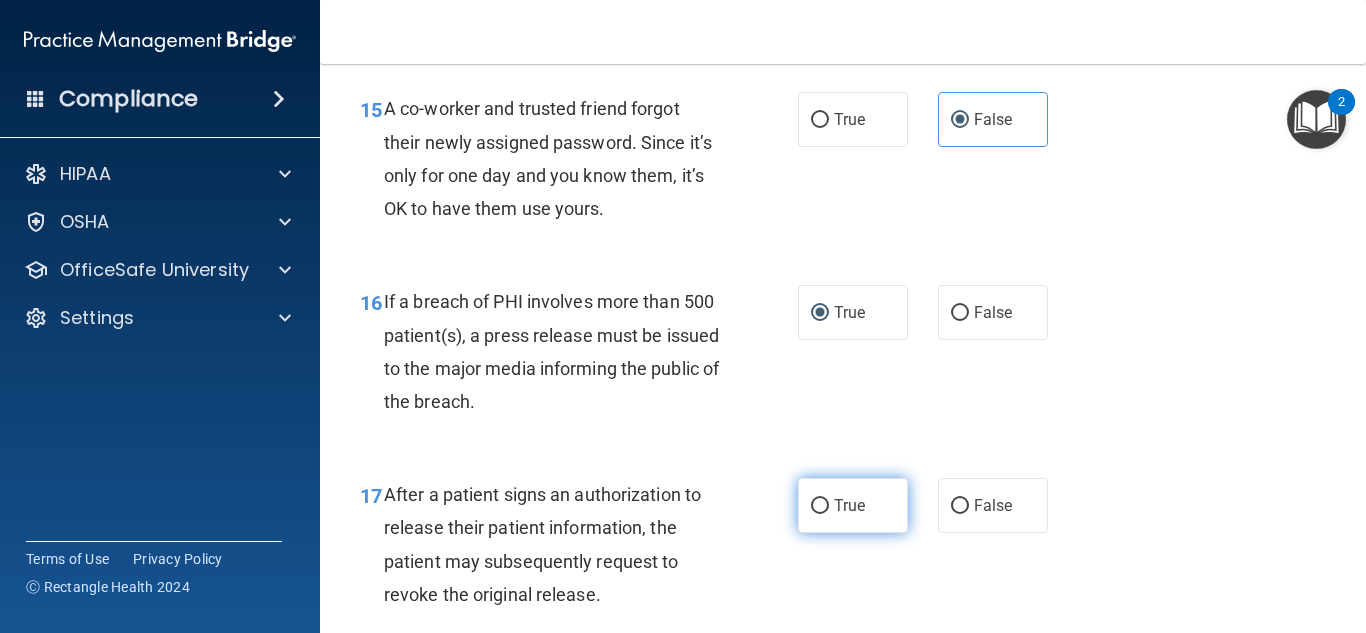 click on "True" at bounding box center [820, 506] 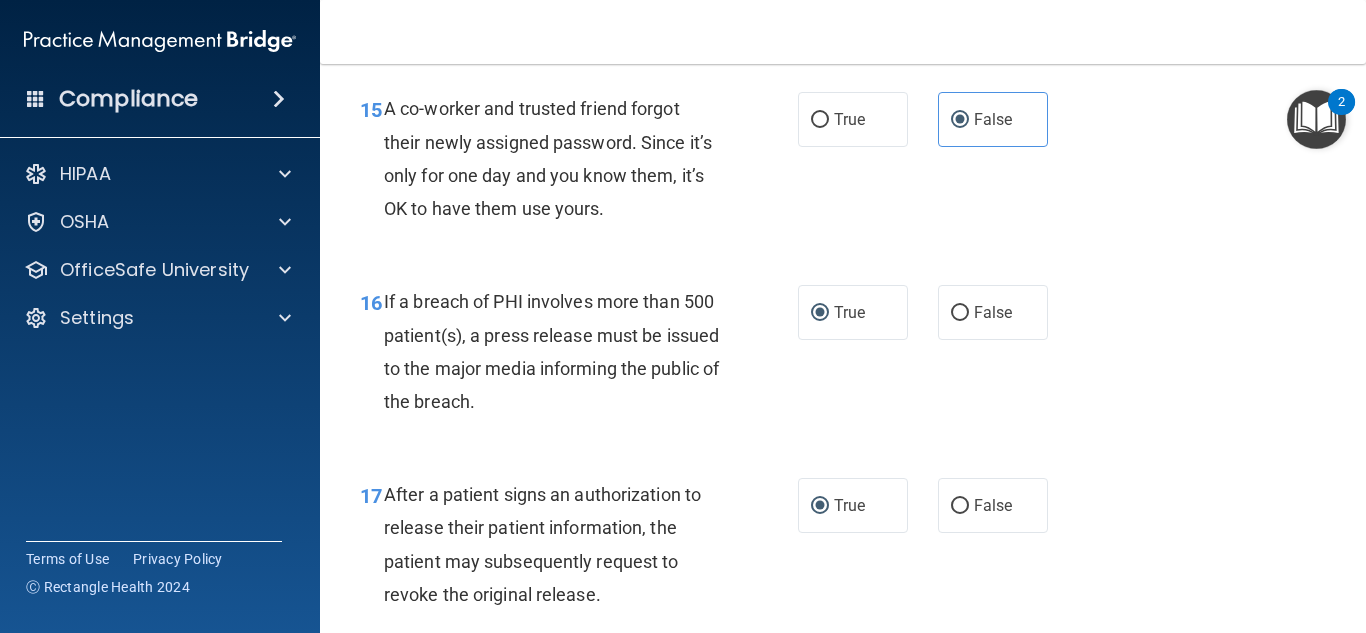click on "-                The HIPAA Quiz         This quiz doesn’t expire until [DATE]. Are you sure you want to take this quiz now?   Take the quiz anyway!                       01       Patients who believe that their PHI has been compromised have the right to make a complaint to the federal government.                 True           False                       02       The Privacy Rule requires covered entities to develop and implement reasonable policies and procedures to verify the identity of any person who requests PHI, as well as the authority of the person to have access to the information, if the identity or authority of the person is not already known.                 True           False                       03       It's ok to post  practice’s Notice of Privacy anywhere so long as it is also somewhere in the lobby.                 True           False                       04                       True           False                       05                       True           False" at bounding box center [843, 348] 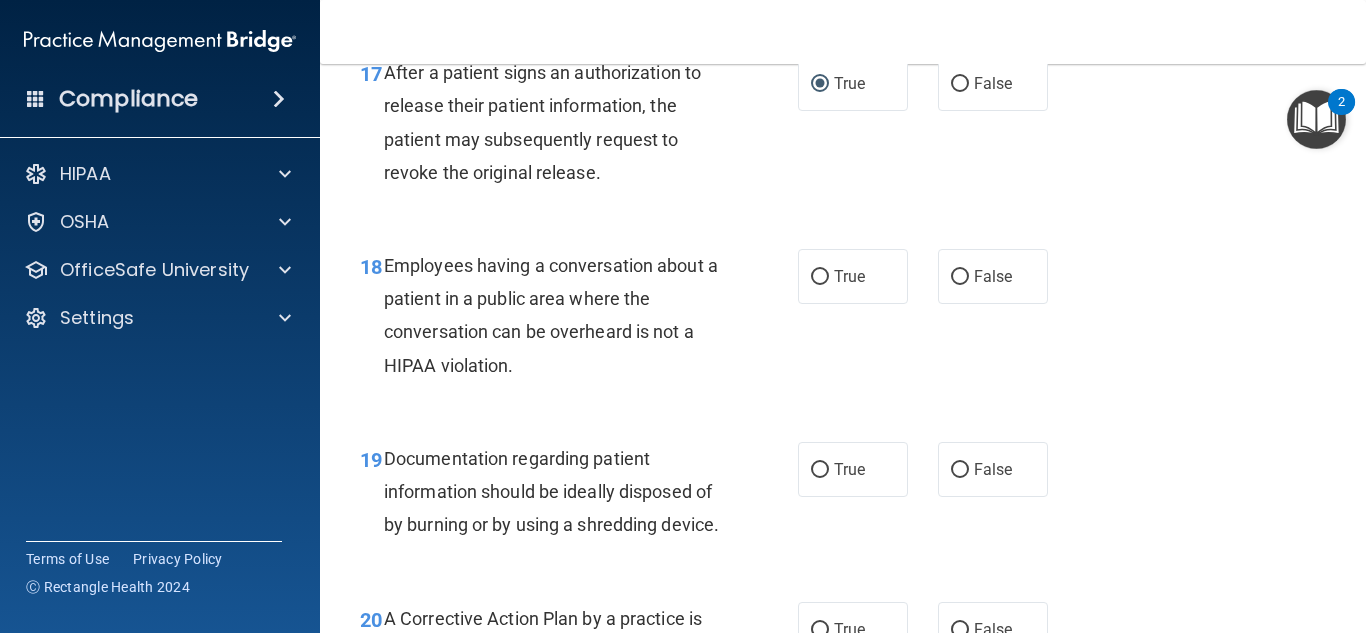 scroll, scrollTop: 3189, scrollLeft: 0, axis: vertical 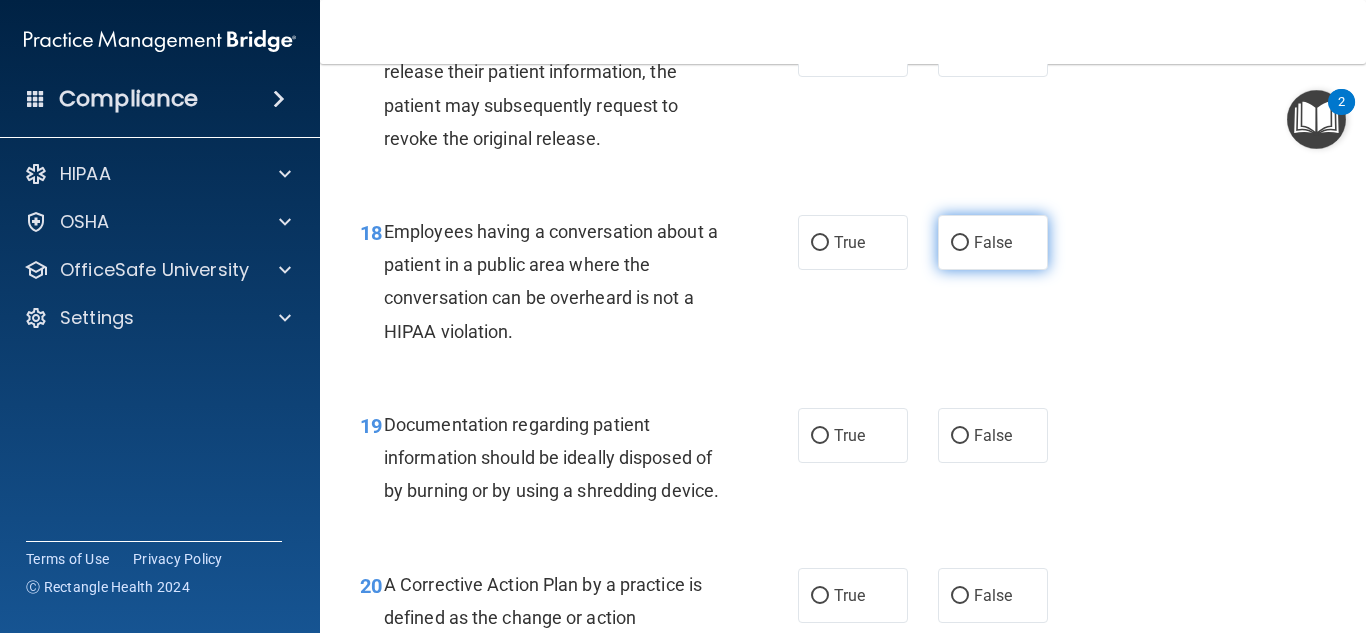 click on "False" at bounding box center (993, 242) 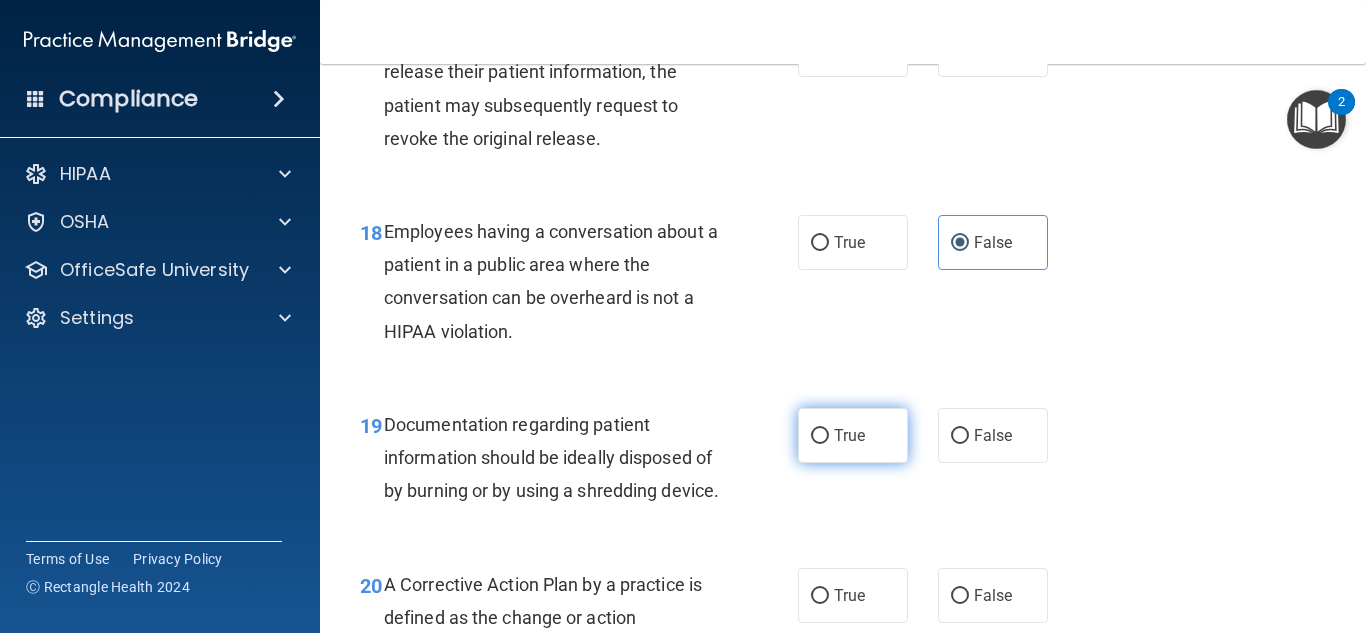 click on "True" at bounding box center [820, 436] 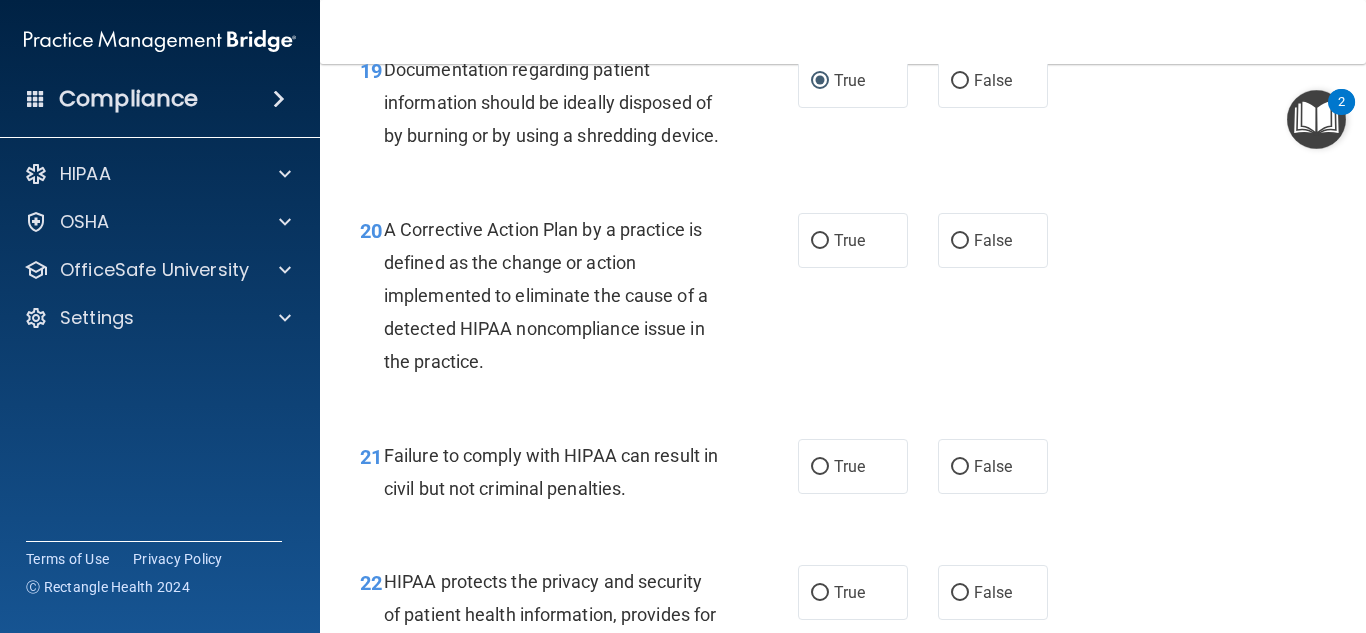 scroll, scrollTop: 3555, scrollLeft: 0, axis: vertical 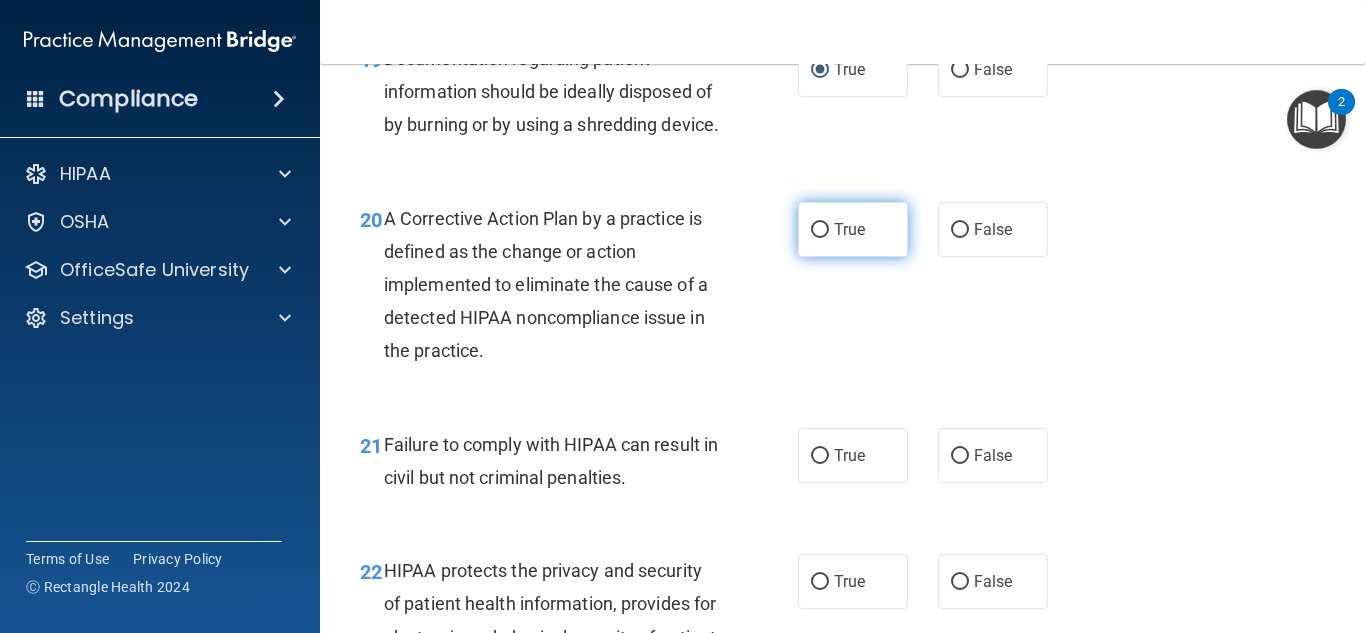 click on "True" at bounding box center [820, 230] 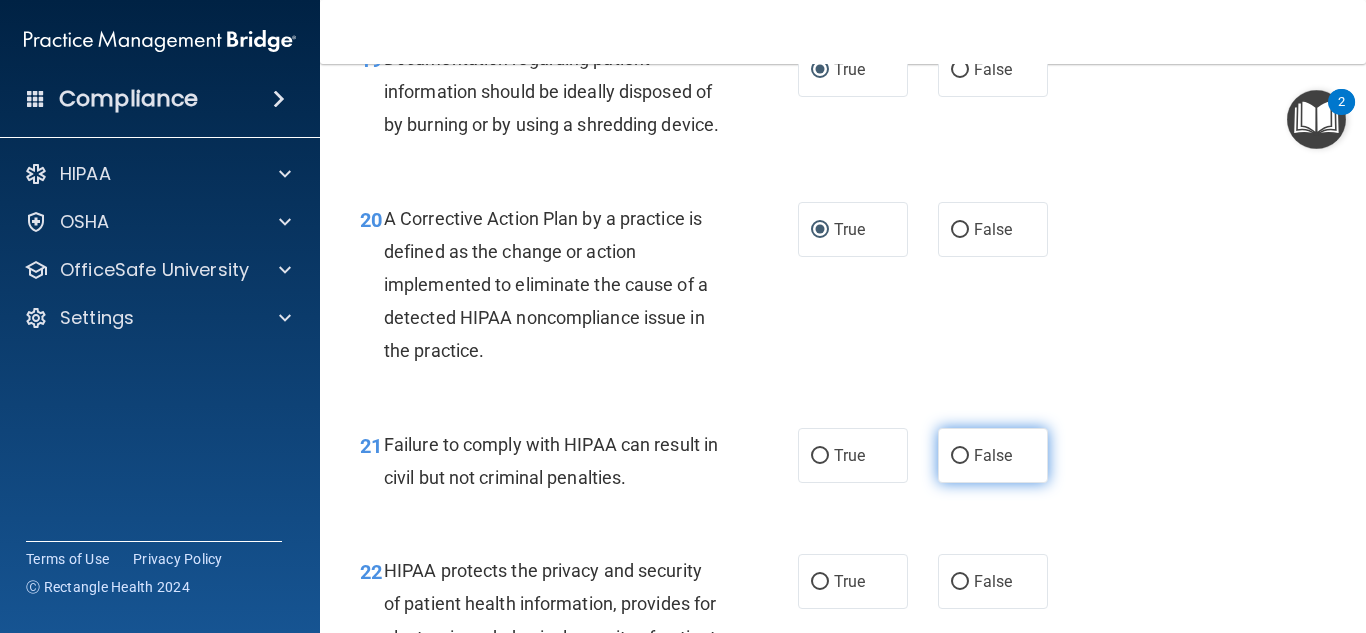 click on "False" at bounding box center (993, 455) 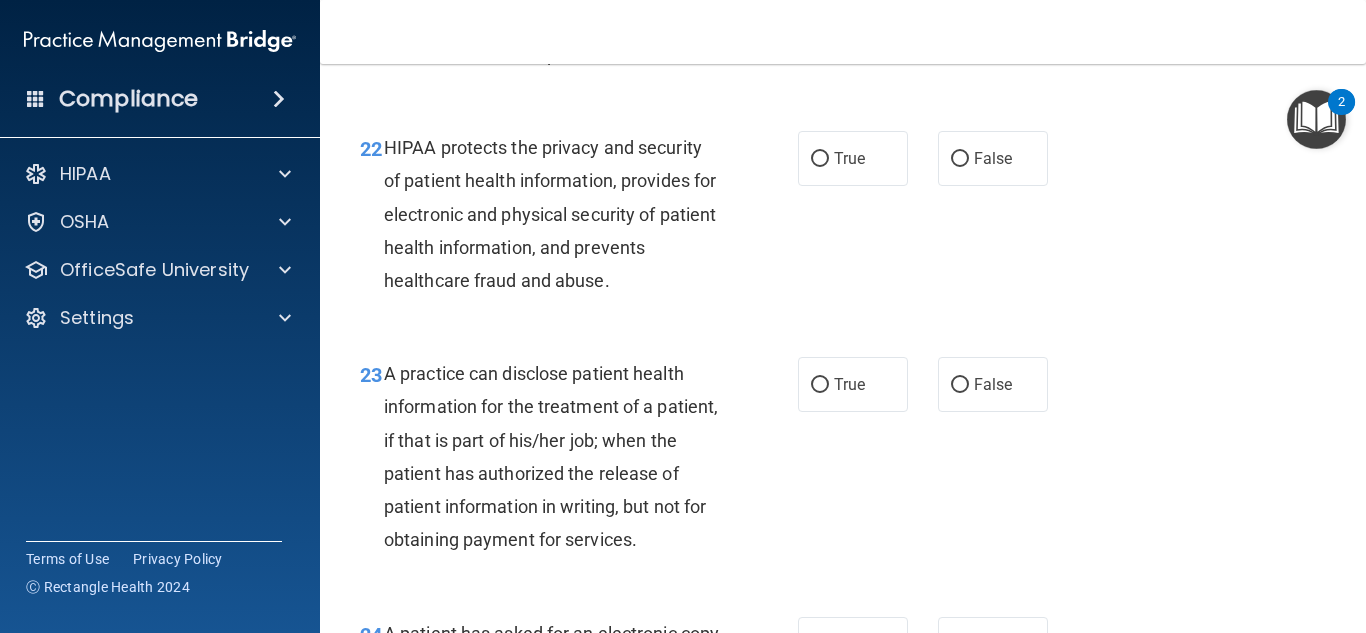 scroll, scrollTop: 3989, scrollLeft: 0, axis: vertical 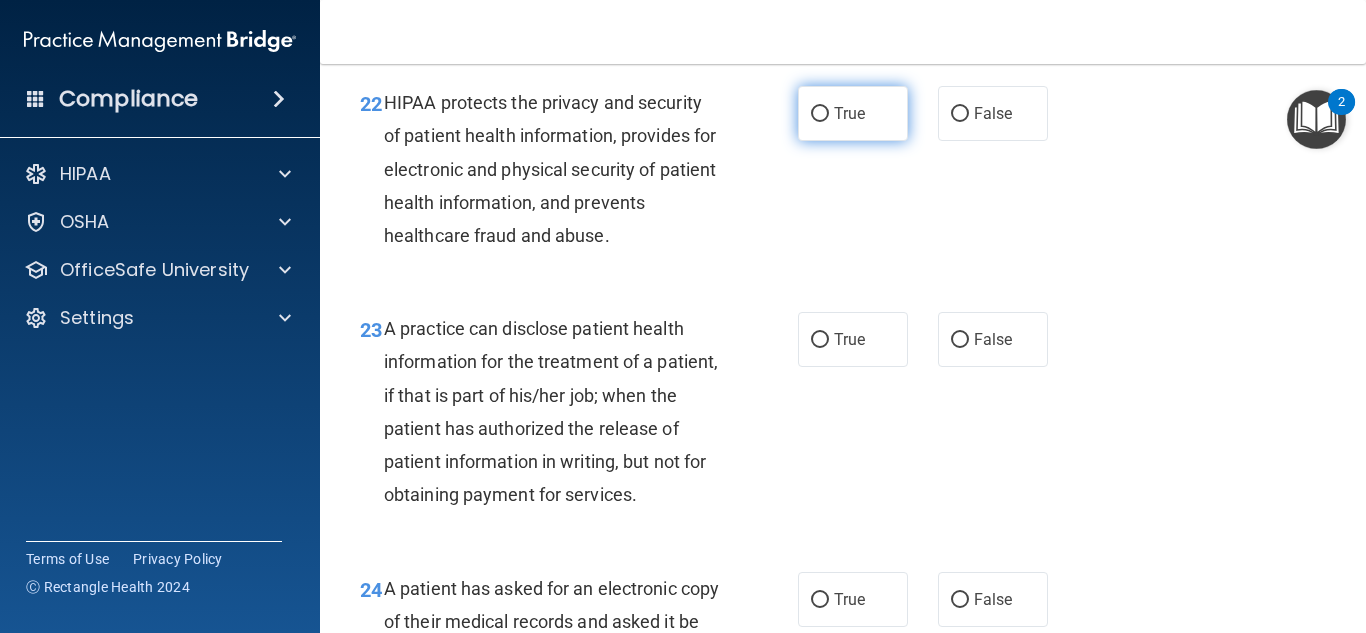 click on "True" at bounding box center [820, 114] 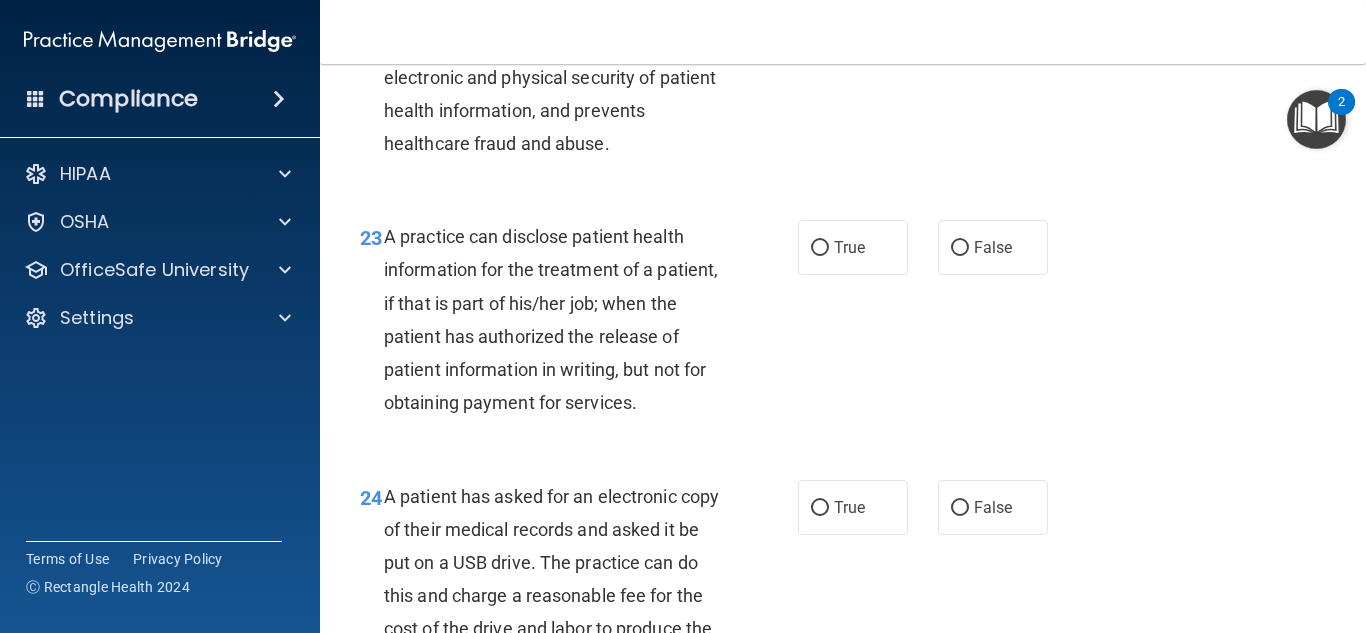 scroll, scrollTop: 4160, scrollLeft: 0, axis: vertical 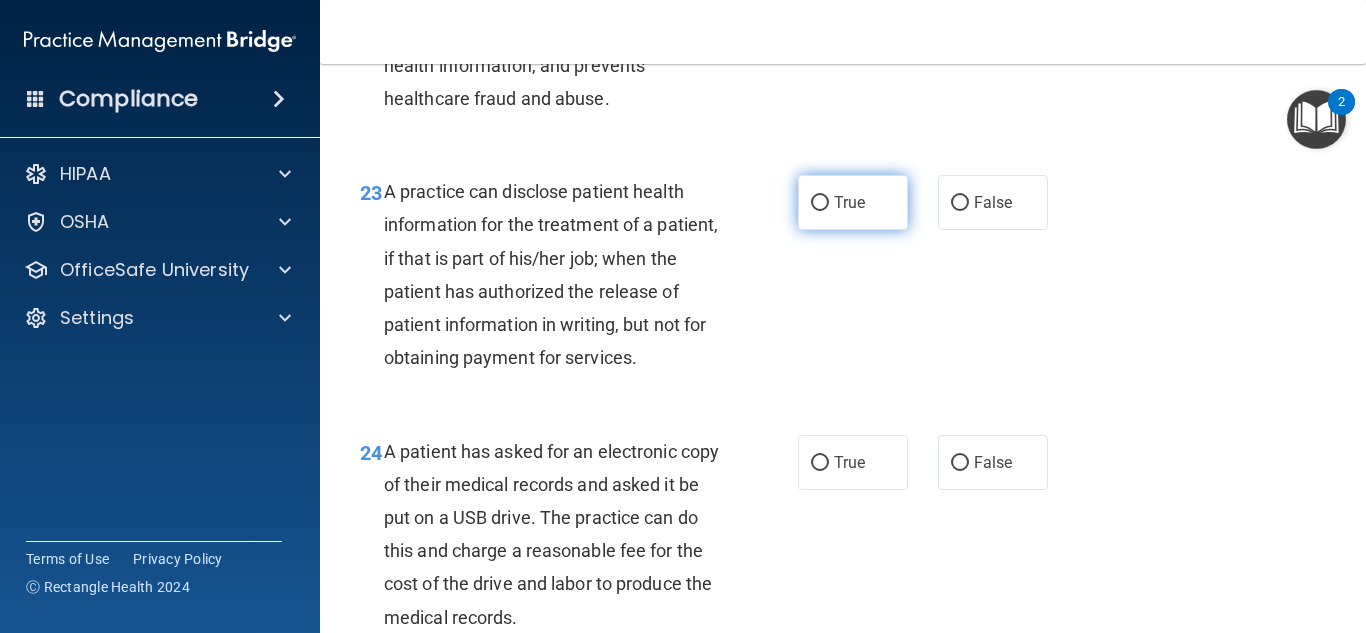click on "True" at bounding box center (849, 202) 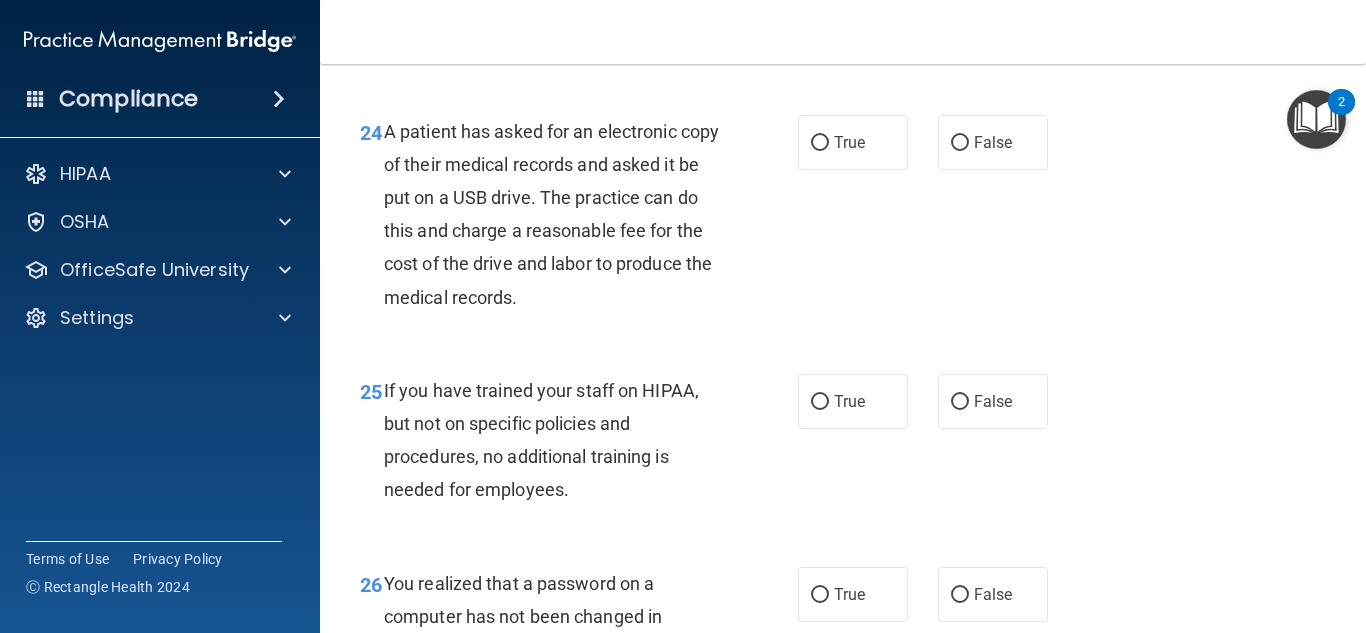 scroll, scrollTop: 4514, scrollLeft: 0, axis: vertical 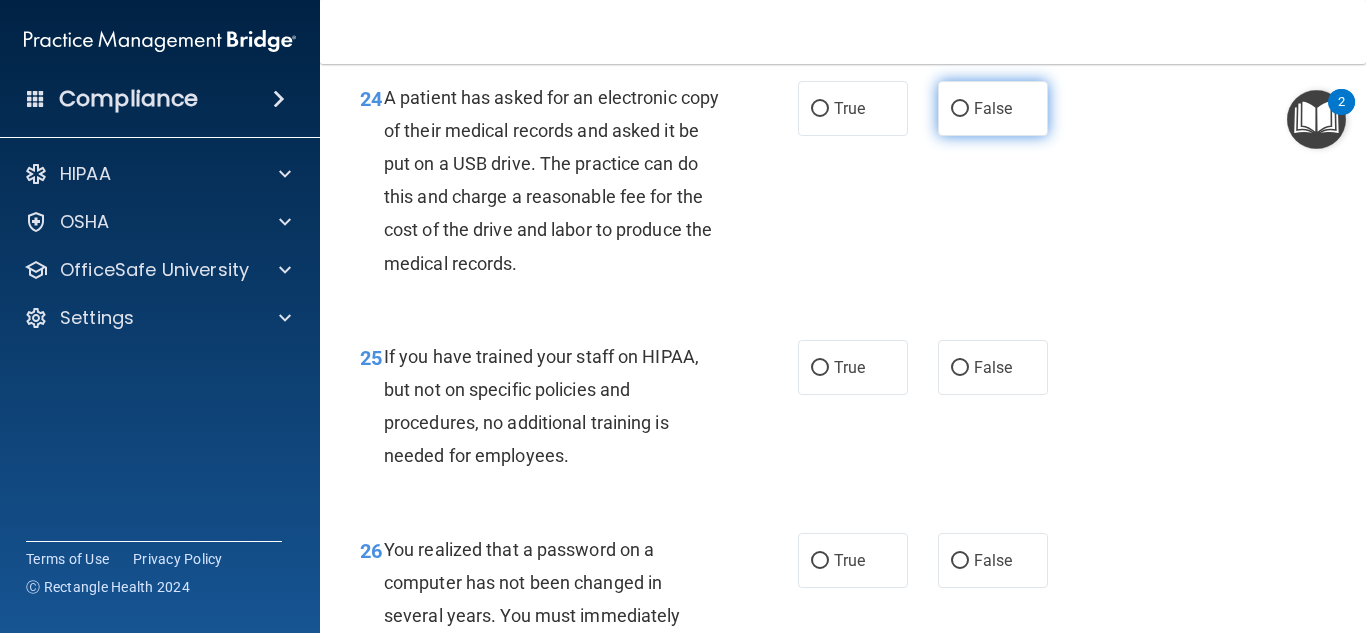 click on "False" at bounding box center (993, 108) 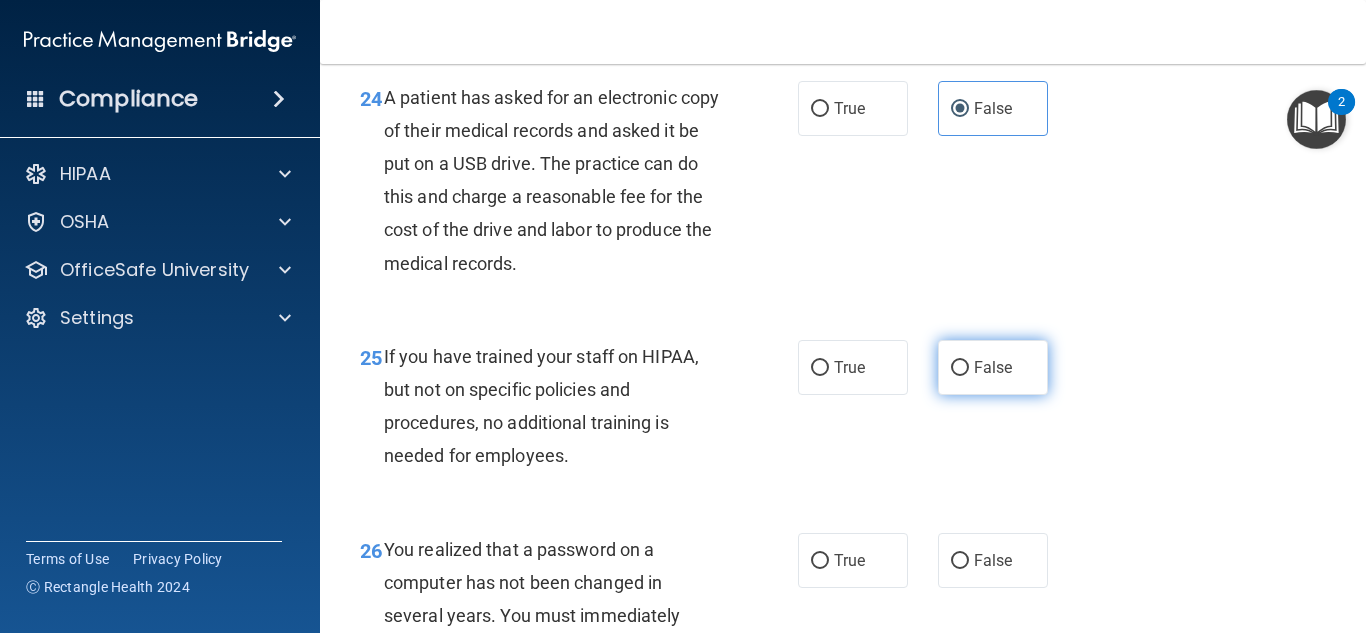 click on "False" at bounding box center [993, 367] 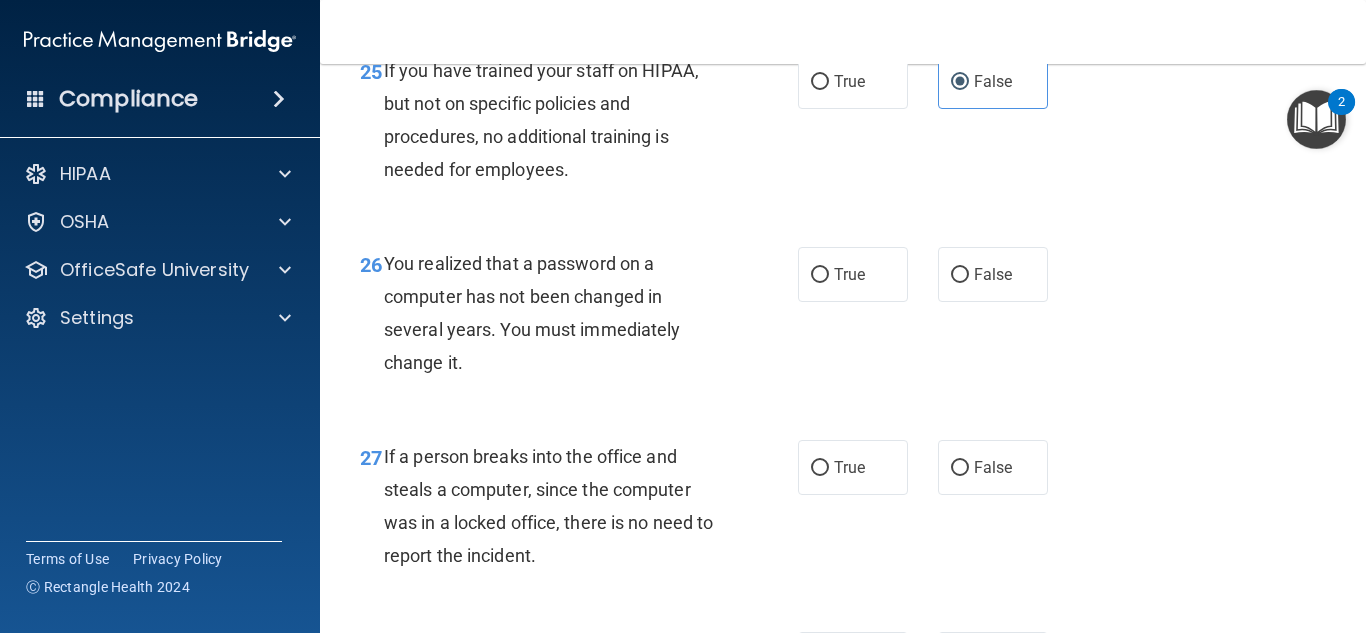 scroll, scrollTop: 4823, scrollLeft: 0, axis: vertical 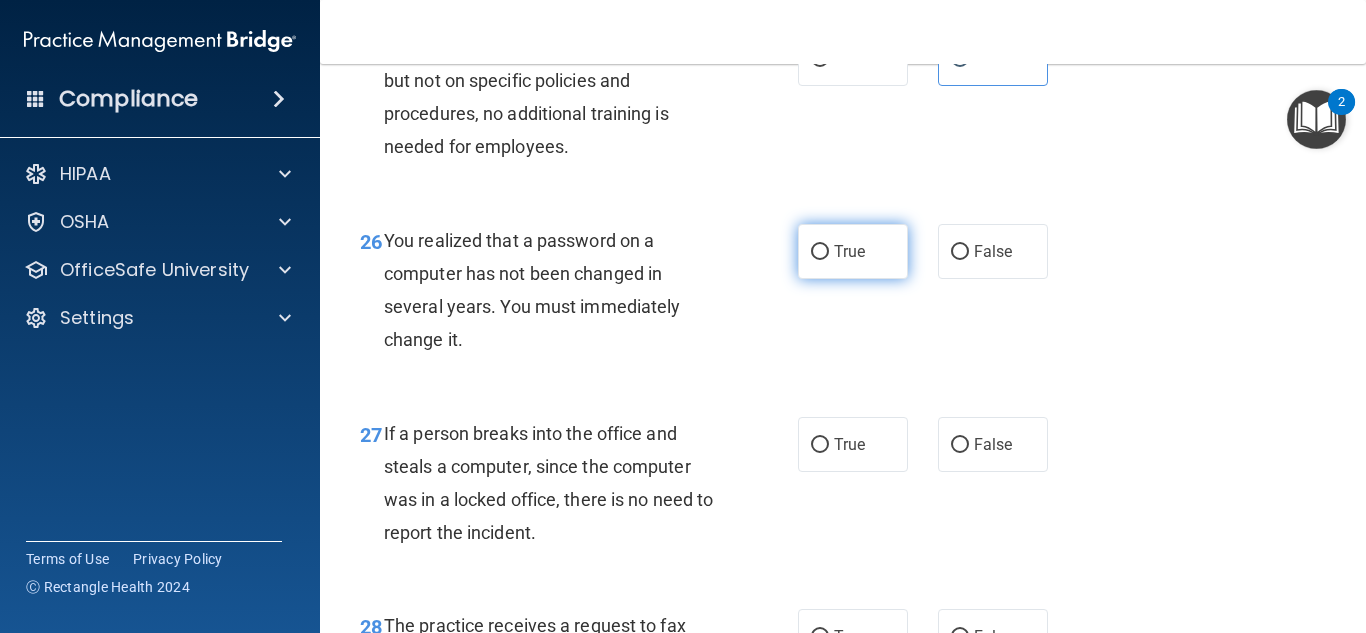 click on "True" at bounding box center (849, 251) 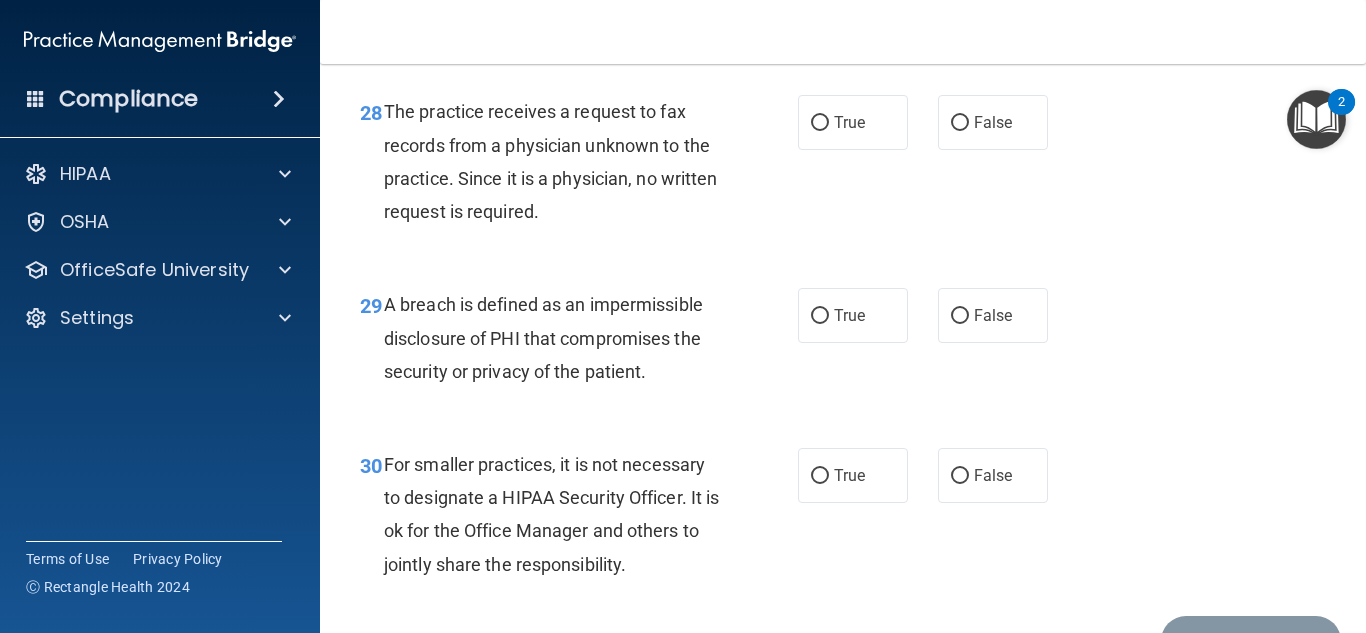 scroll, scrollTop: 5383, scrollLeft: 0, axis: vertical 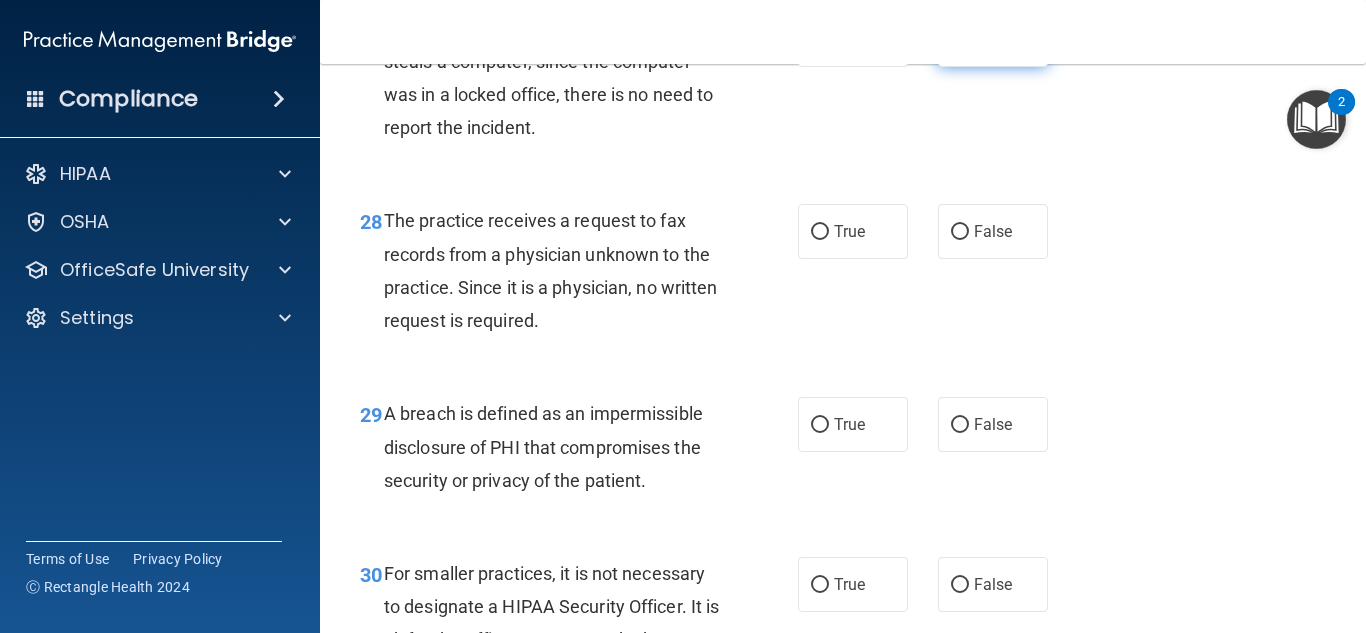 click on "False" at bounding box center [993, 39] 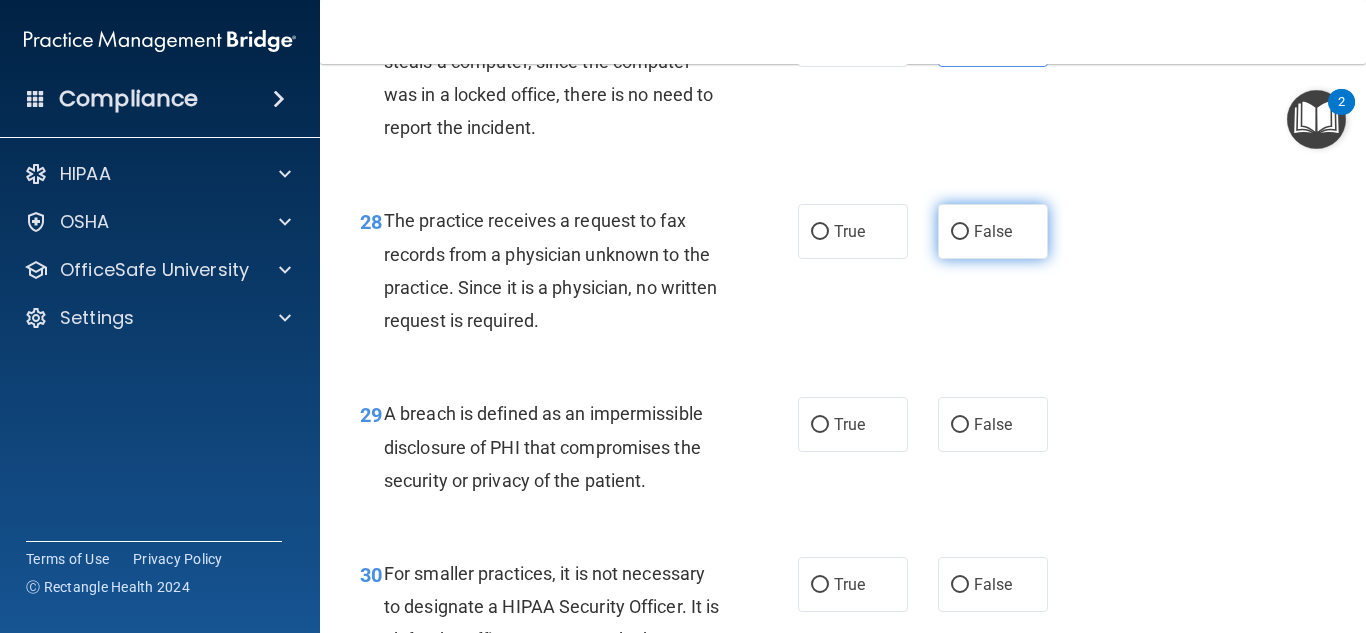 click on "False" at bounding box center [960, 232] 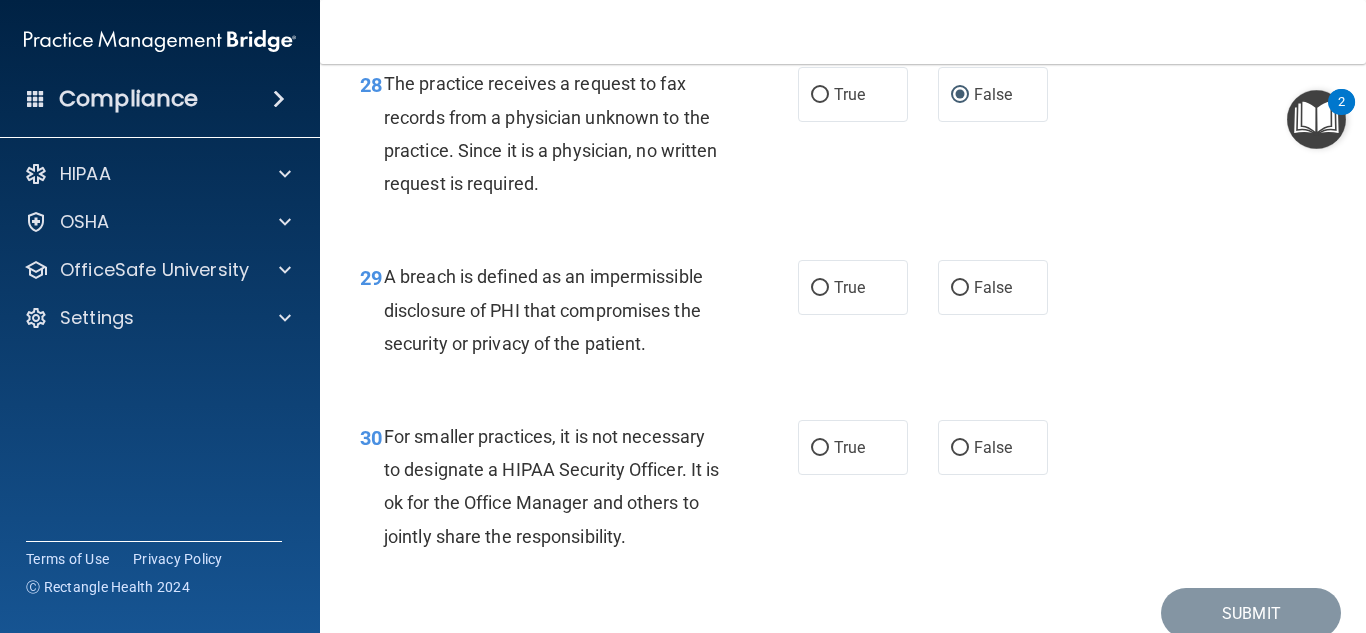 scroll, scrollTop: 5377, scrollLeft: 0, axis: vertical 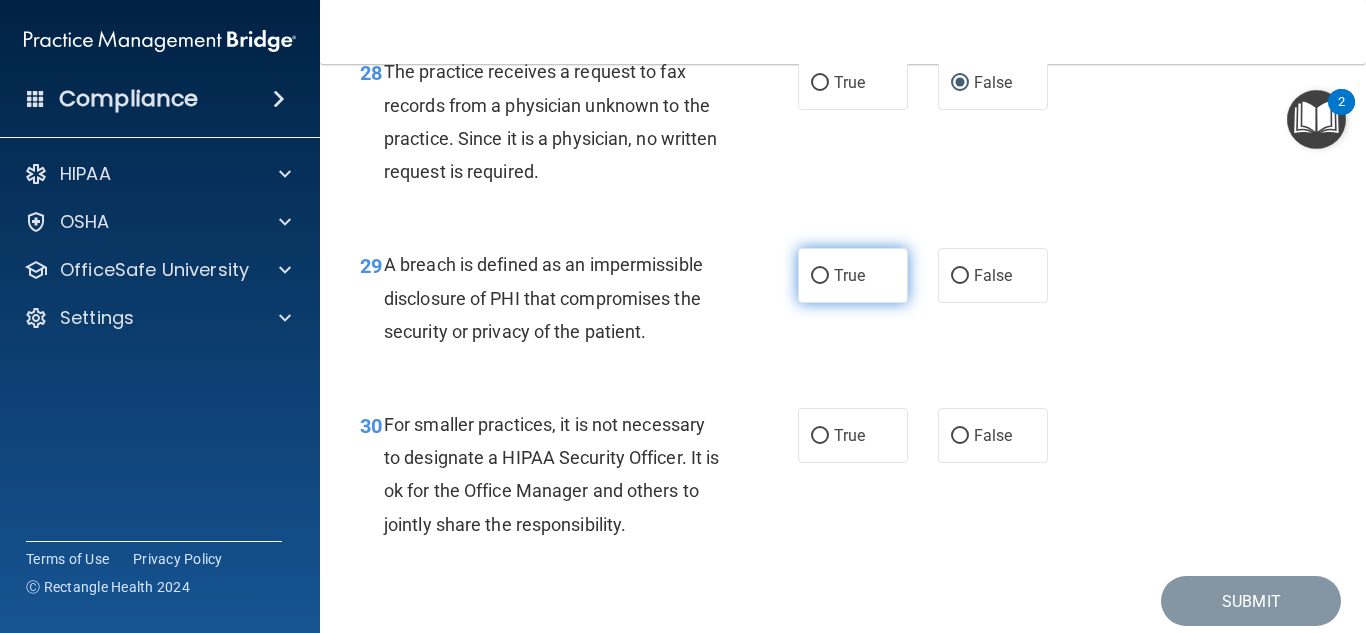 click on "True" at bounding box center [820, 276] 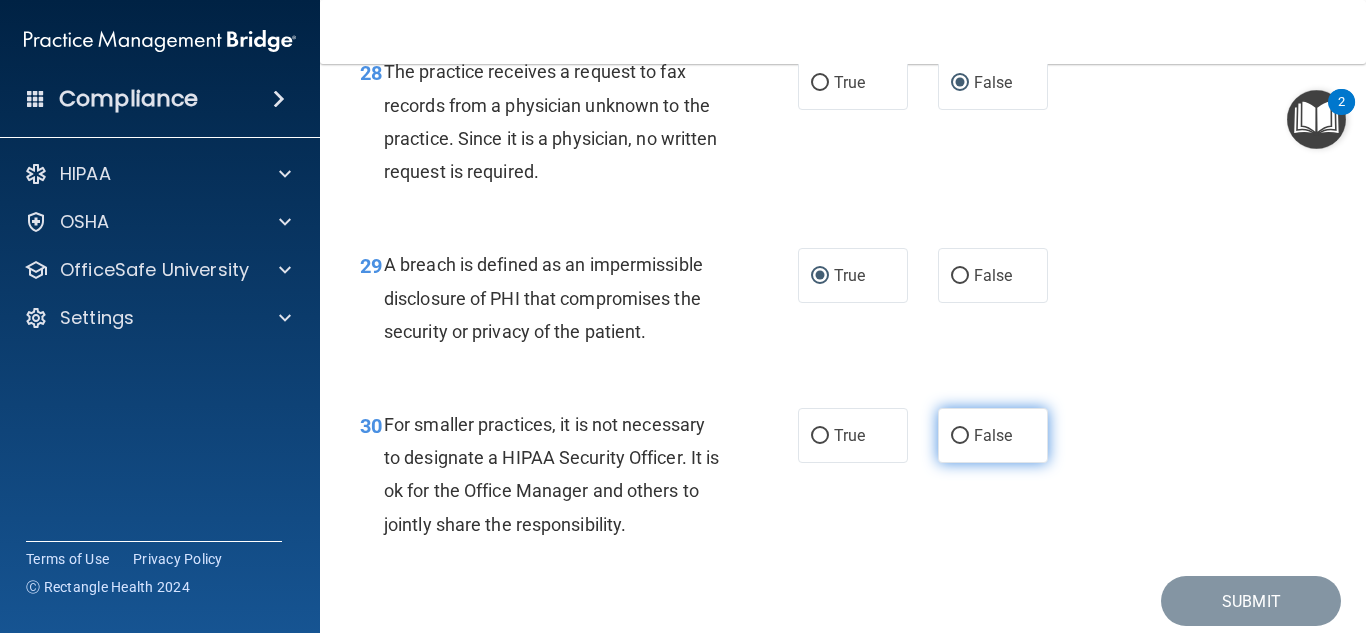 click on "False" at bounding box center [960, 436] 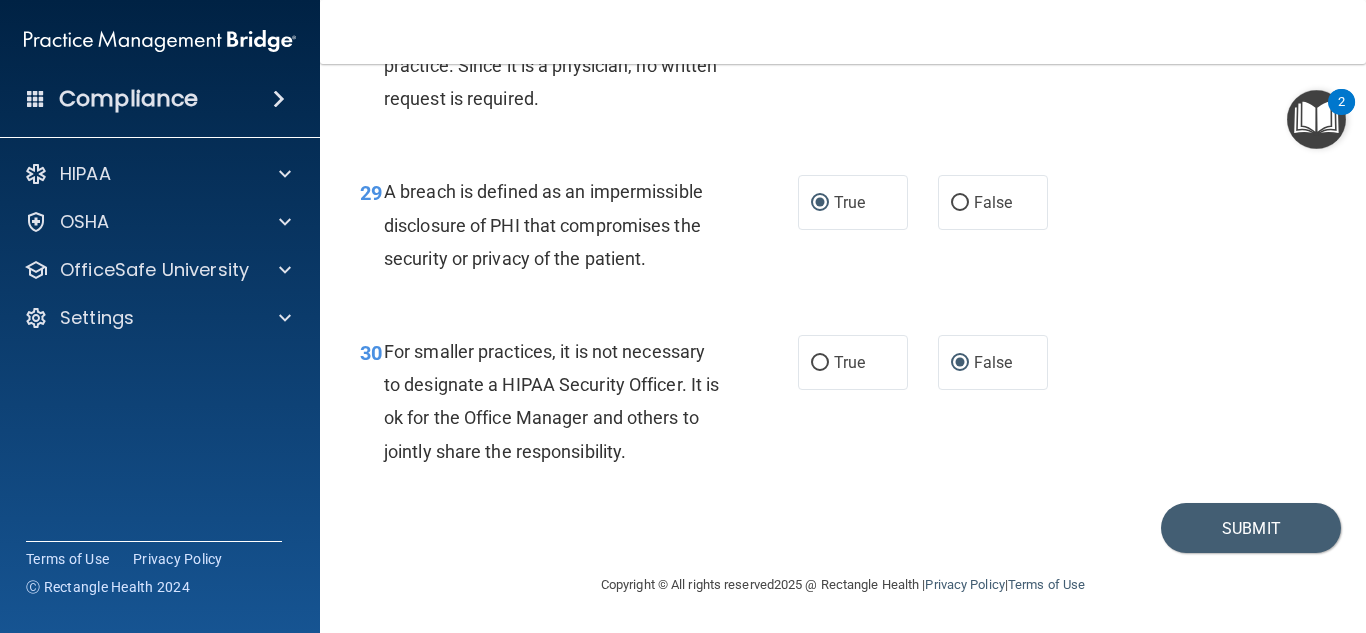 scroll, scrollTop: 5517, scrollLeft: 0, axis: vertical 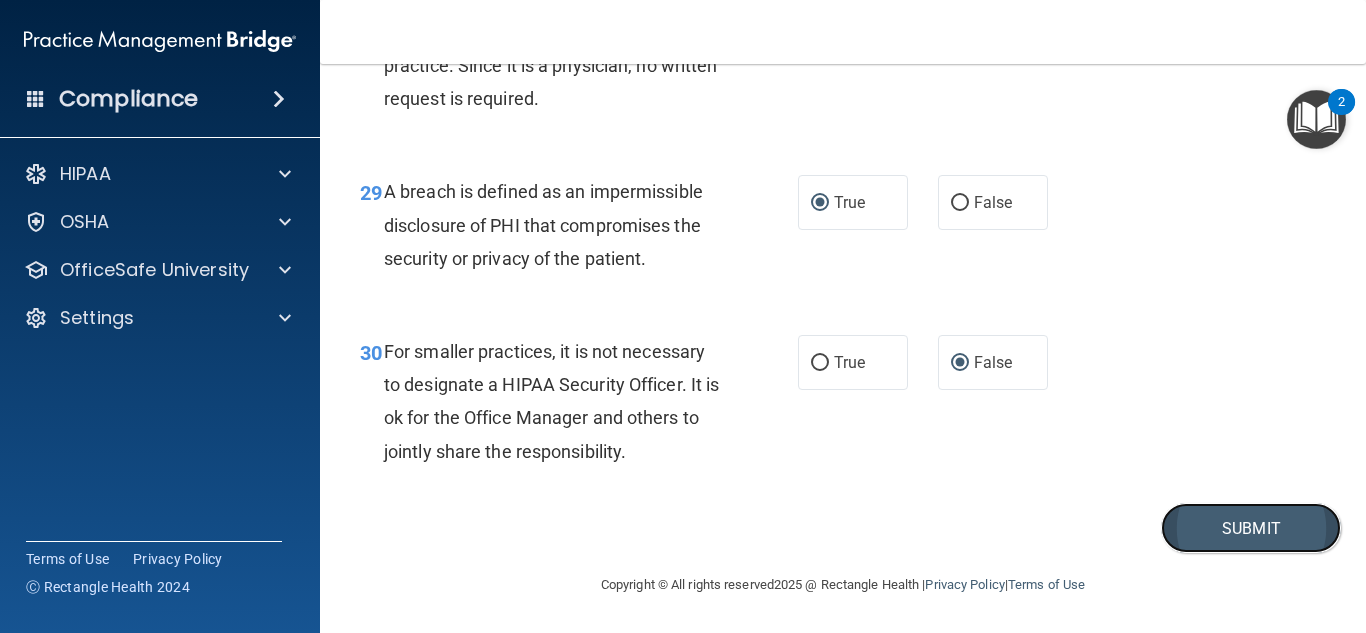 click on "Submit" at bounding box center (1251, 528) 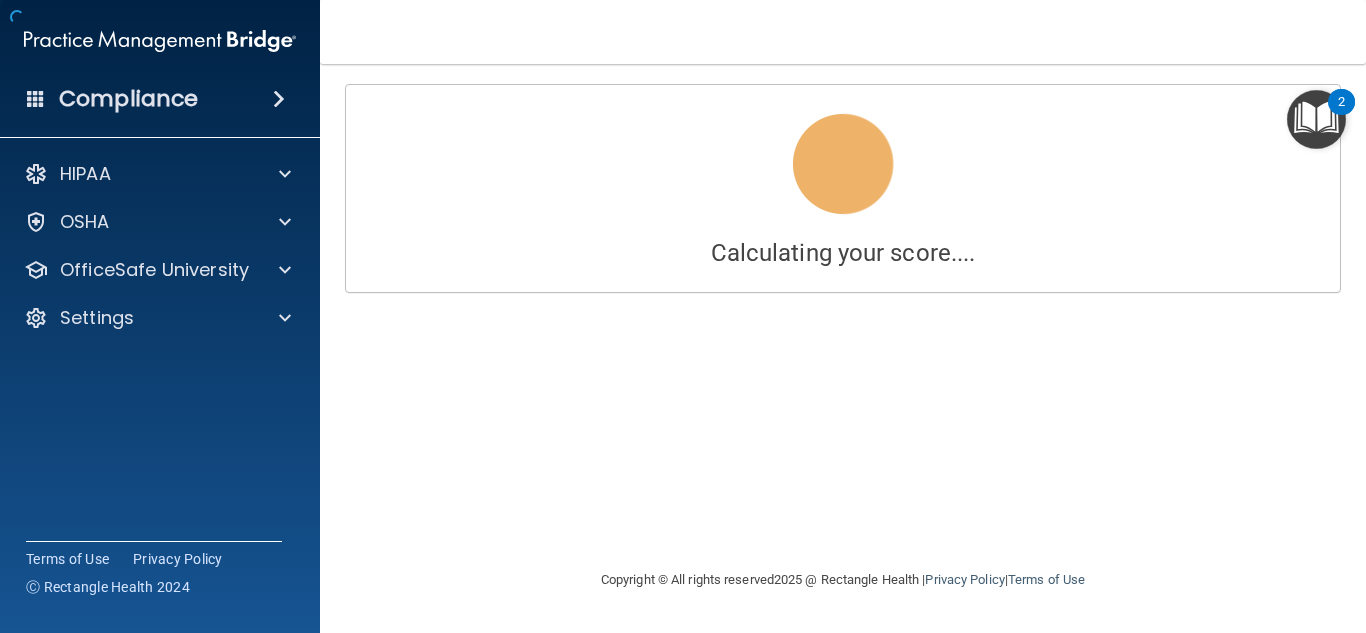 scroll, scrollTop: 0, scrollLeft: 0, axis: both 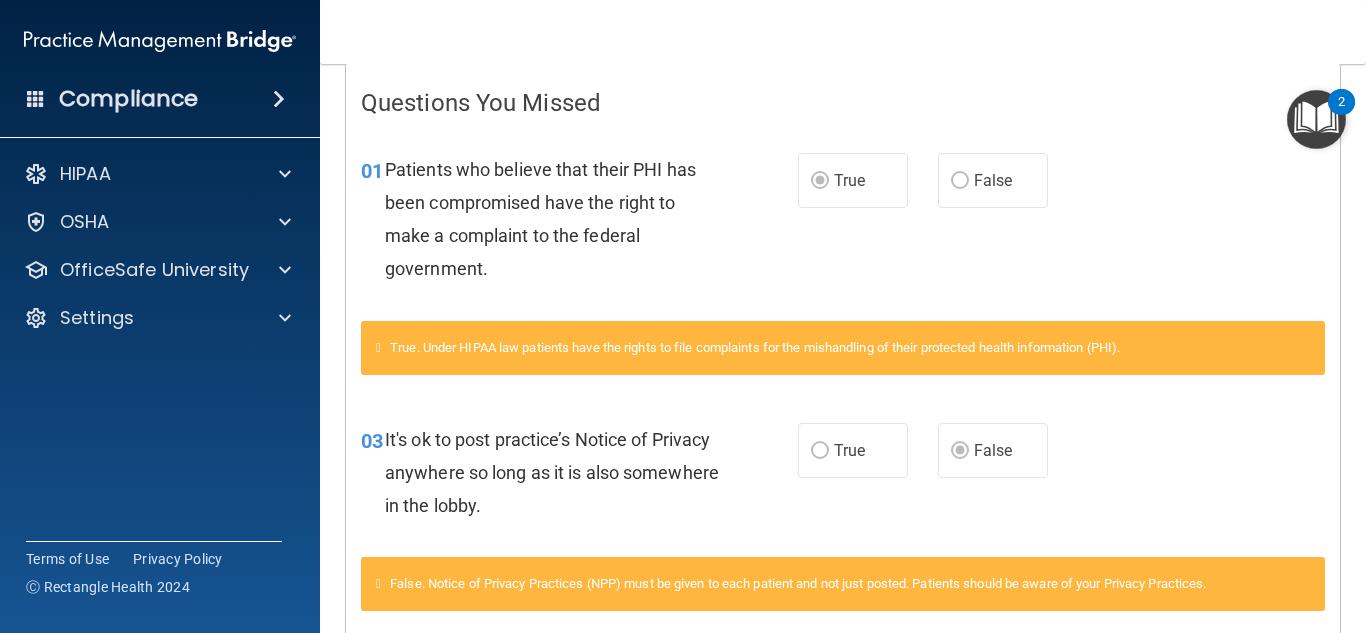 click on "False" at bounding box center (993, 180) 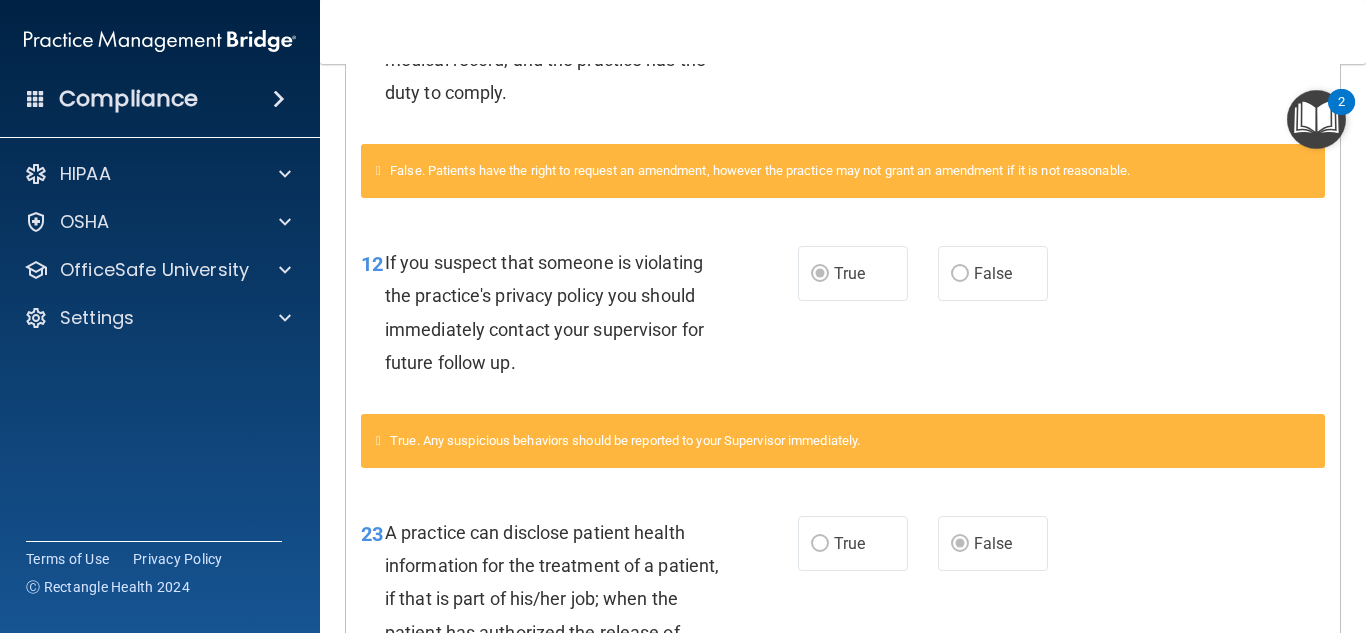scroll, scrollTop: 2055, scrollLeft: 0, axis: vertical 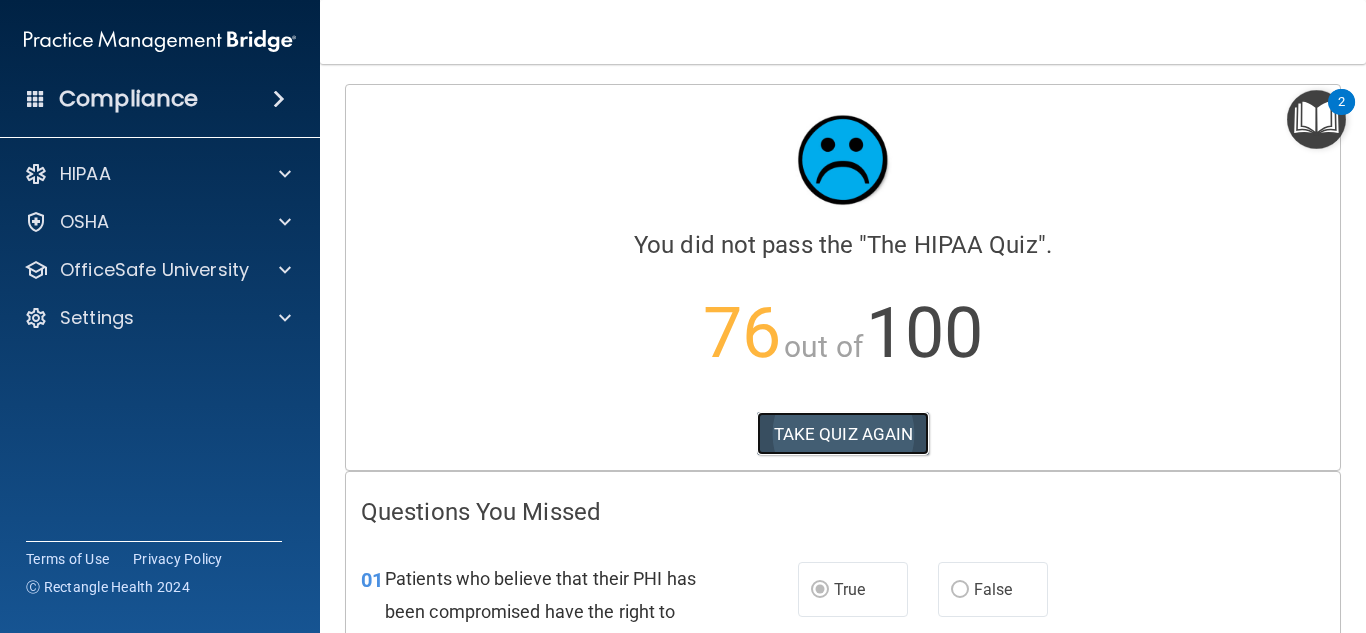 click on "TAKE QUIZ AGAIN" at bounding box center [843, 434] 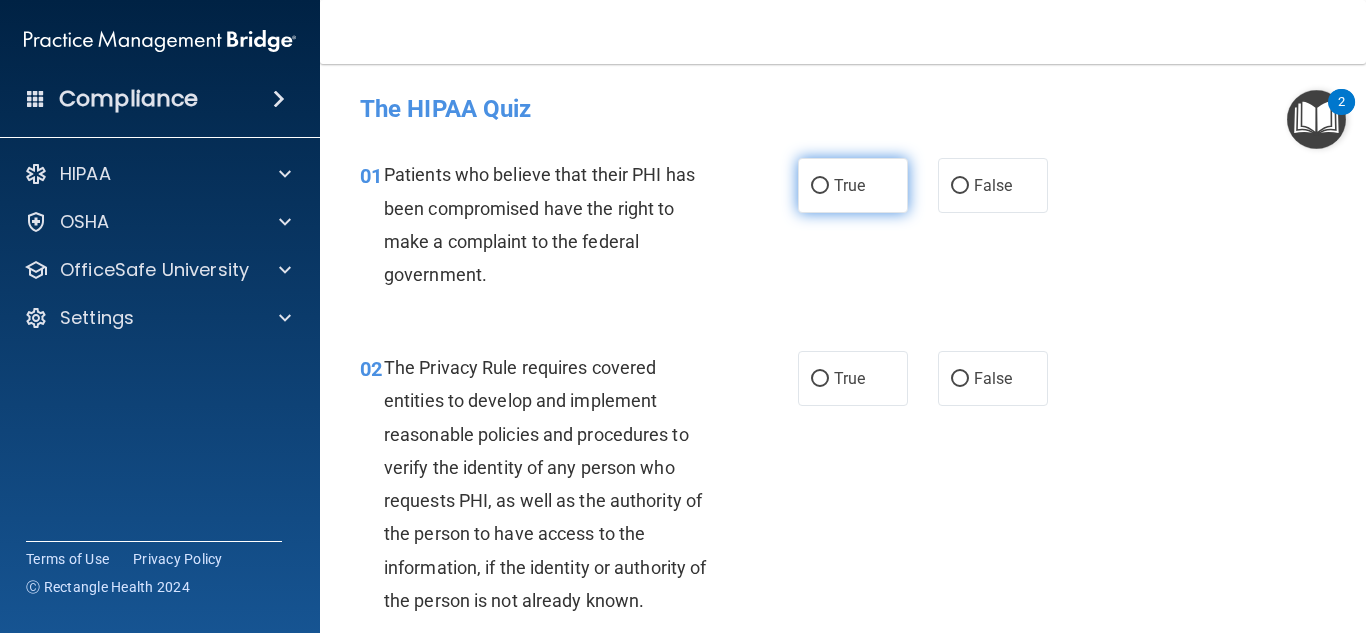 click on "True" at bounding box center [820, 186] 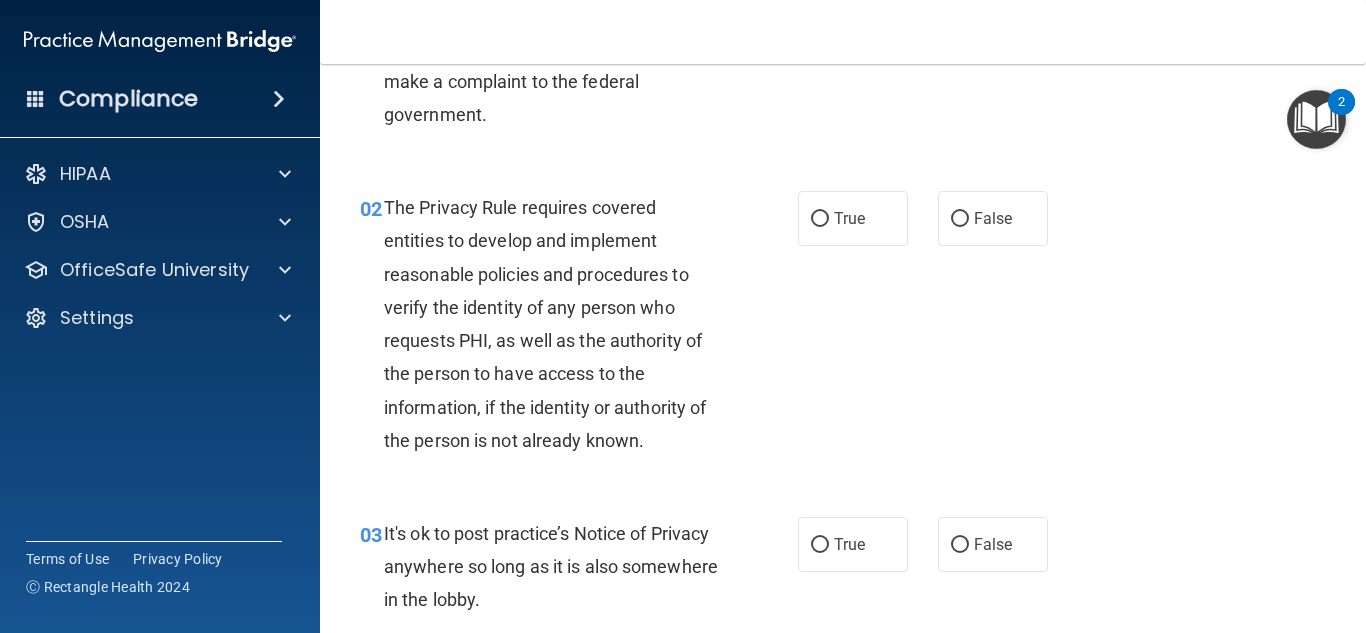 scroll, scrollTop: 171, scrollLeft: 0, axis: vertical 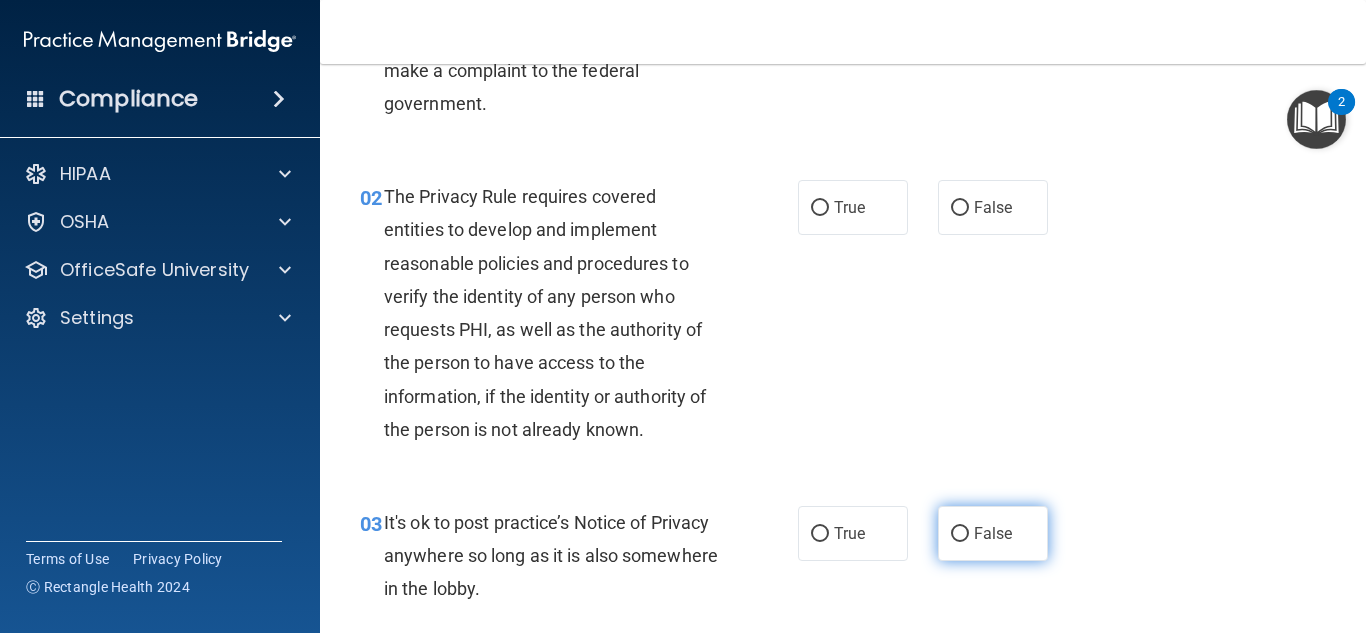 click on "False" at bounding box center [960, 534] 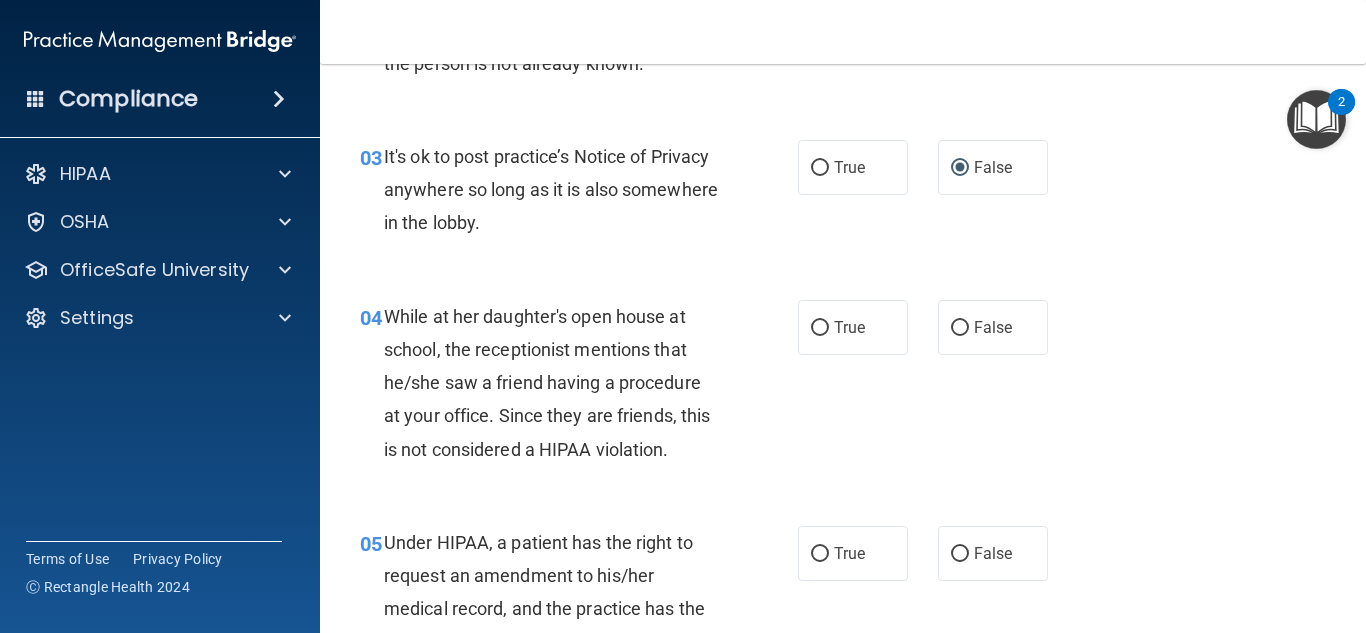 scroll, scrollTop: 548, scrollLeft: 0, axis: vertical 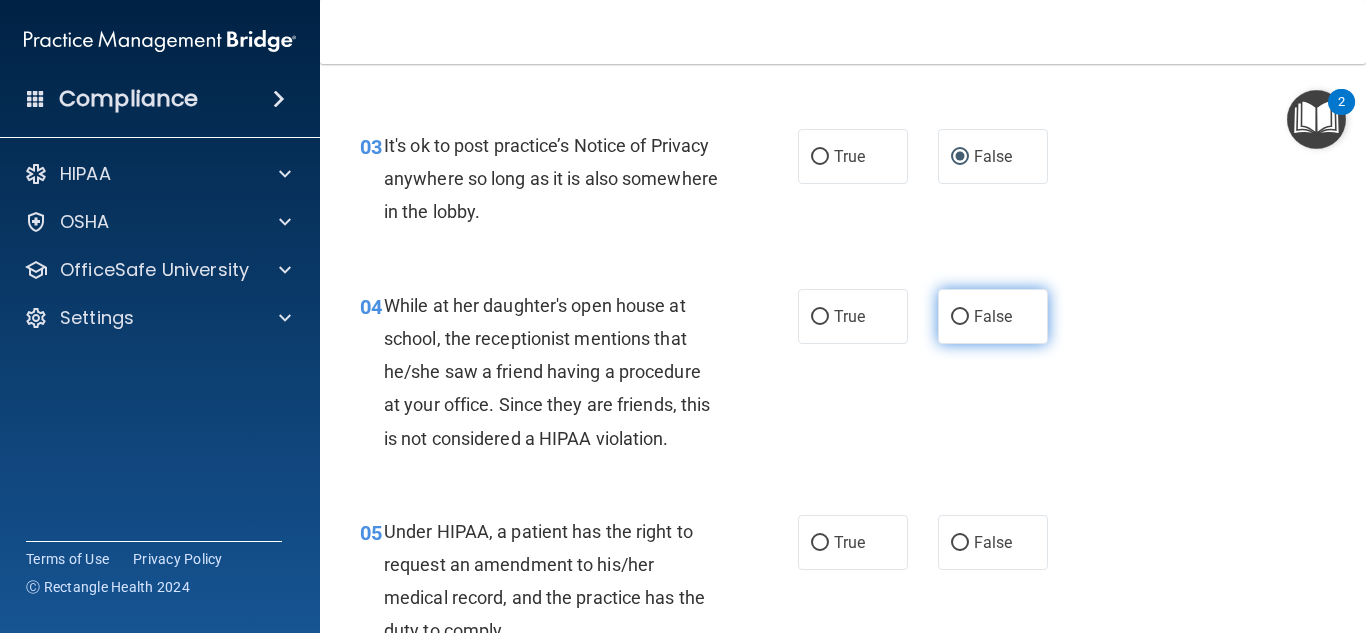 click on "False" at bounding box center (993, 316) 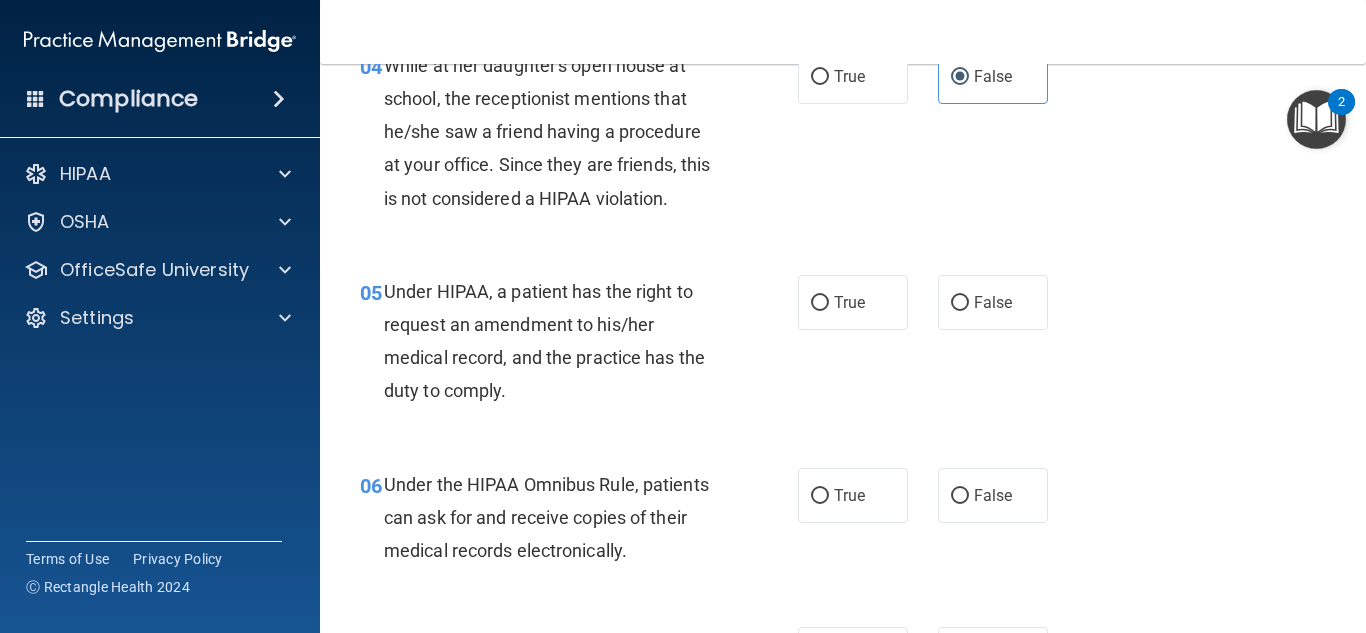 scroll, scrollTop: 811, scrollLeft: 0, axis: vertical 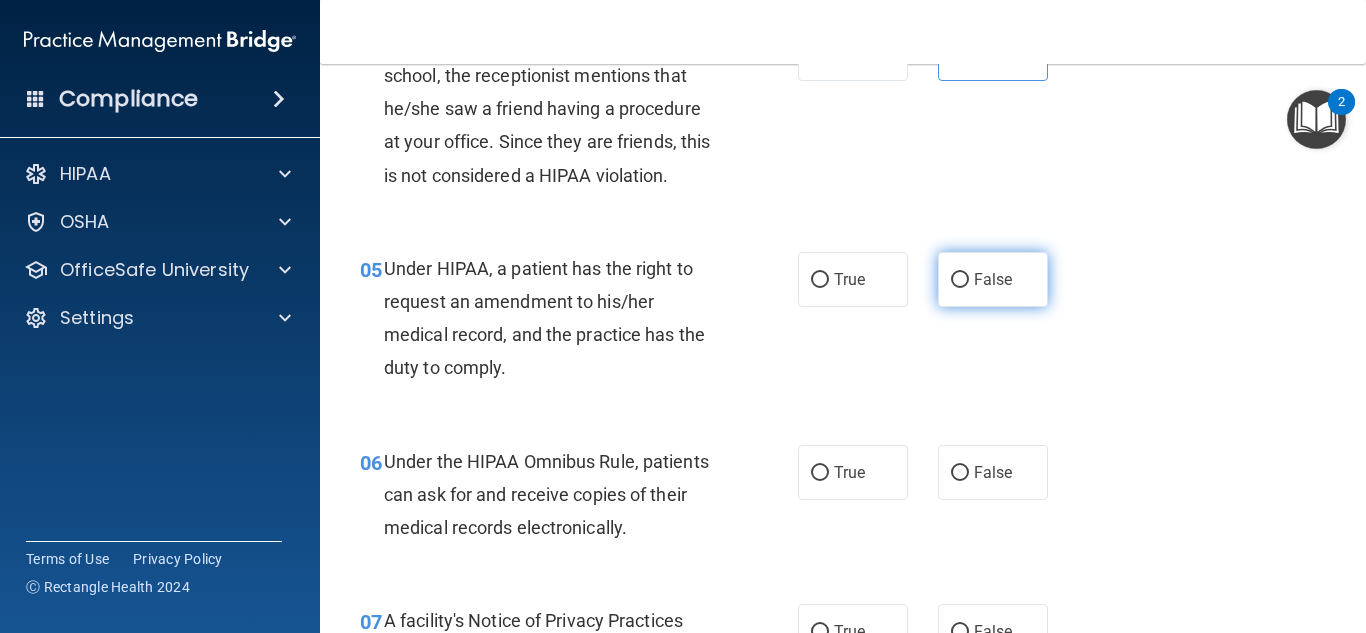 click on "False" at bounding box center (960, 280) 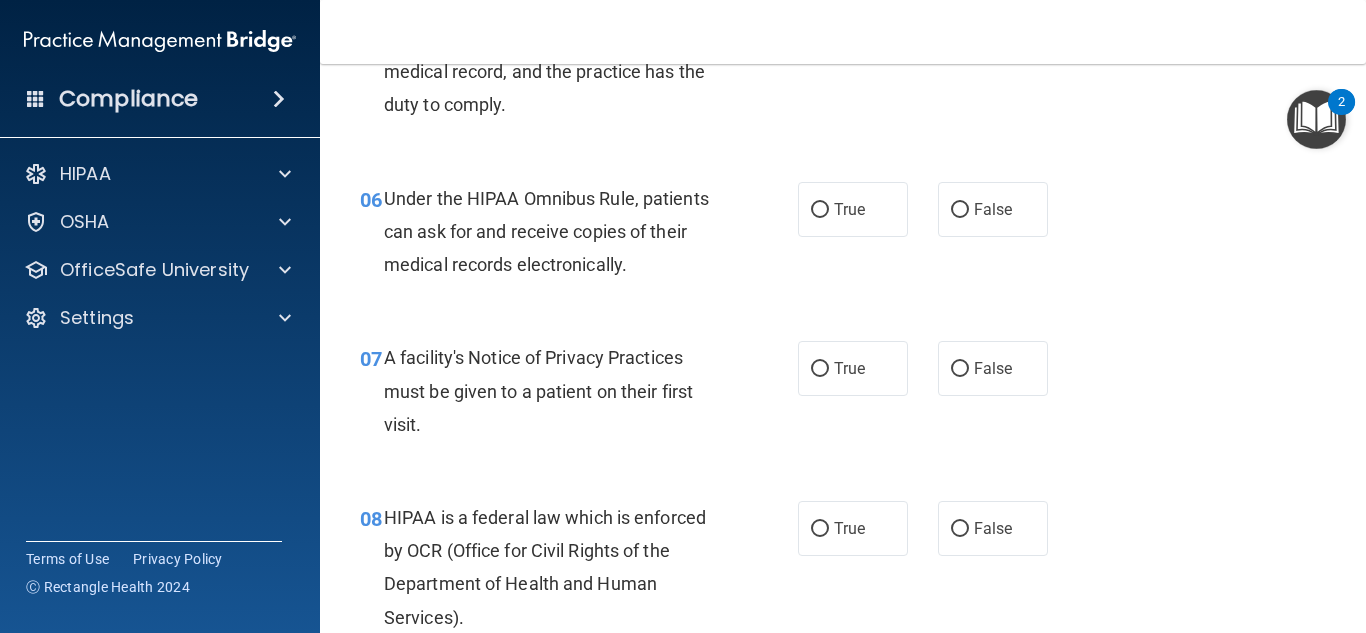 scroll, scrollTop: 1085, scrollLeft: 0, axis: vertical 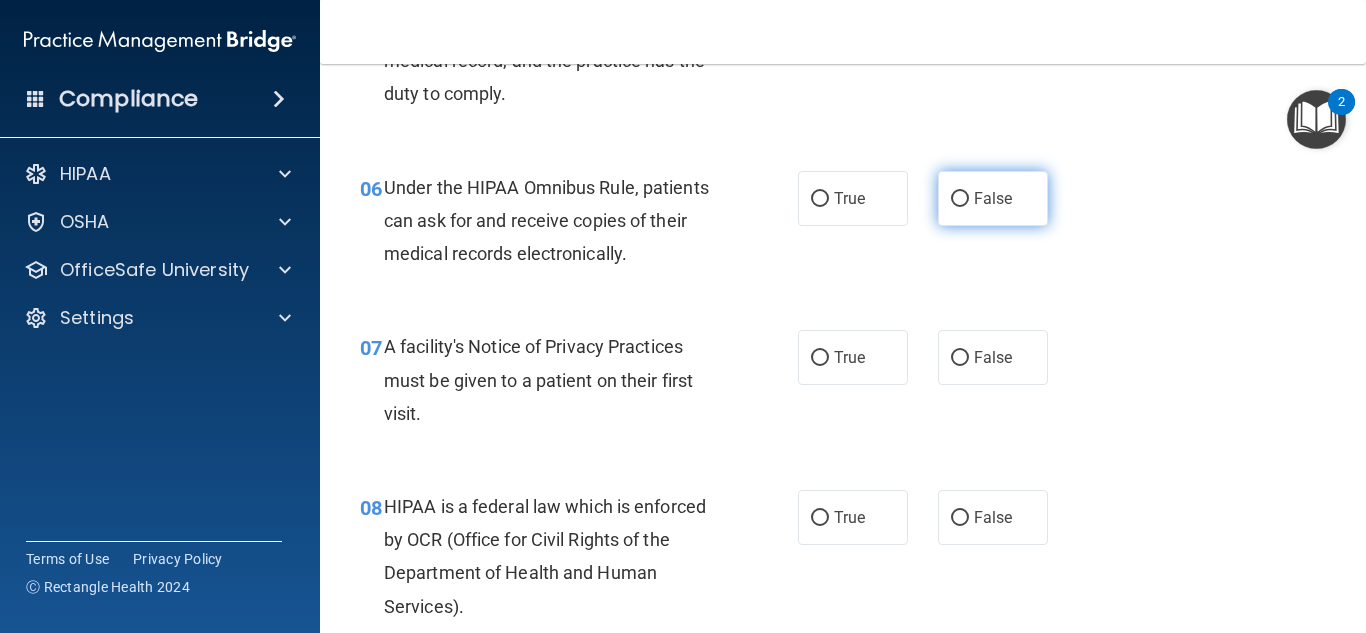 click on "False" at bounding box center [993, 198] 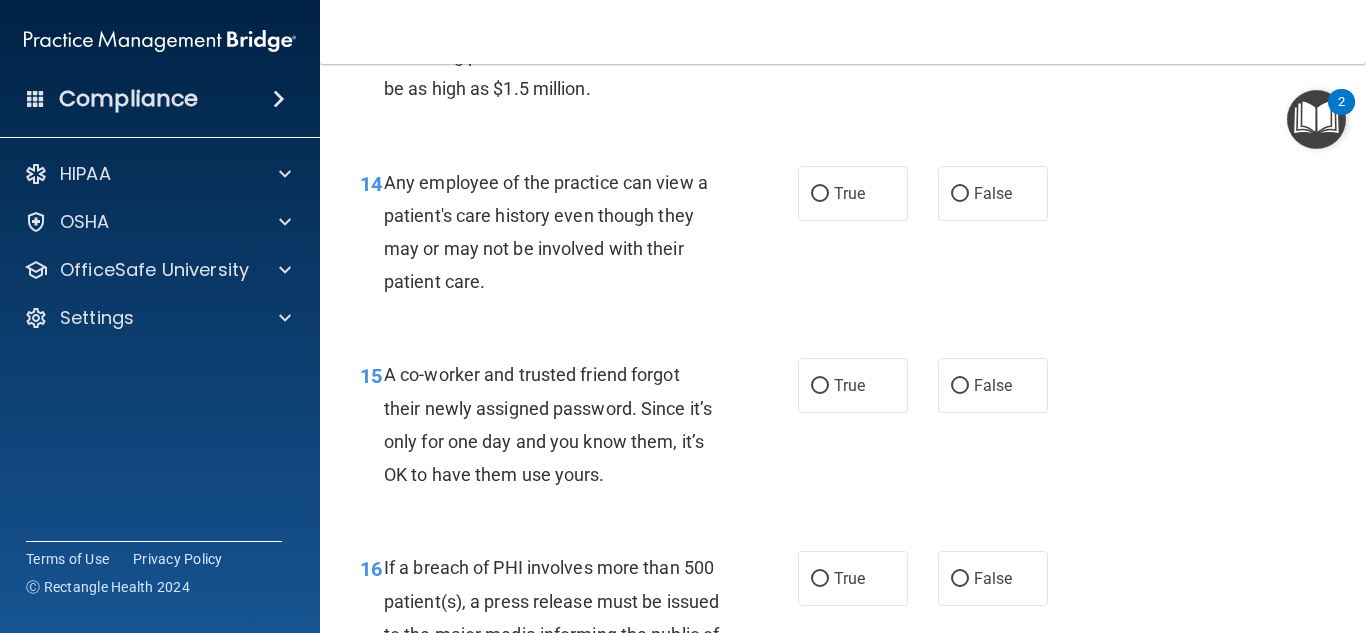 scroll, scrollTop: 2479, scrollLeft: 0, axis: vertical 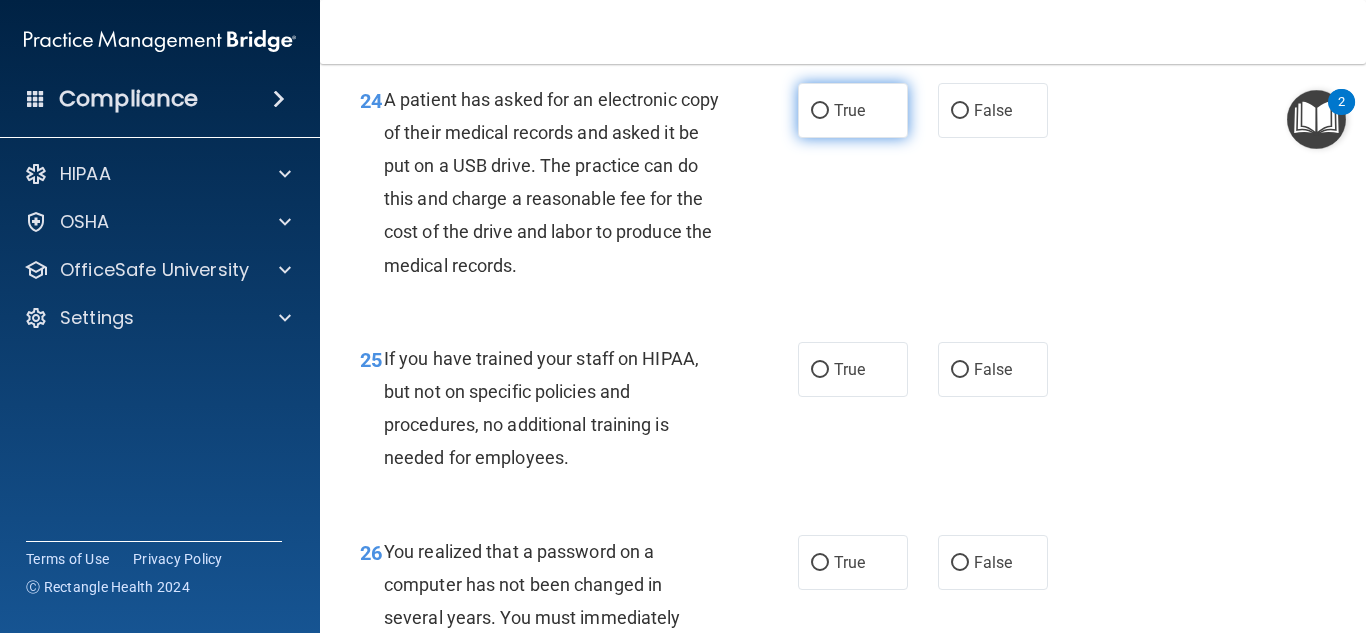 click on "True" at bounding box center (820, 111) 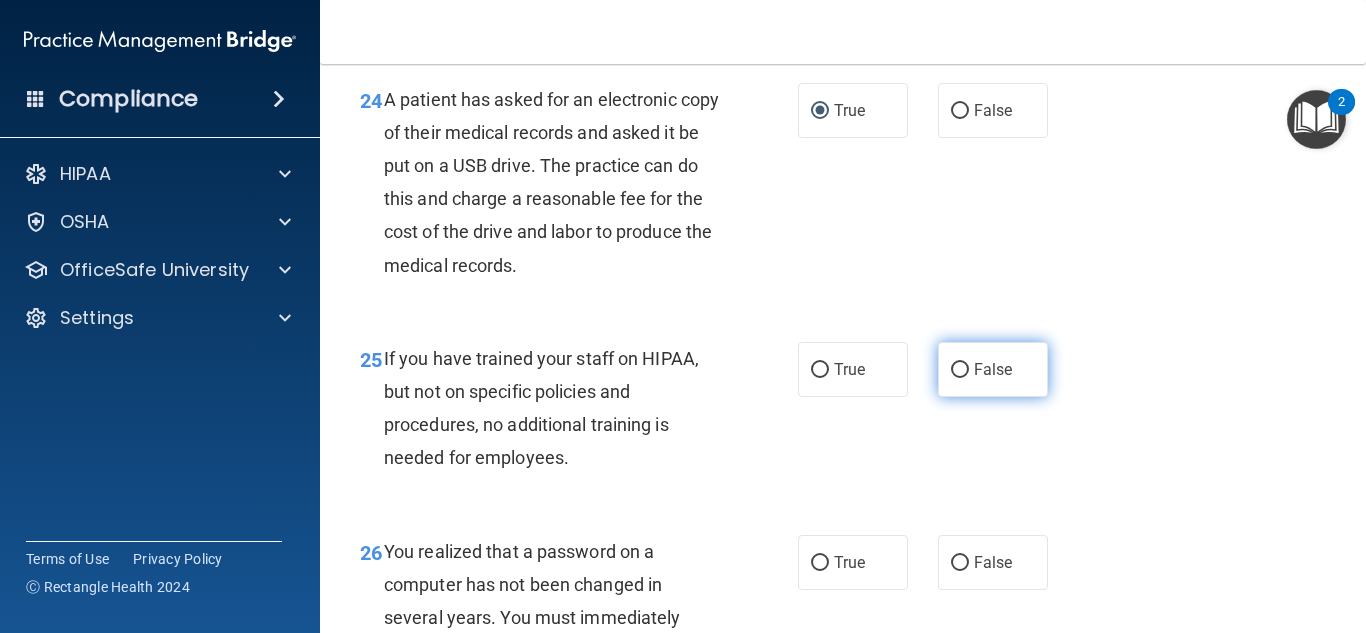 click on "False" at bounding box center (960, 370) 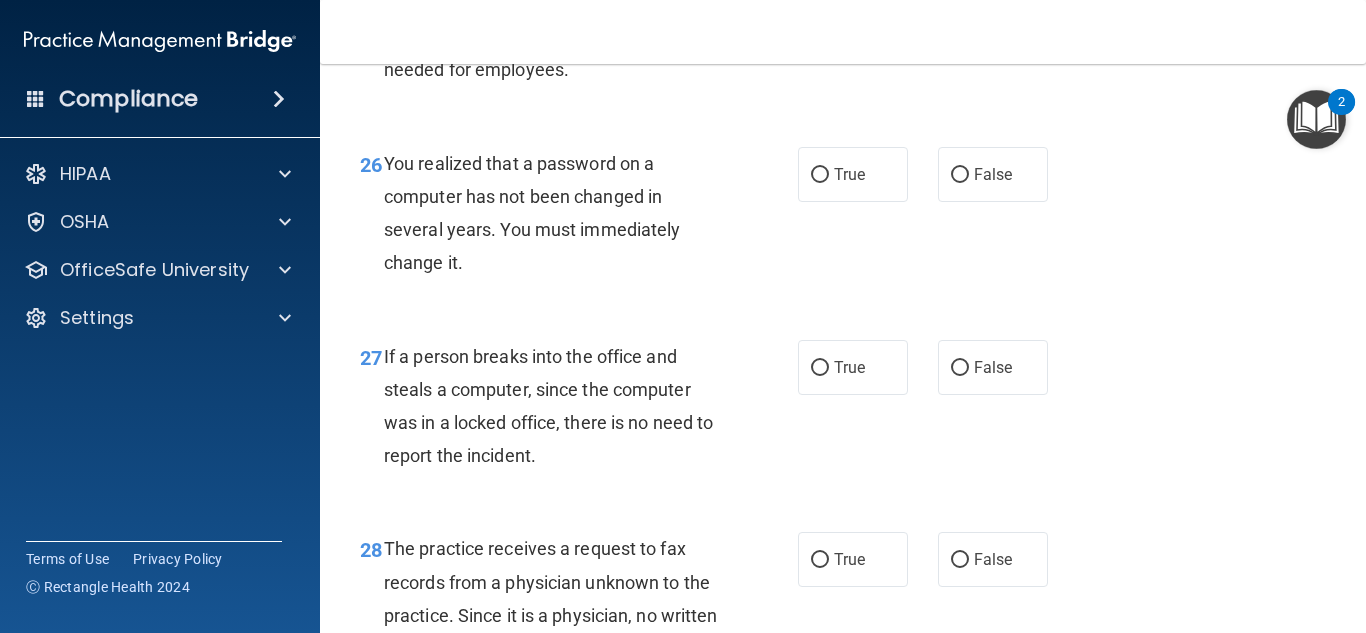scroll, scrollTop: 4912, scrollLeft: 0, axis: vertical 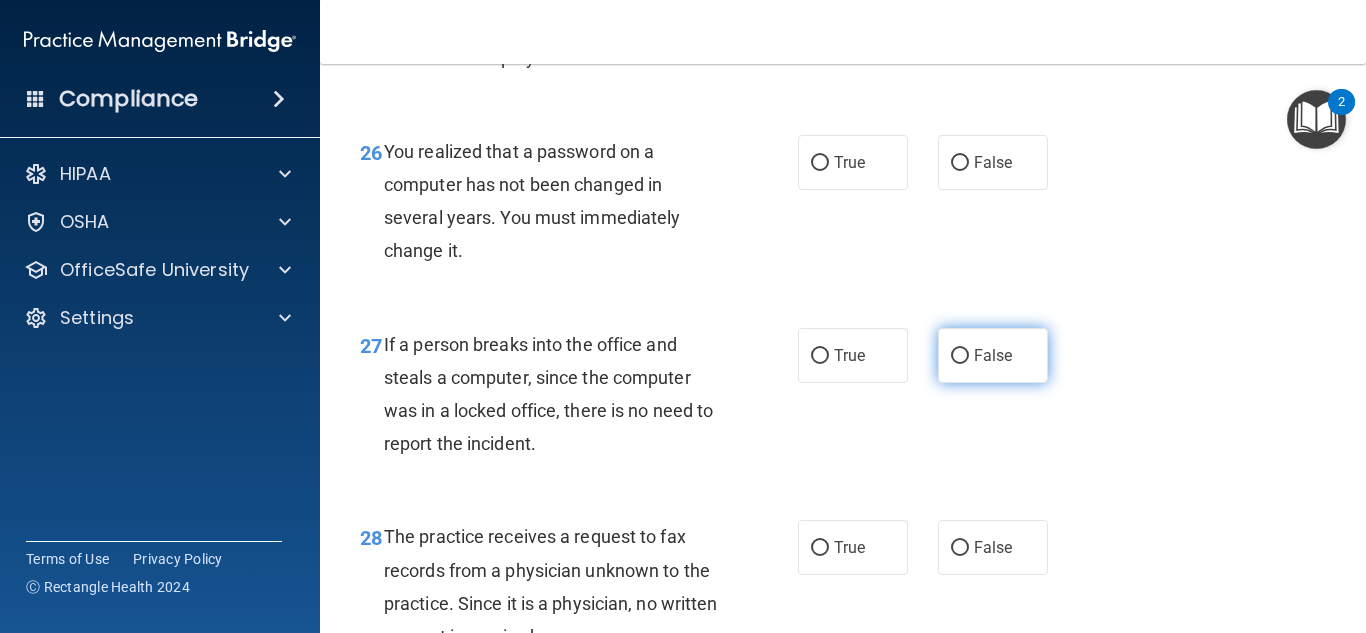 click on "False" at bounding box center (960, 356) 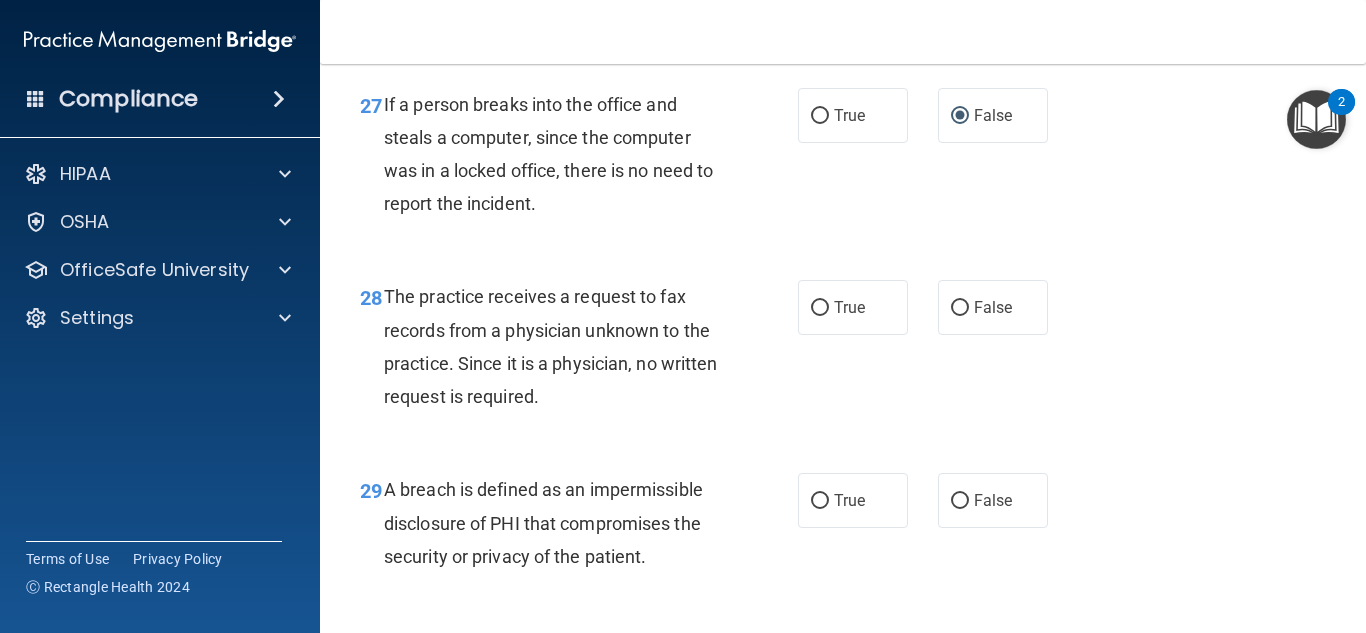 scroll, scrollTop: 5163, scrollLeft: 0, axis: vertical 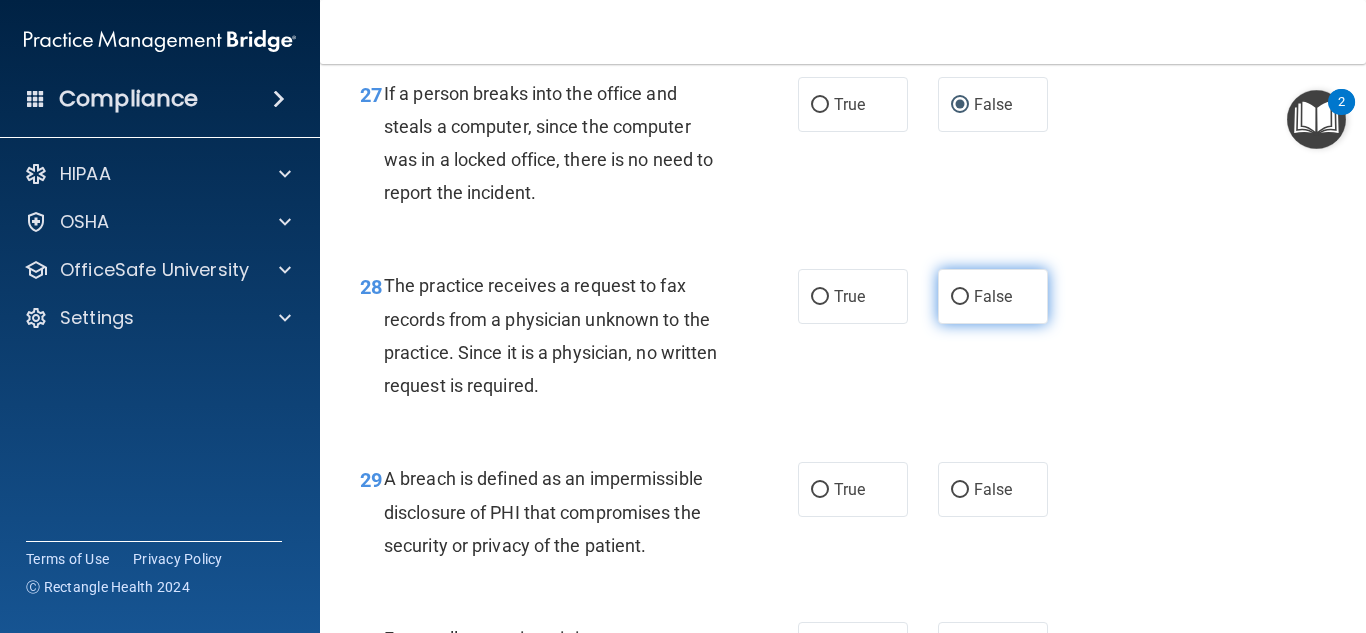 click on "False" at bounding box center [960, 297] 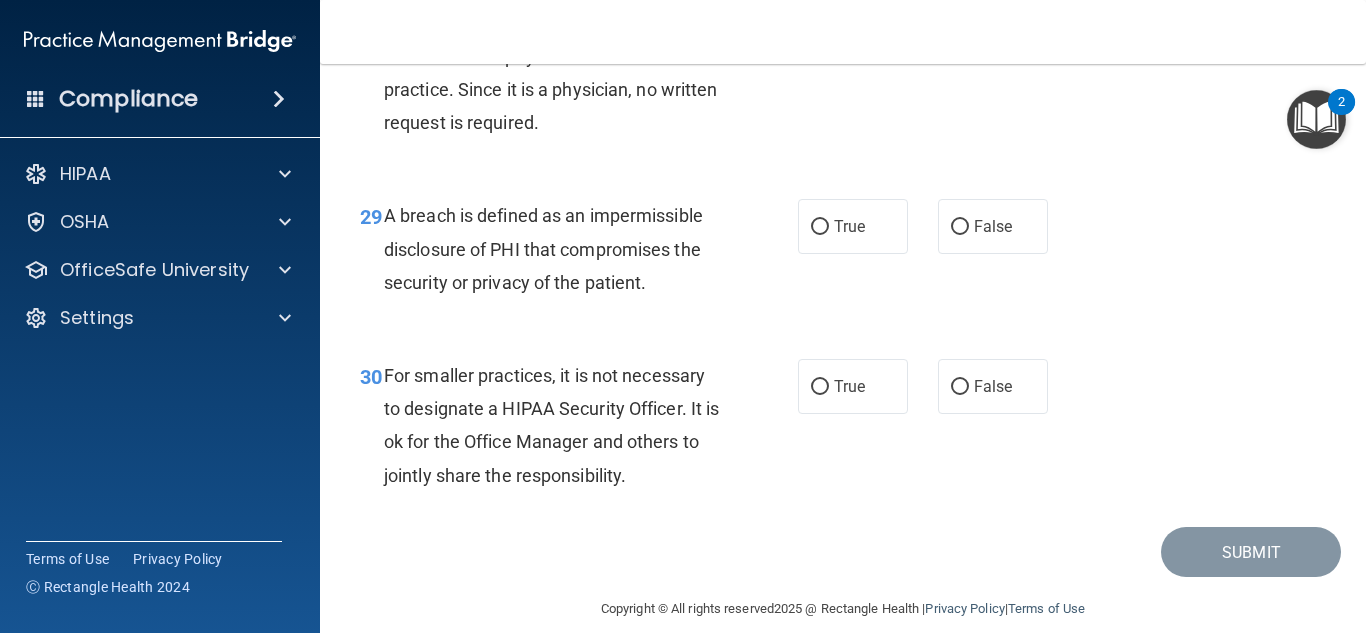 scroll, scrollTop: 5437, scrollLeft: 0, axis: vertical 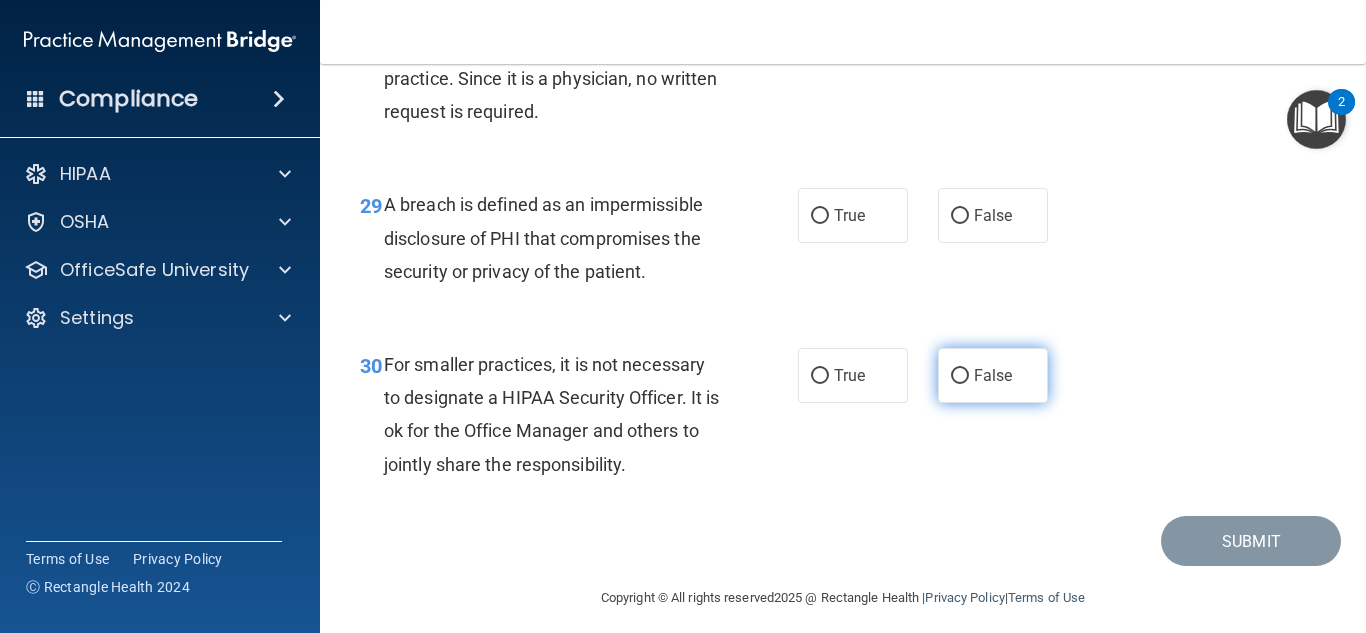 click on "False" at bounding box center [960, 376] 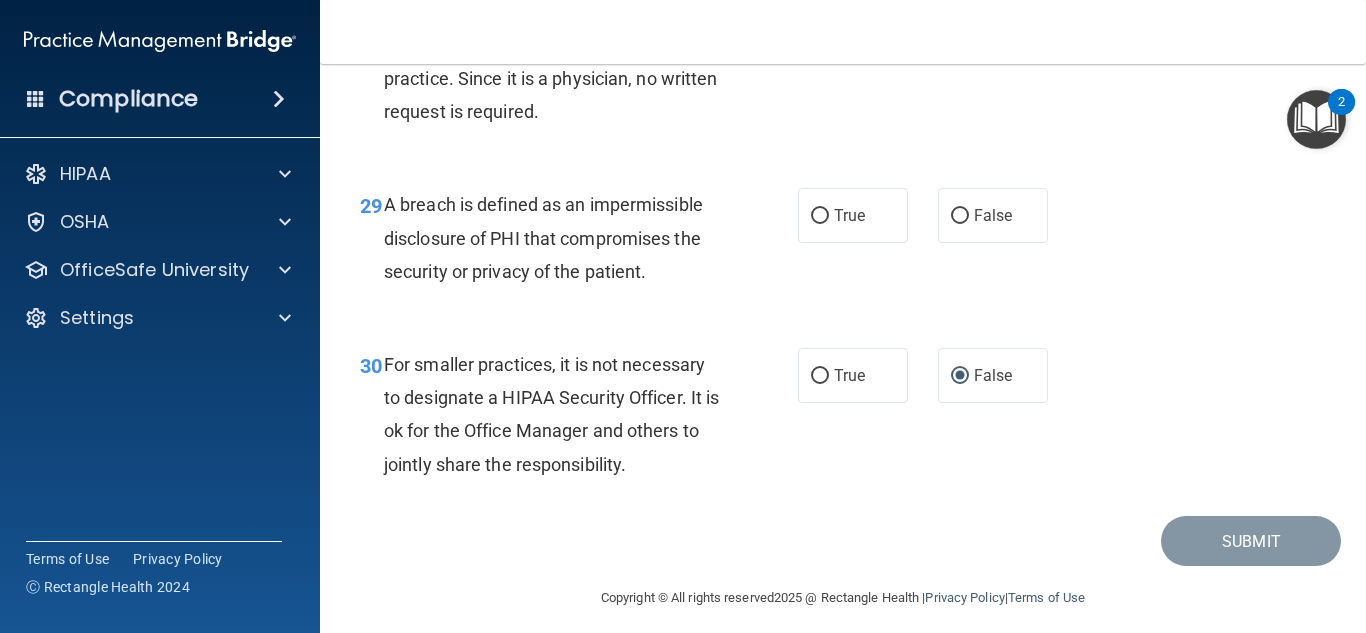 scroll, scrollTop: 5346, scrollLeft: 0, axis: vertical 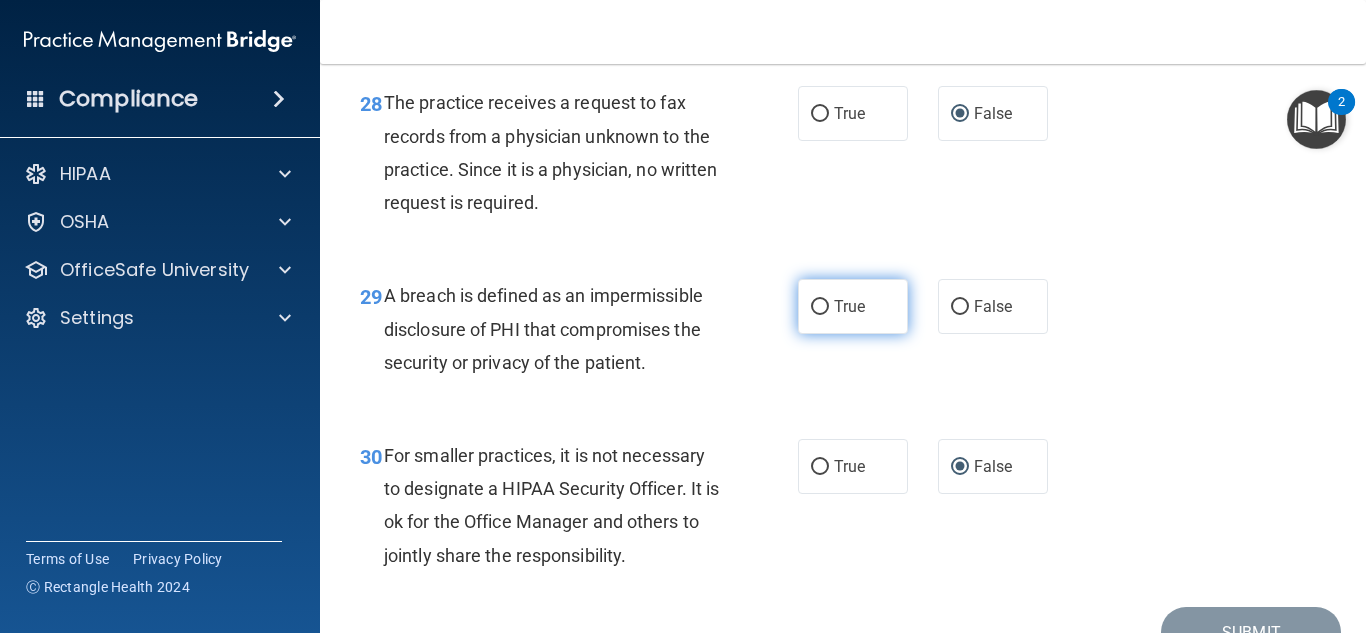 click on "True" at bounding box center [820, 307] 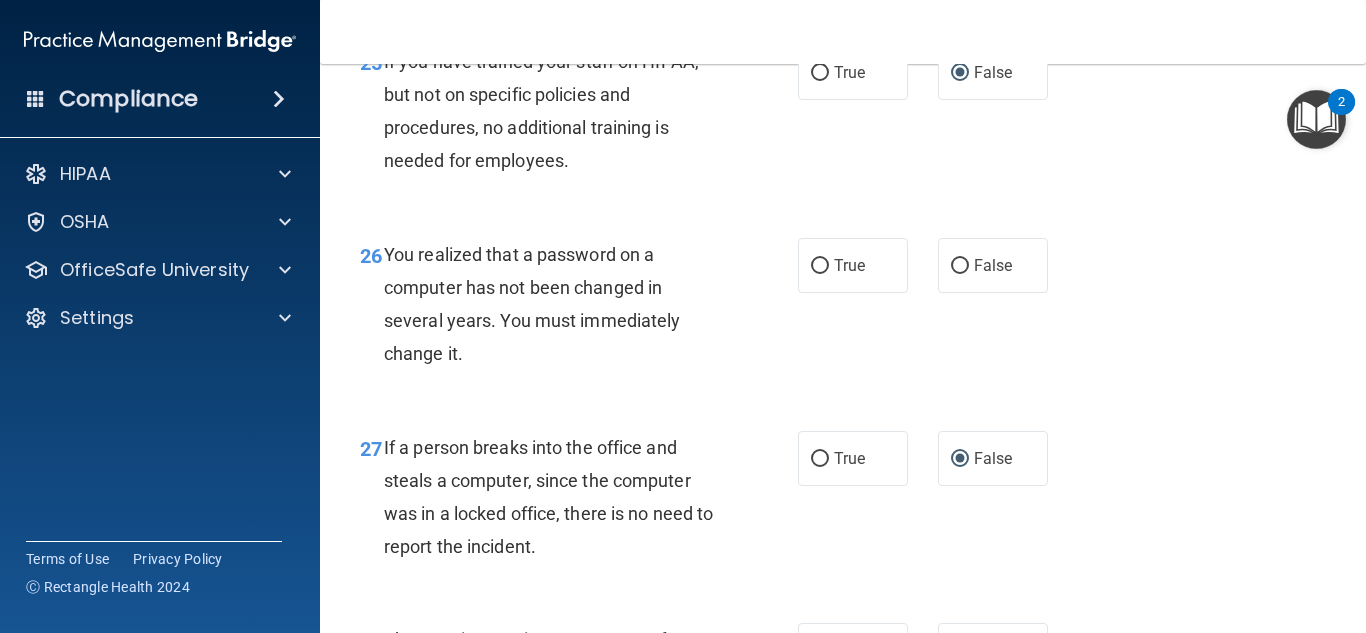 scroll, scrollTop: 4786, scrollLeft: 0, axis: vertical 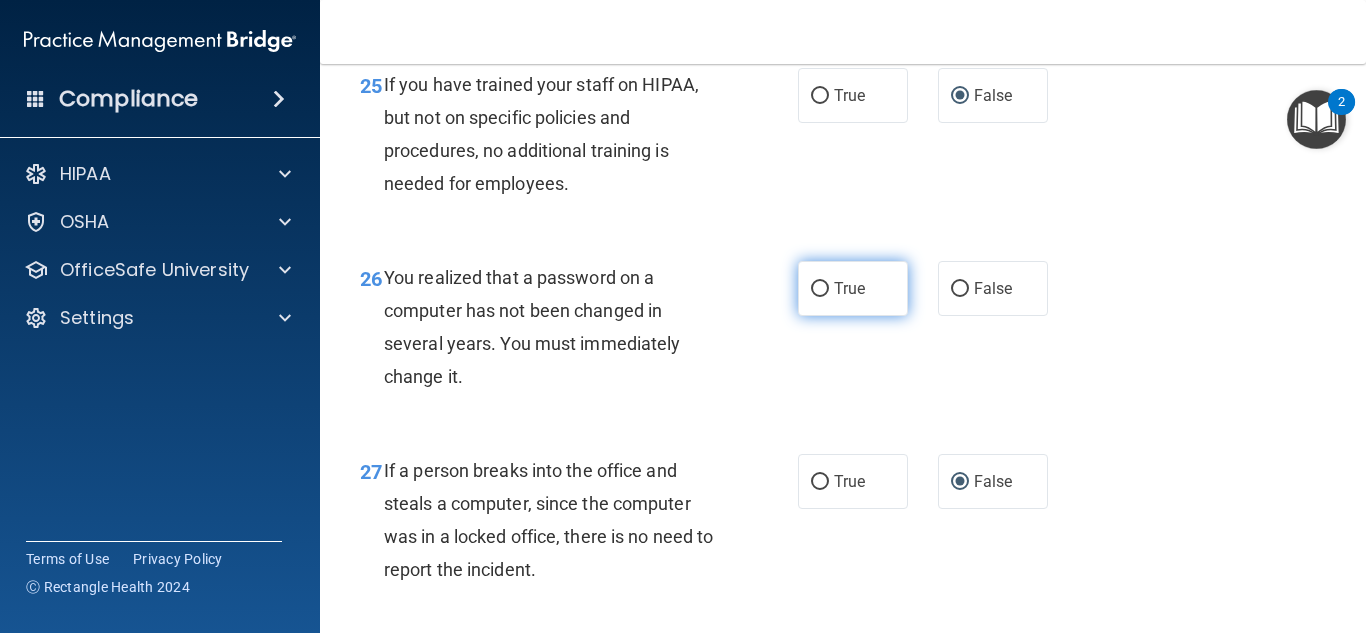 click on "True" at bounding box center [820, 289] 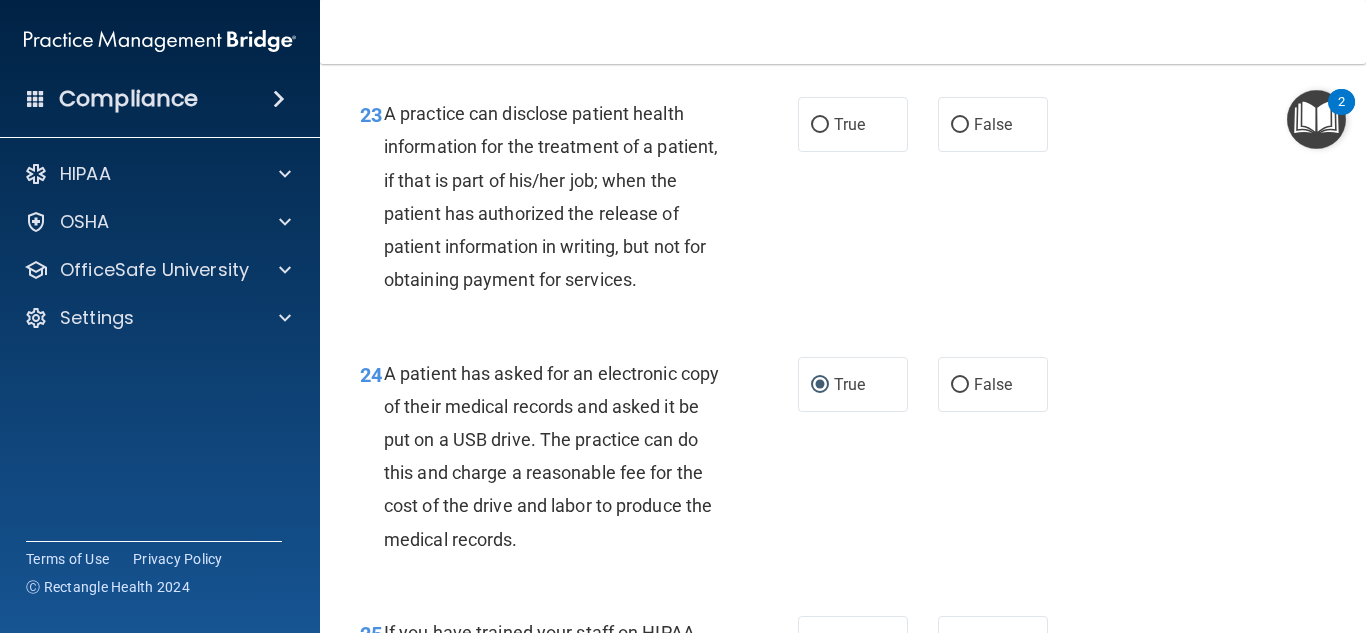 scroll, scrollTop: 4226, scrollLeft: 0, axis: vertical 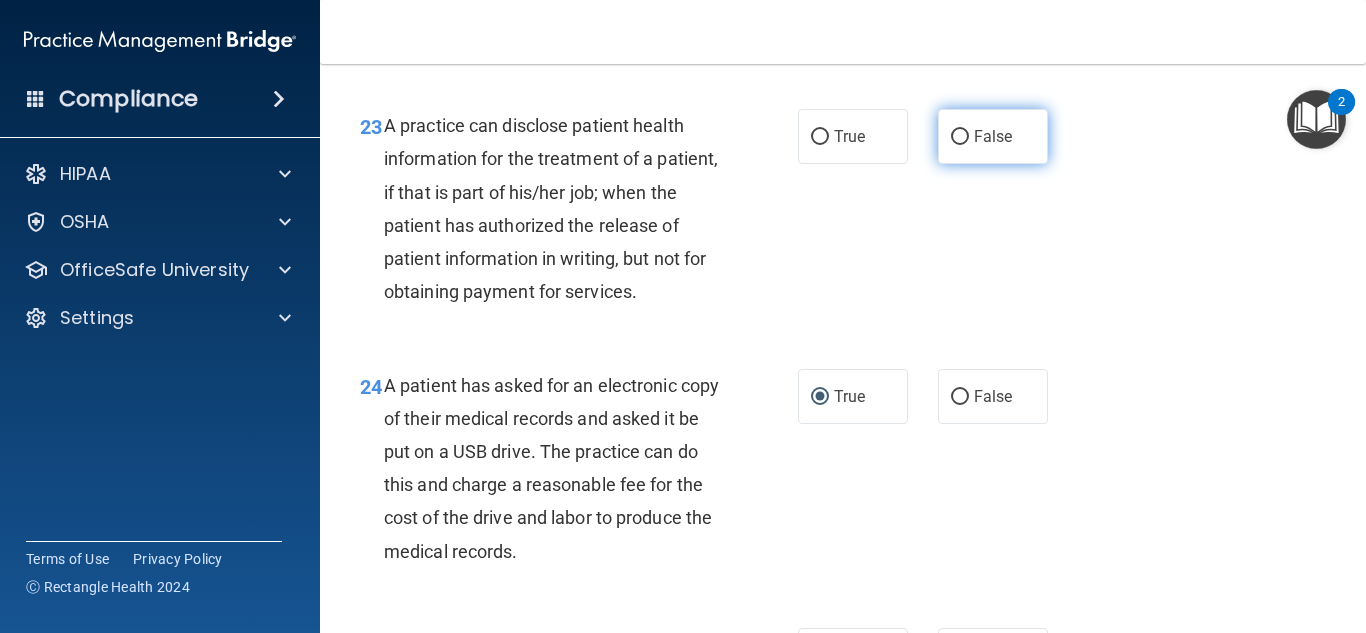 click on "False" at bounding box center [960, 137] 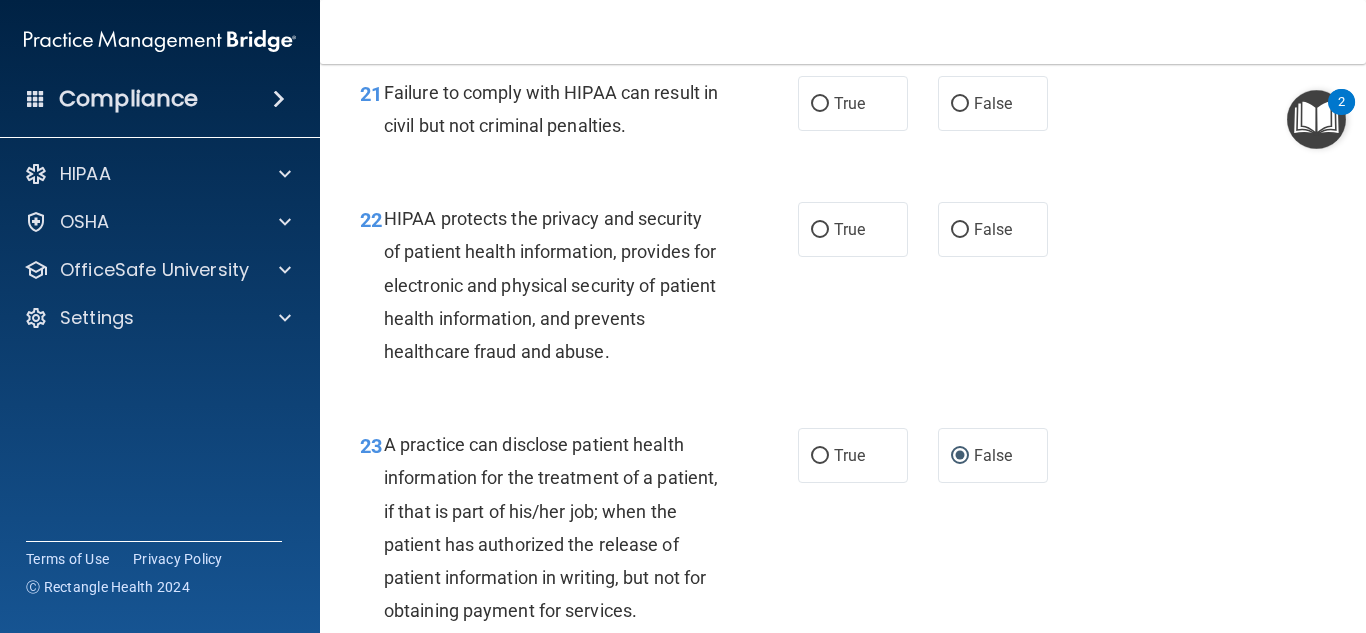 scroll, scrollTop: 3884, scrollLeft: 0, axis: vertical 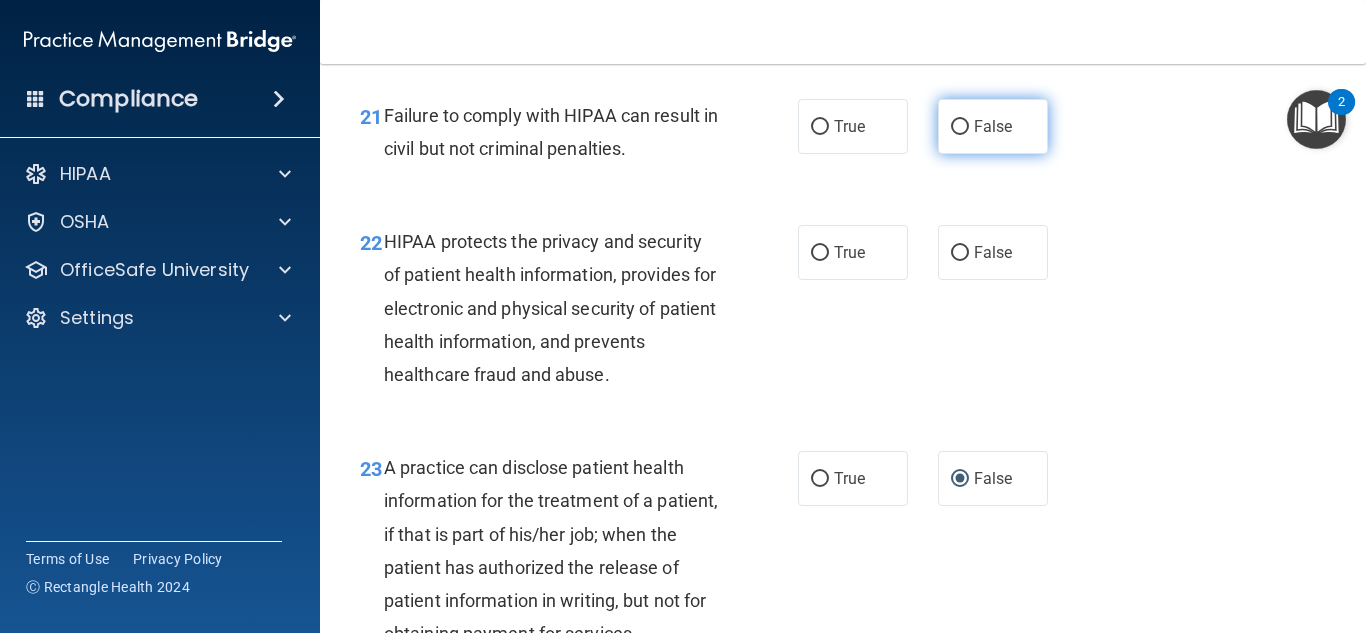 click on "False" at bounding box center (960, 127) 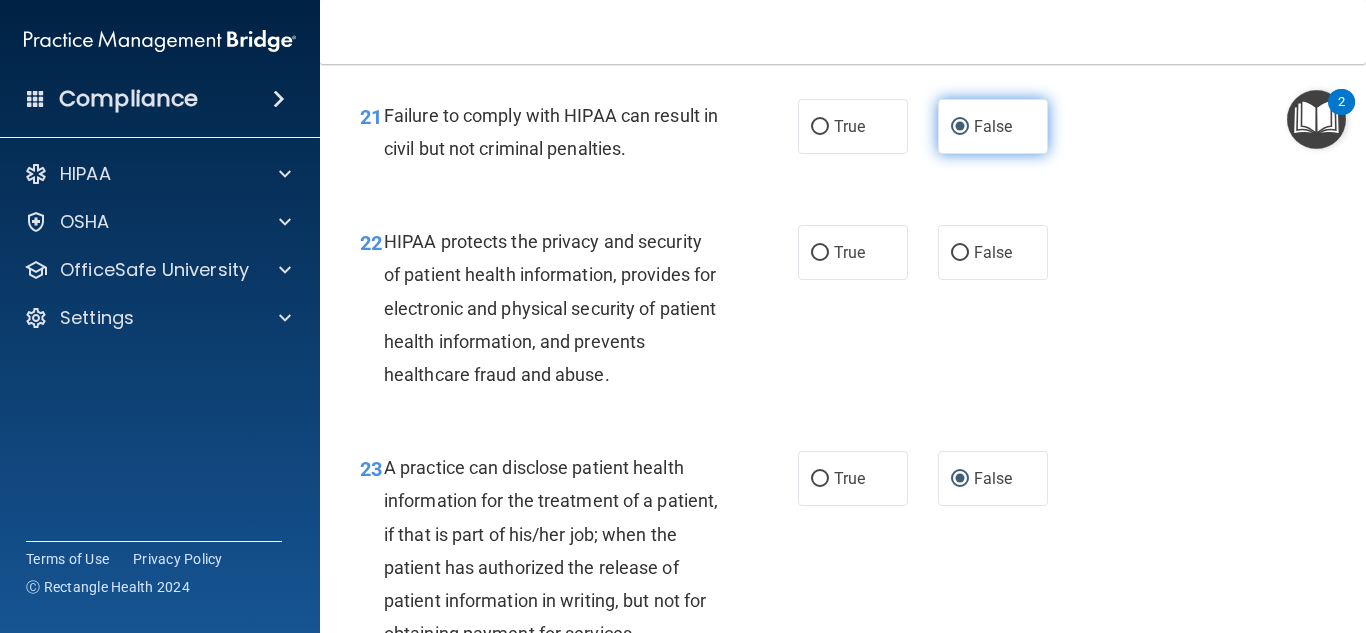 click on "False" at bounding box center (960, 127) 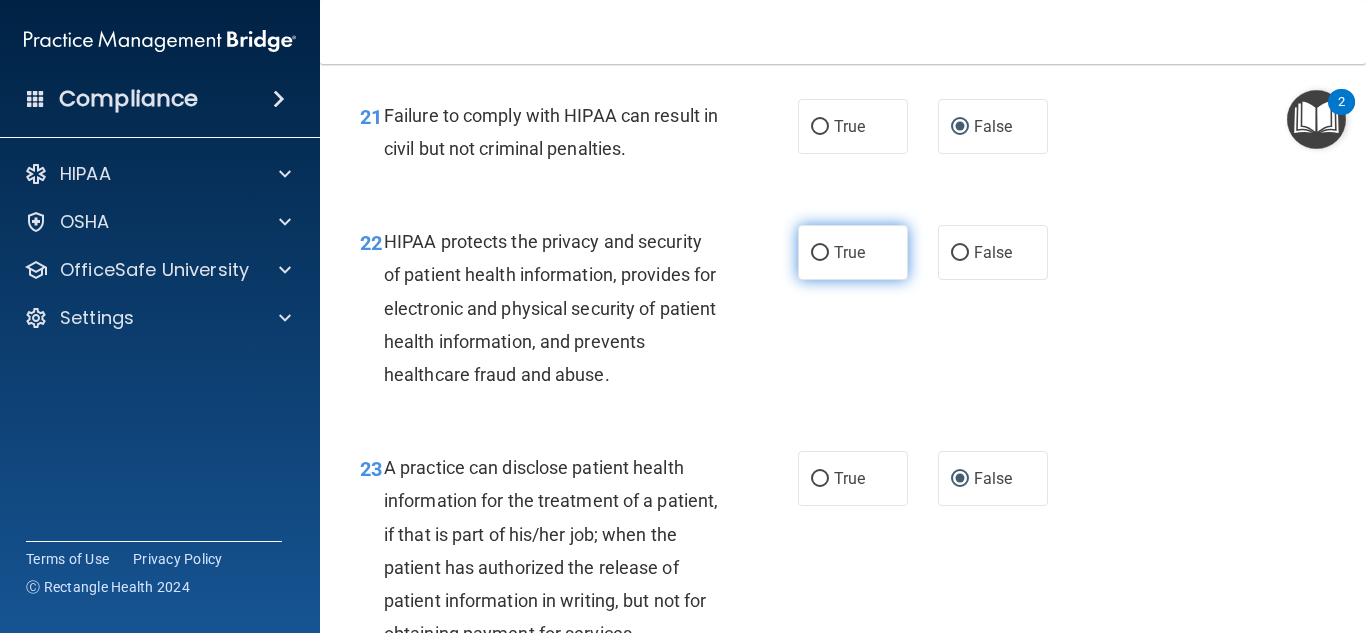 click on "True" at bounding box center (820, 253) 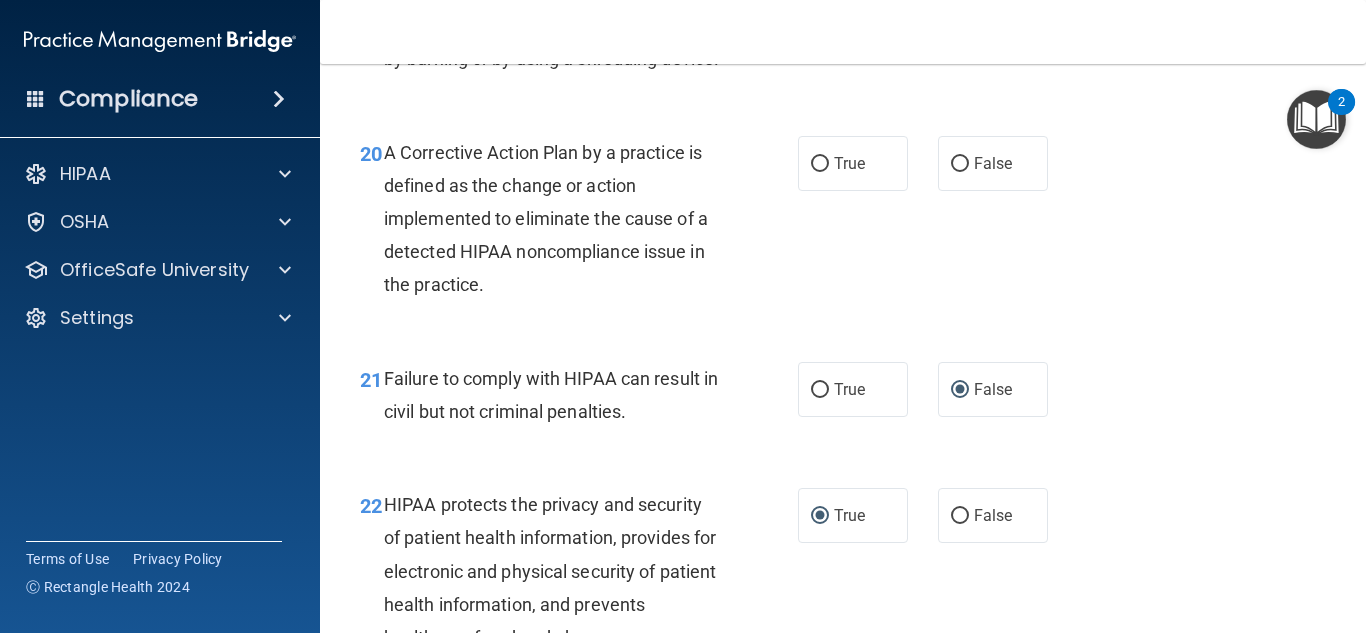 scroll, scrollTop: 3598, scrollLeft: 0, axis: vertical 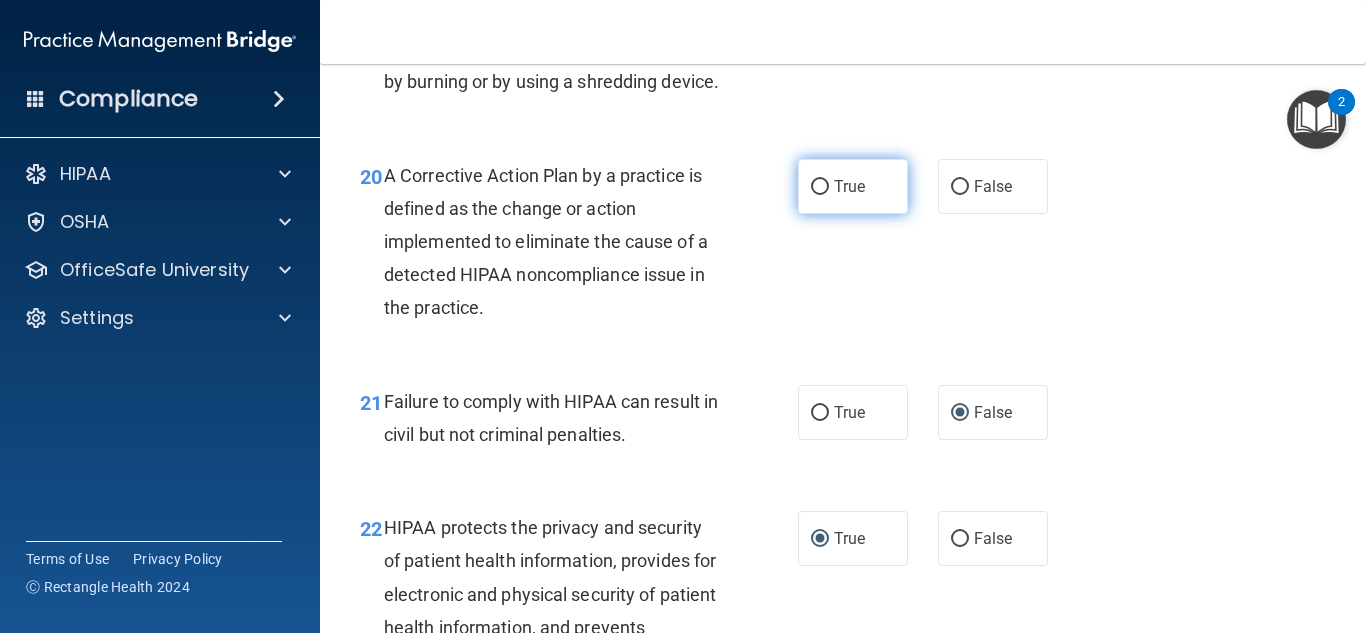 click on "True" at bounding box center (820, 187) 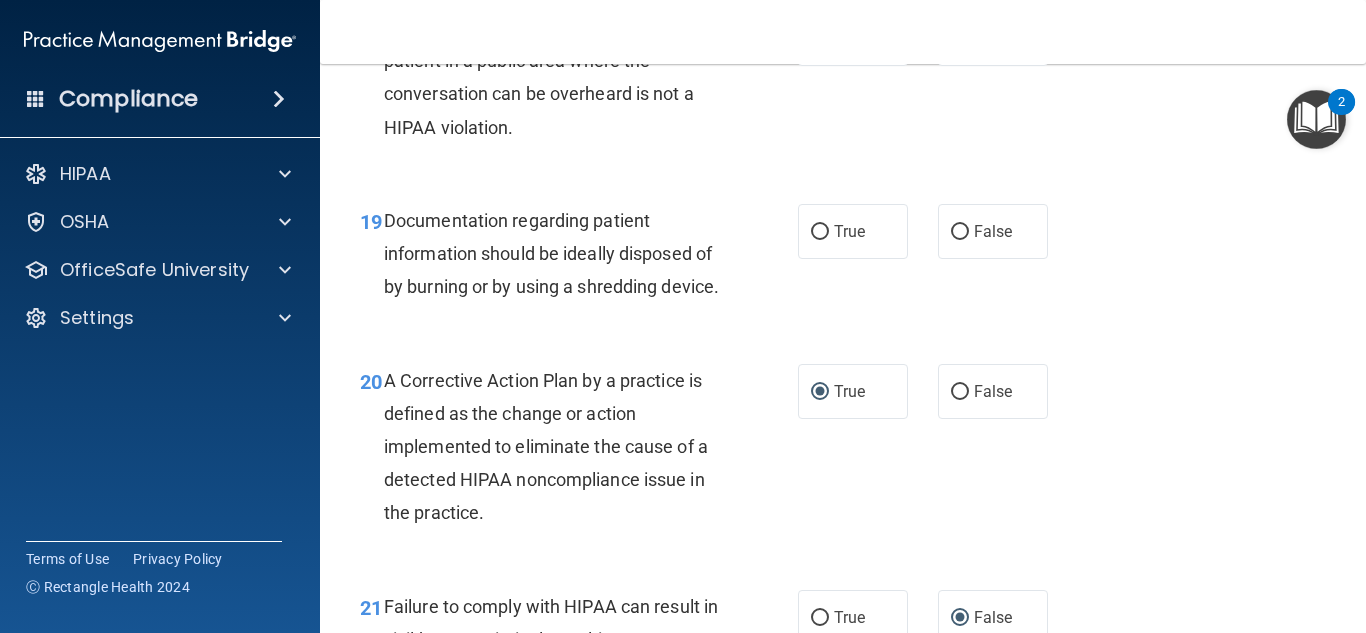 scroll, scrollTop: 3370, scrollLeft: 0, axis: vertical 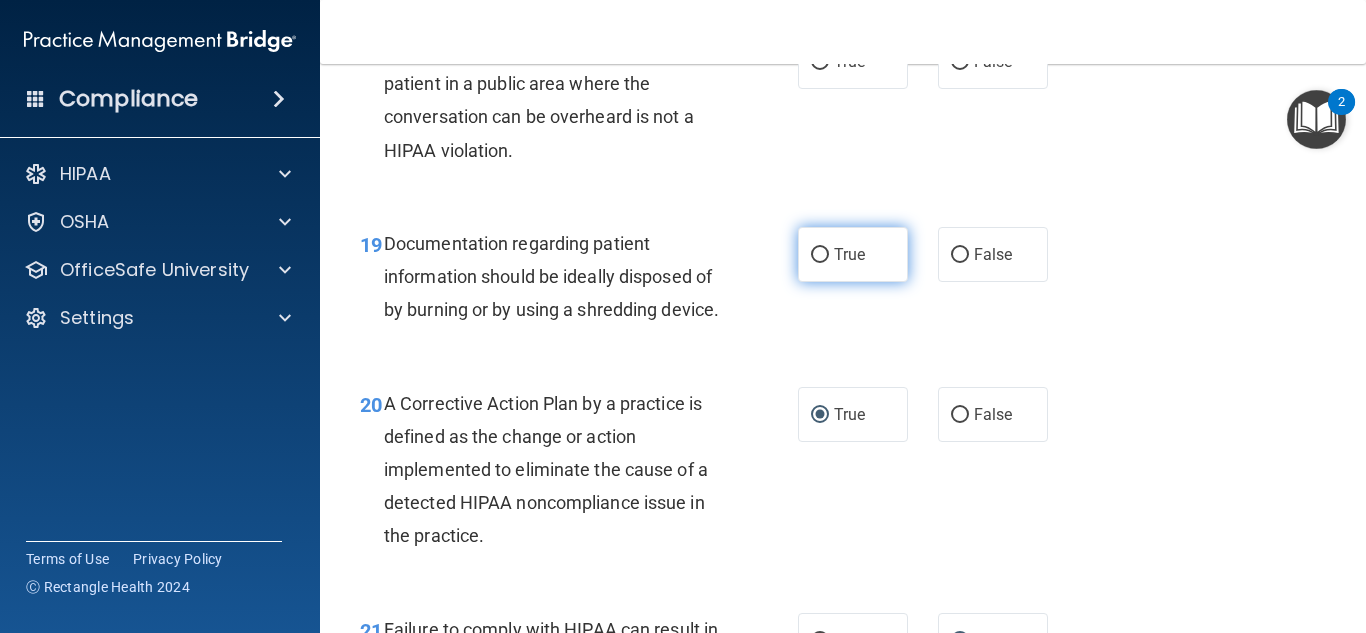 click on "True" at bounding box center [849, 254] 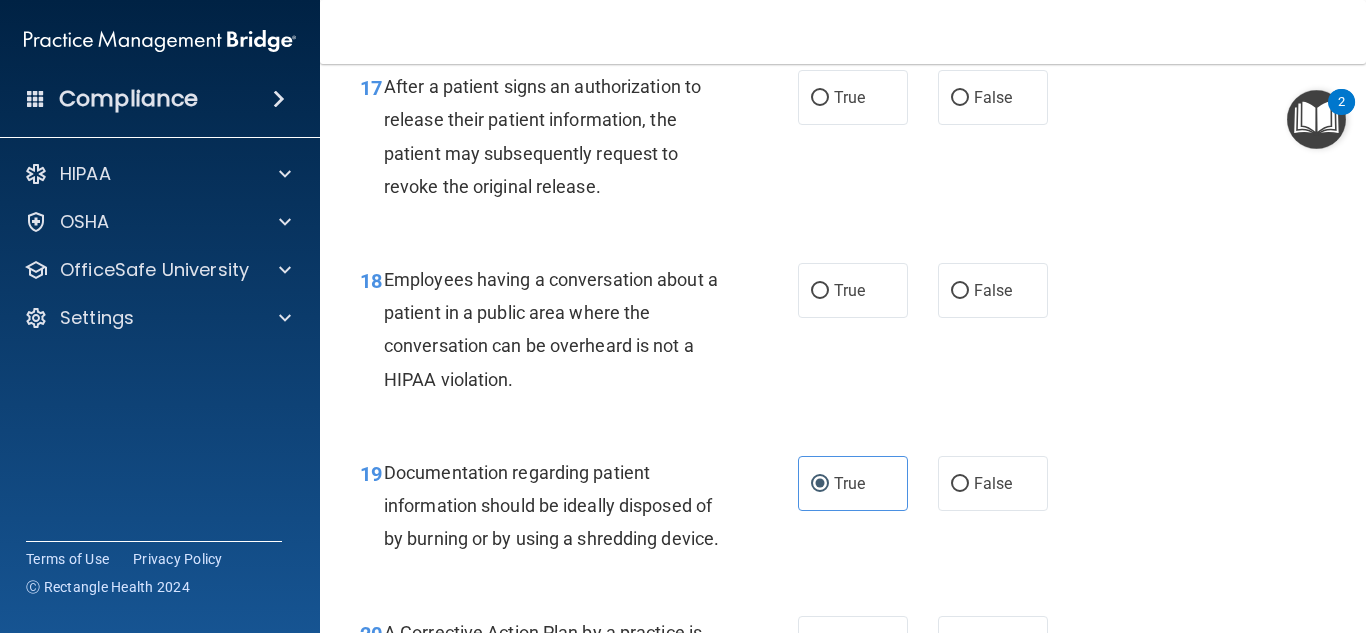 scroll, scrollTop: 3130, scrollLeft: 0, axis: vertical 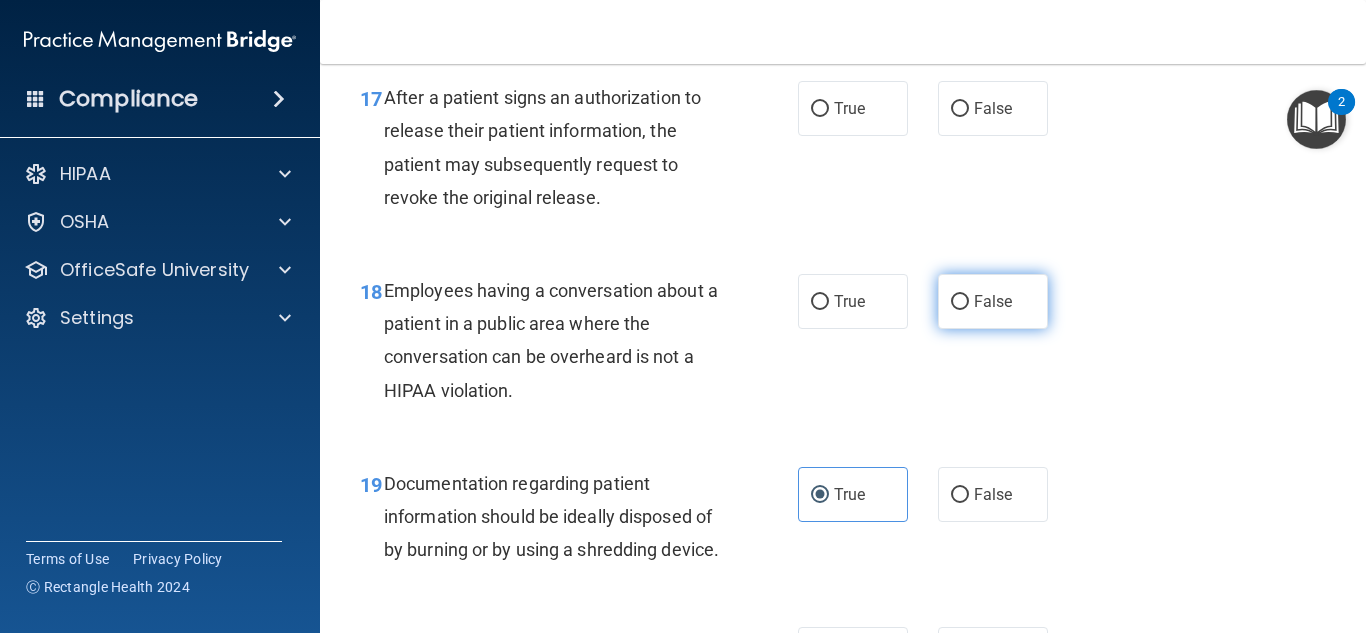 click on "False" at bounding box center (993, 301) 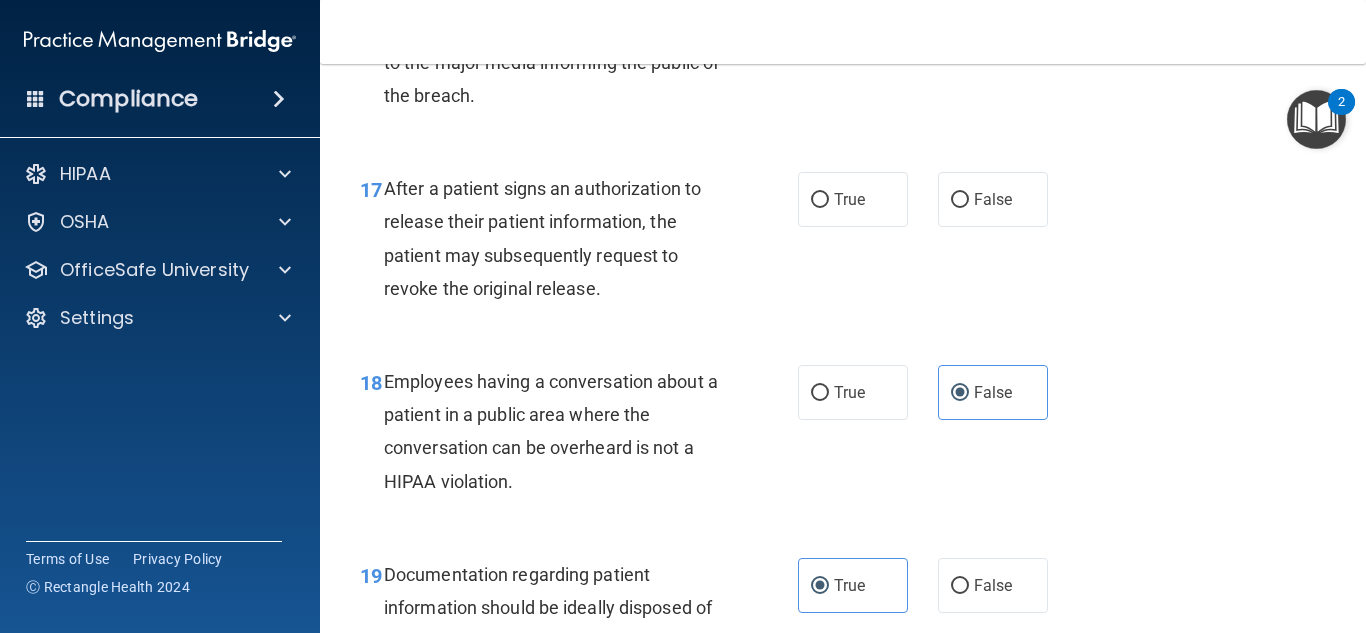 scroll, scrollTop: 3016, scrollLeft: 0, axis: vertical 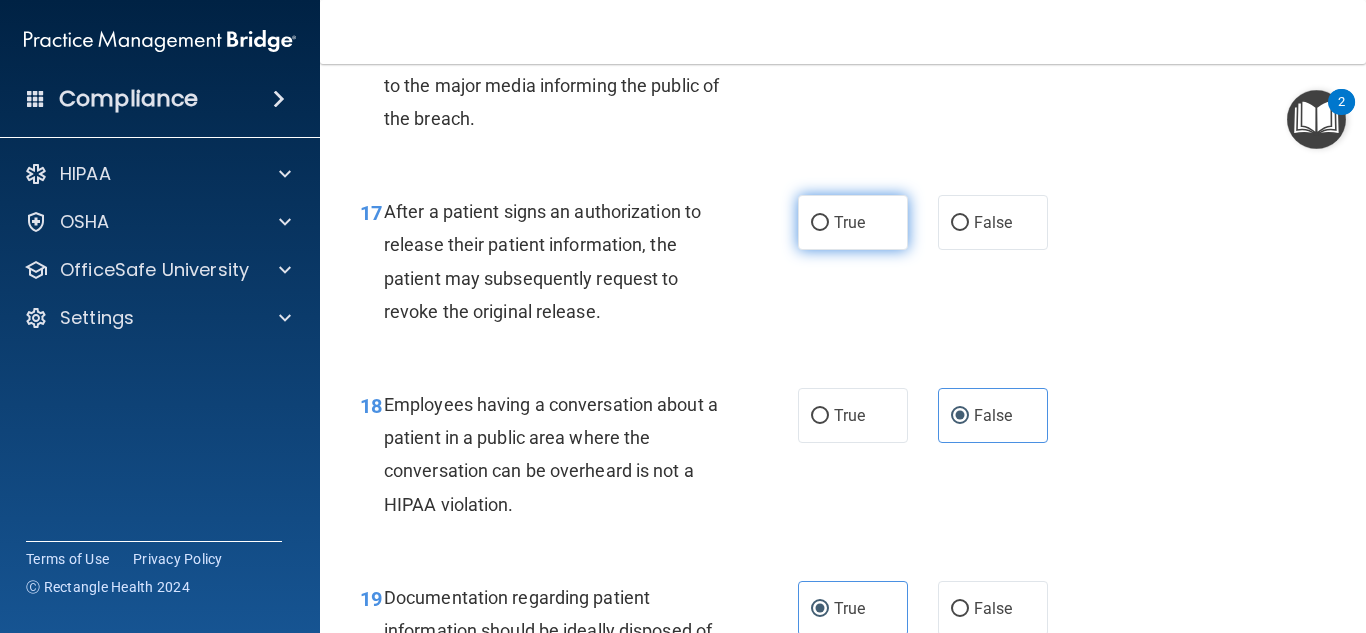 click on "True" at bounding box center [820, 223] 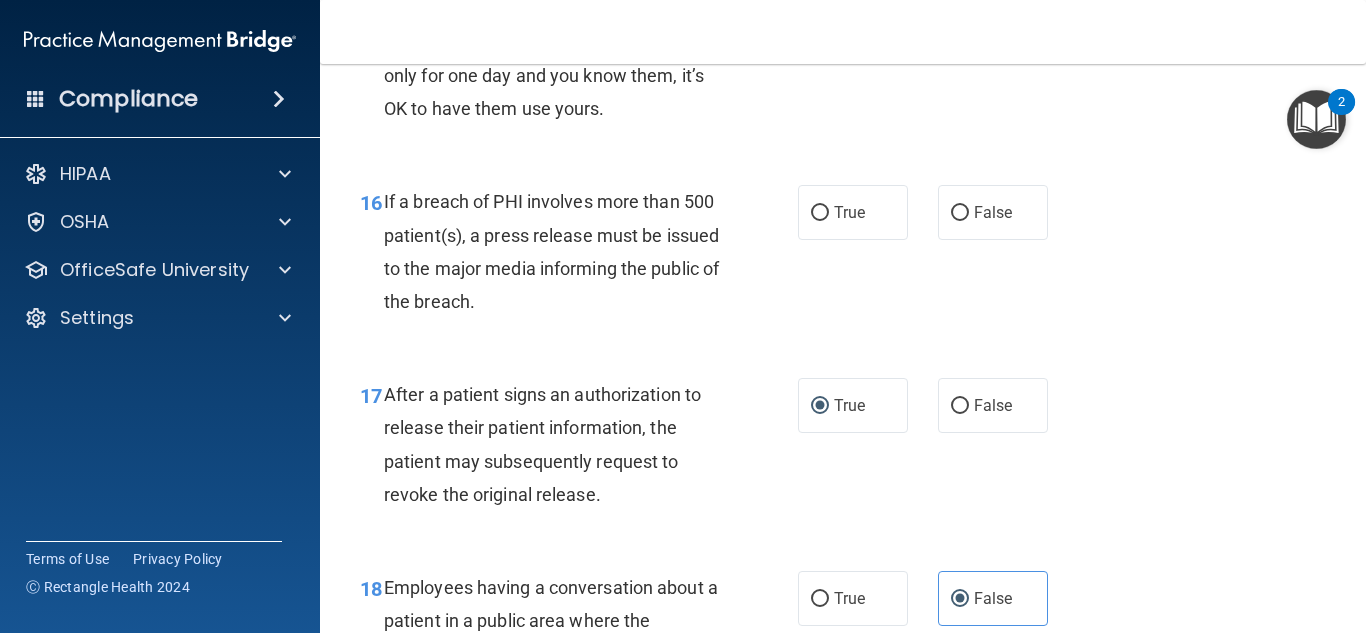 scroll, scrollTop: 2810, scrollLeft: 0, axis: vertical 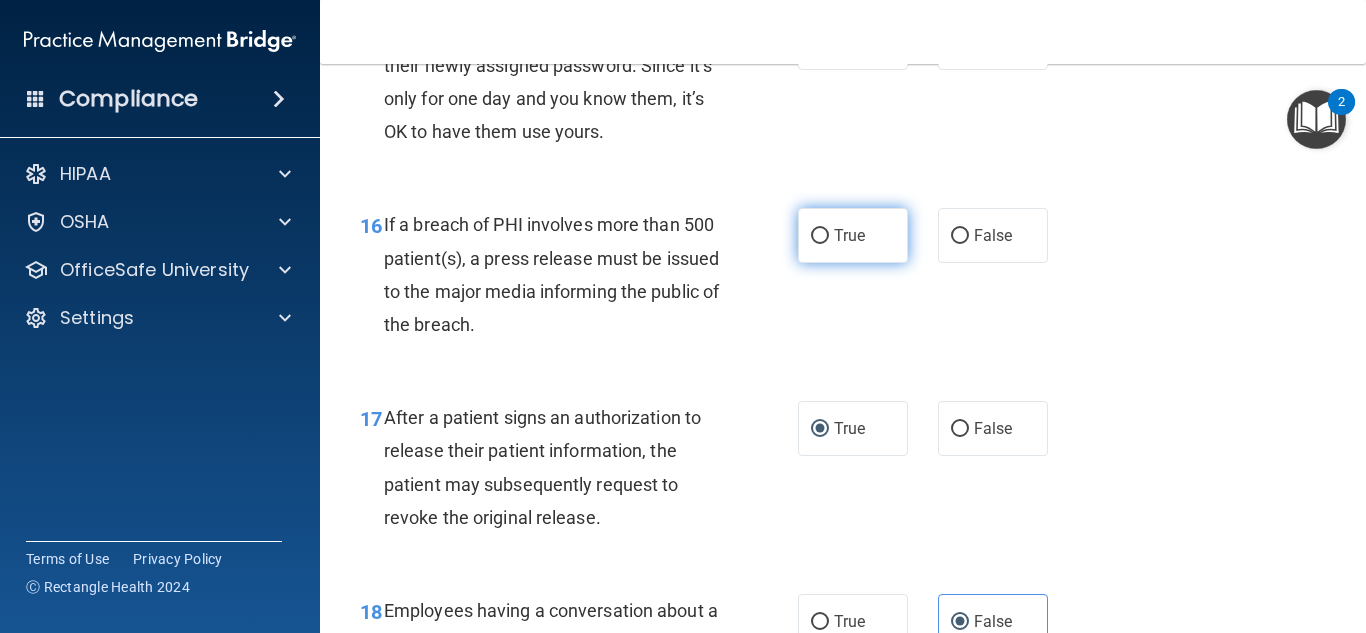 click on "True" at bounding box center [820, 236] 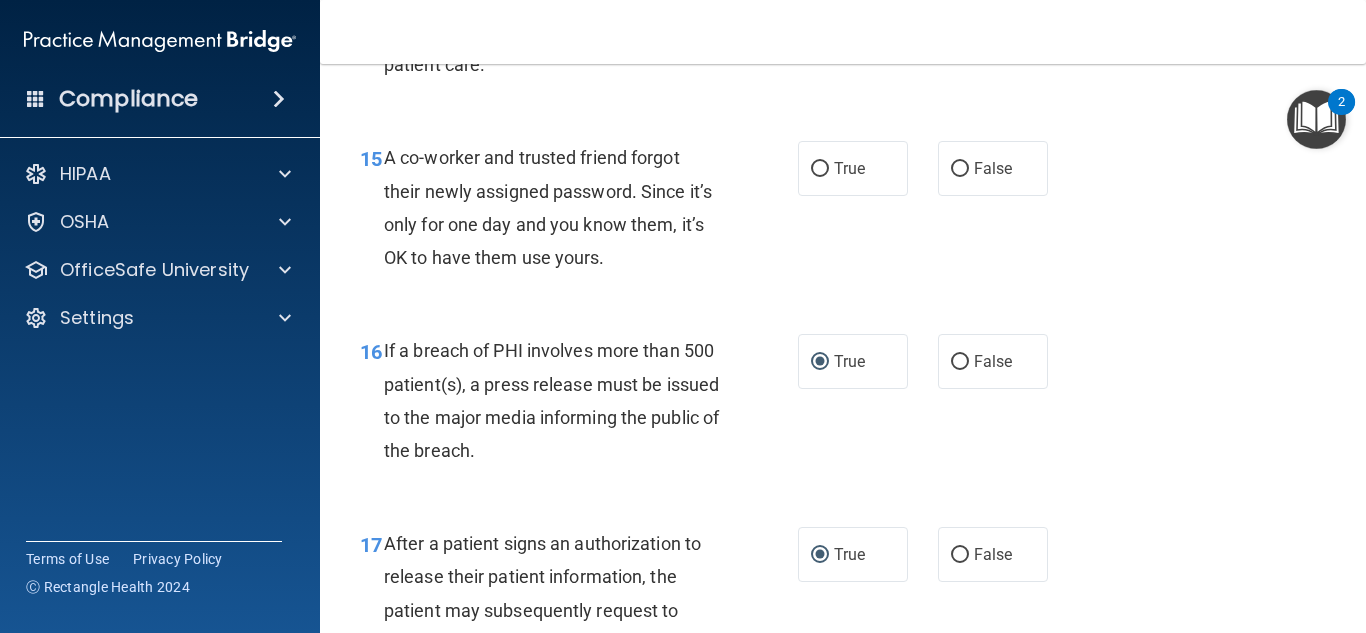scroll, scrollTop: 2456, scrollLeft: 0, axis: vertical 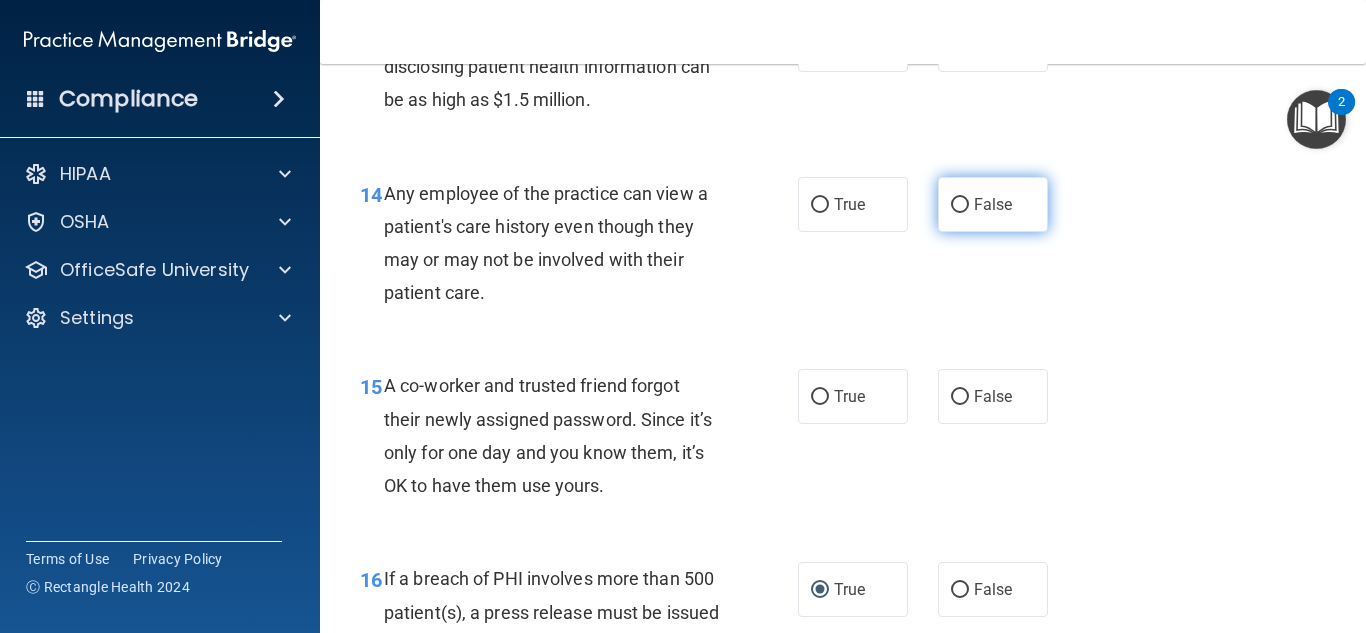 click on "False" at bounding box center [993, 204] 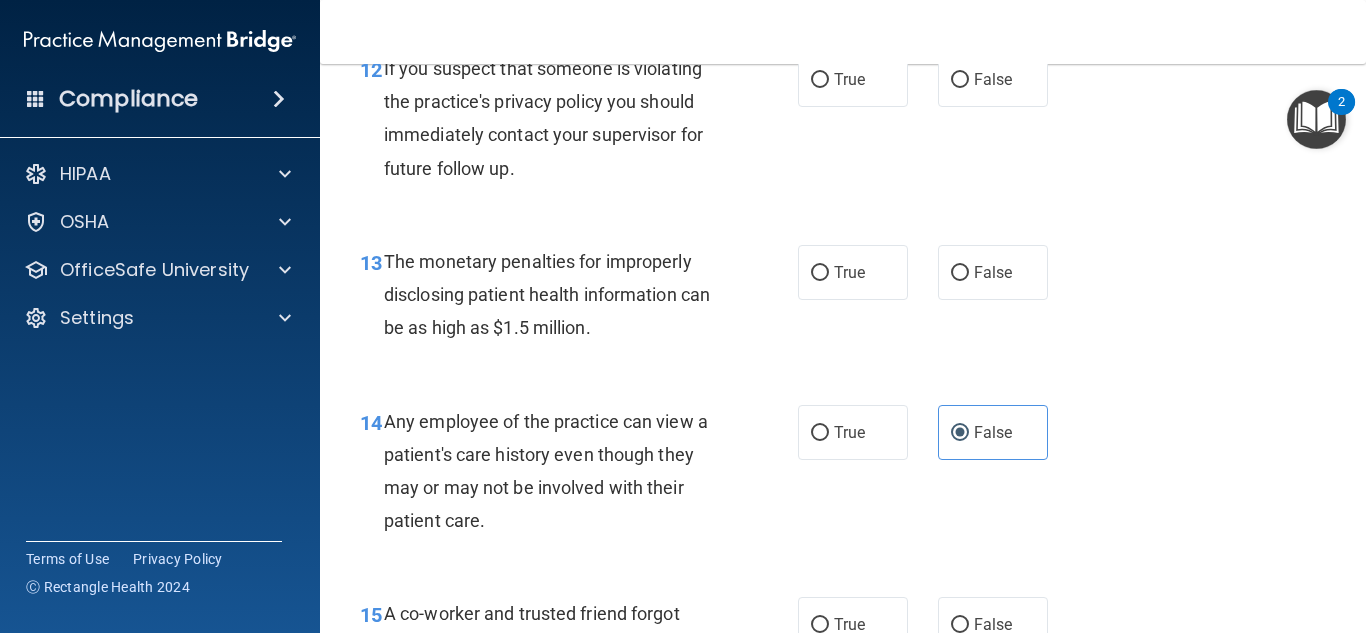 scroll, scrollTop: 2216, scrollLeft: 0, axis: vertical 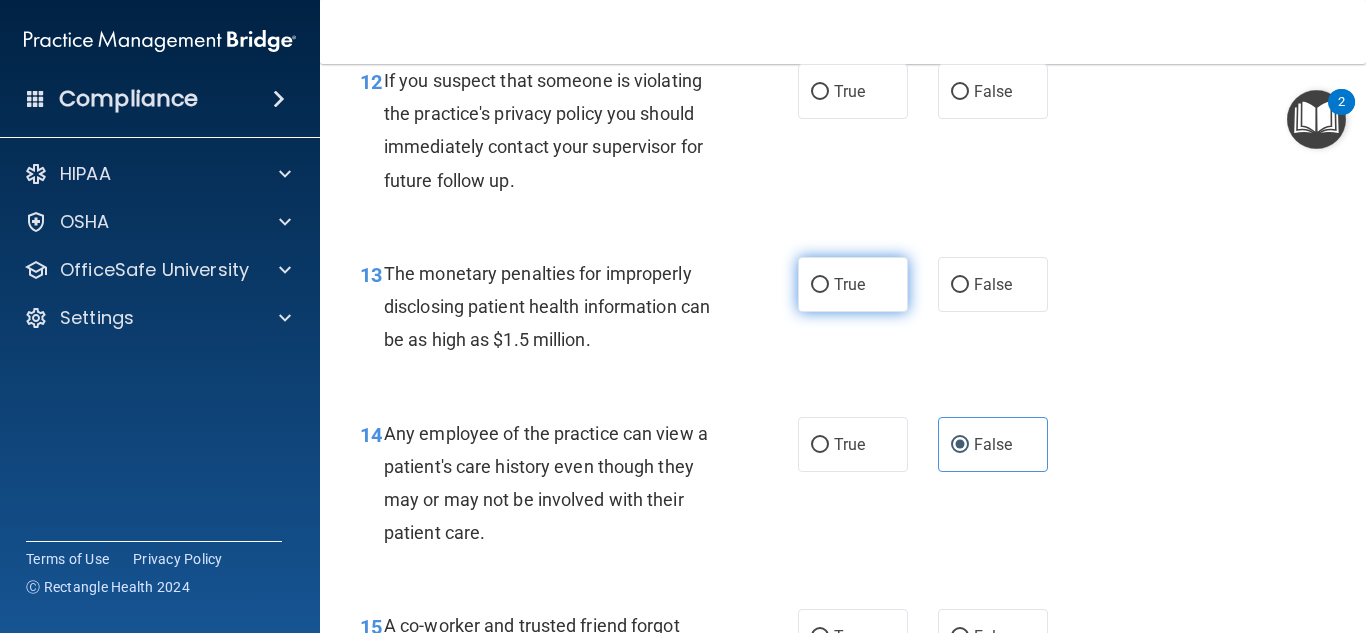 click on "True" at bounding box center (853, 284) 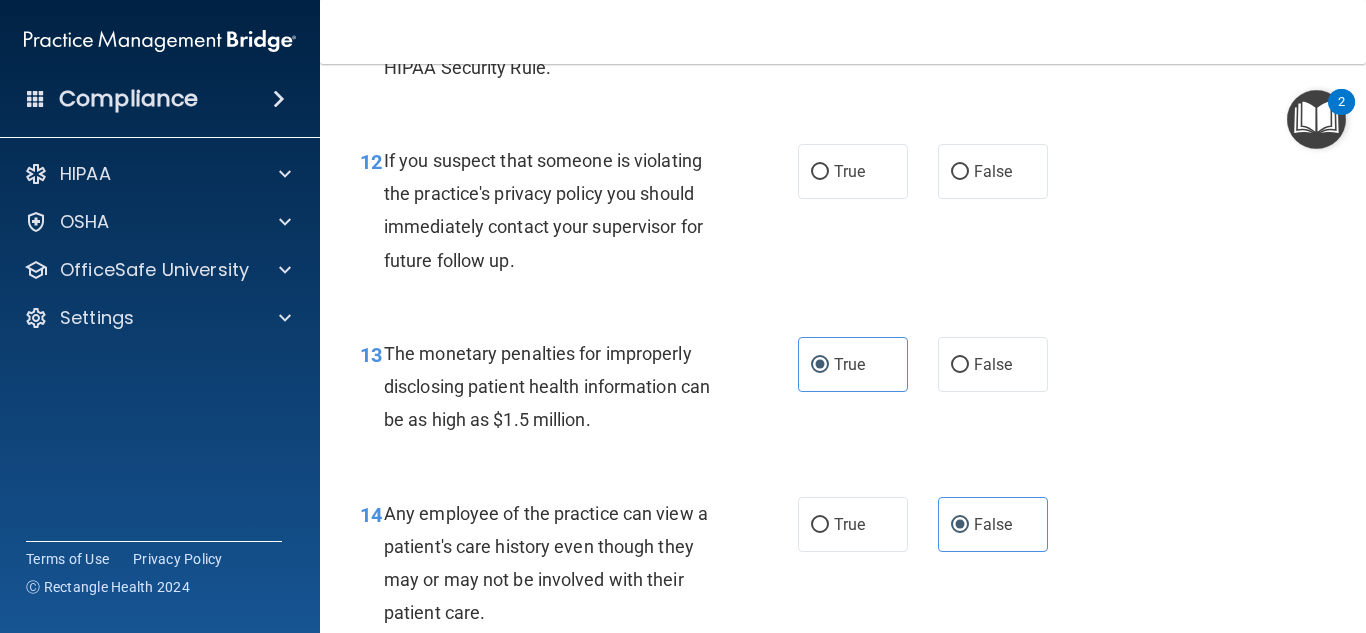 scroll, scrollTop: 2079, scrollLeft: 0, axis: vertical 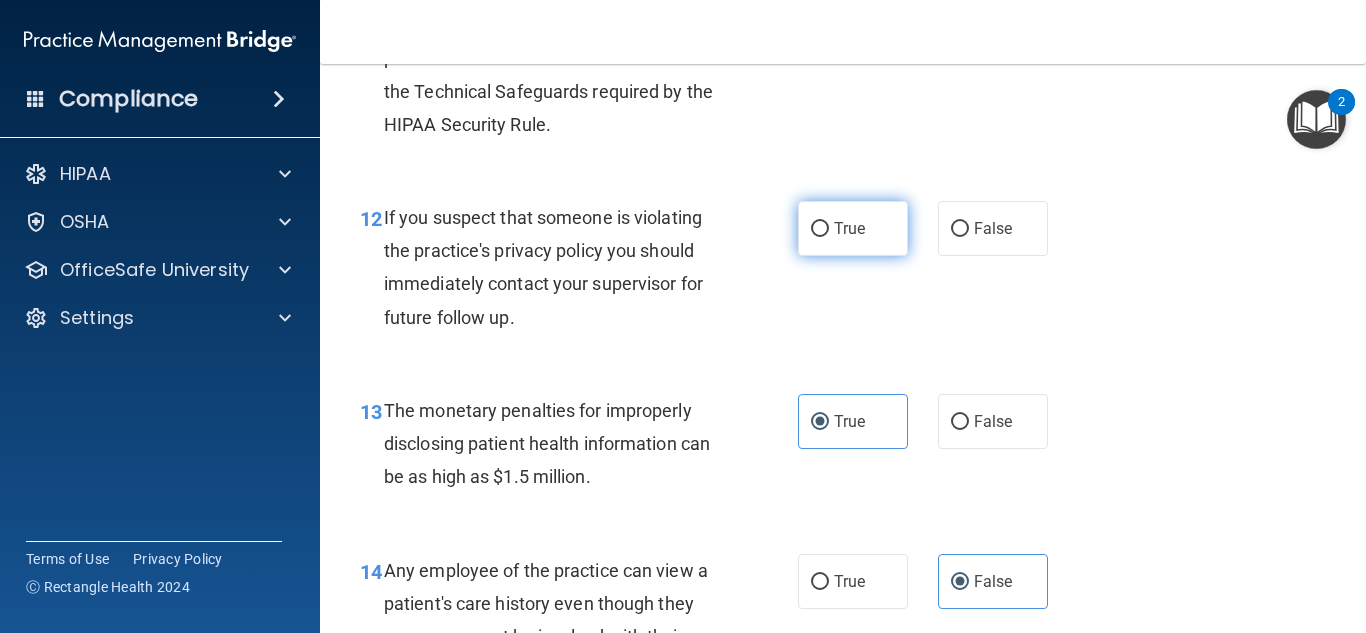 click on "True" at bounding box center [849, 228] 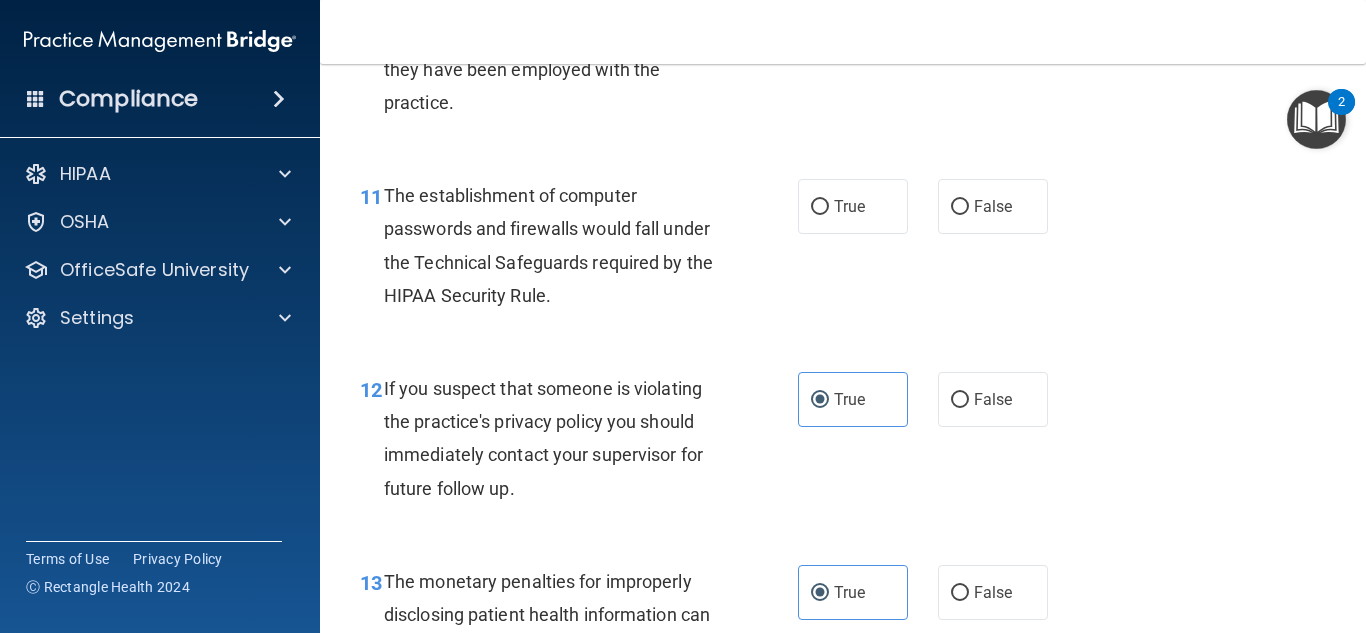 scroll, scrollTop: 1896, scrollLeft: 0, axis: vertical 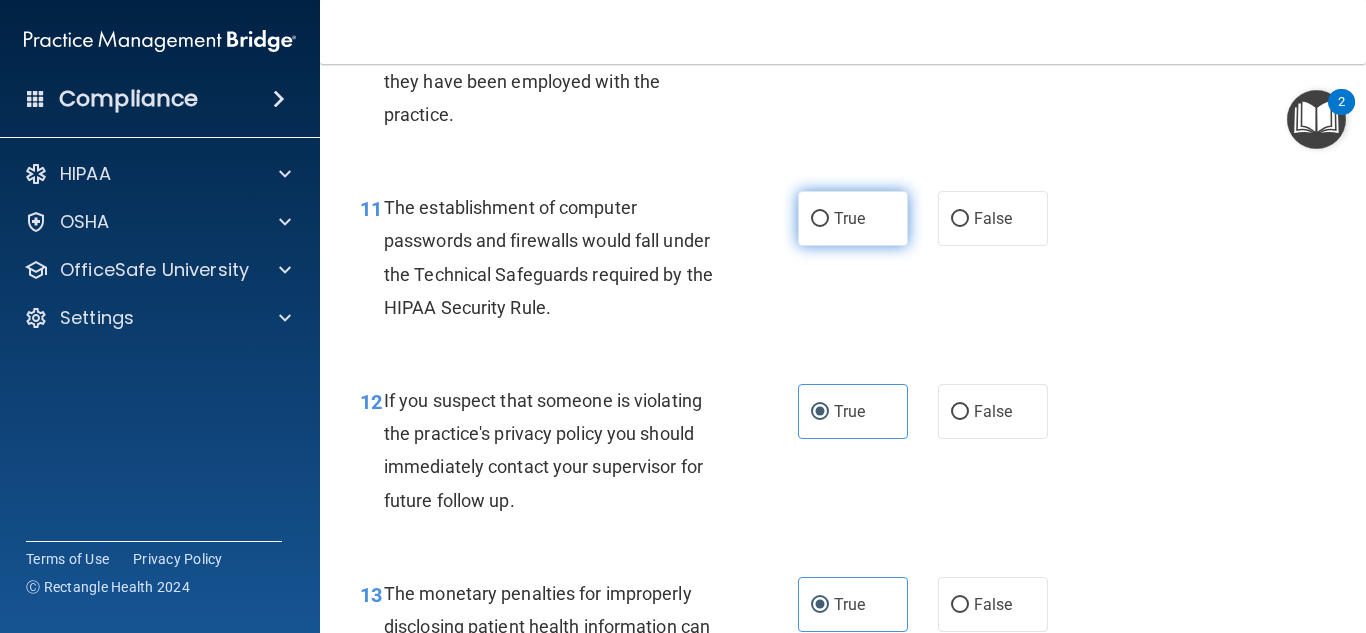 click on "True" at bounding box center (820, 219) 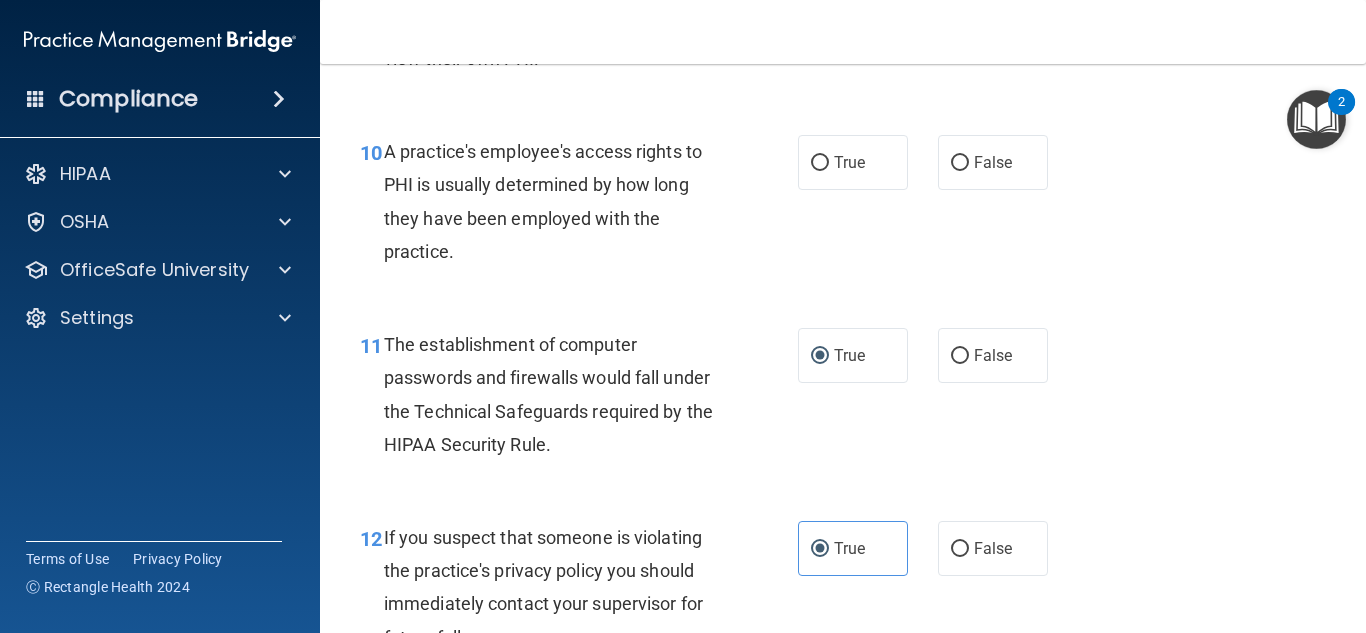 scroll, scrollTop: 1748, scrollLeft: 0, axis: vertical 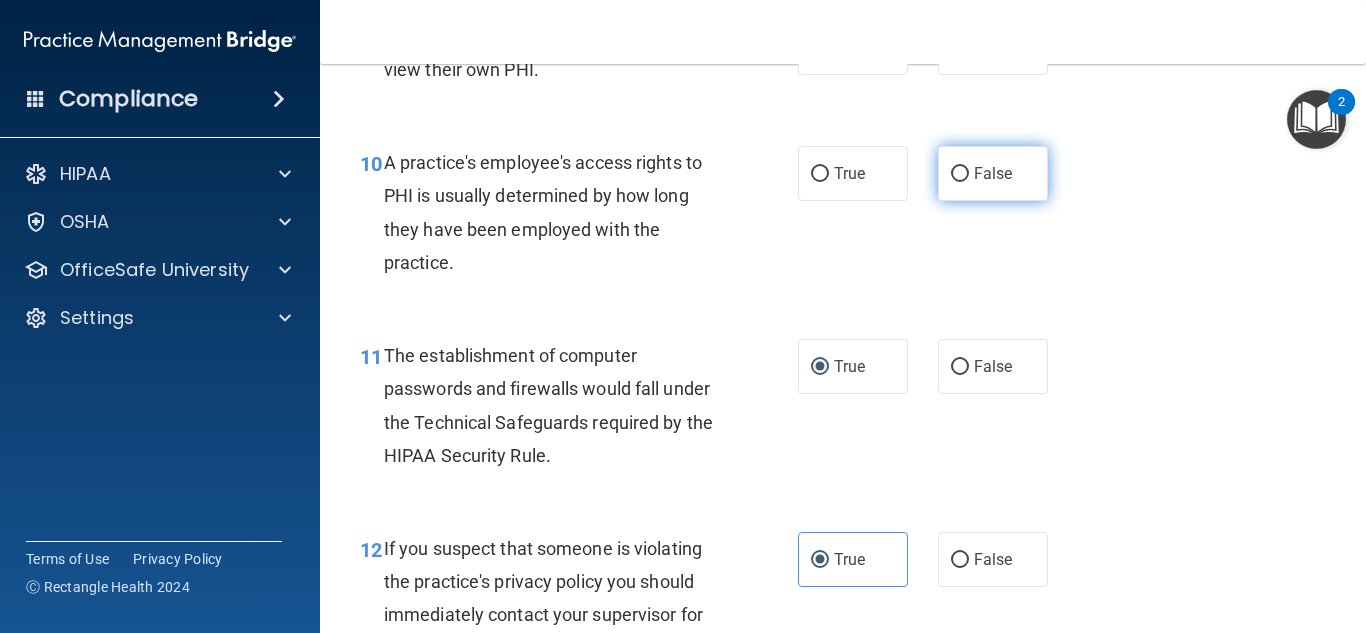 click on "False" at bounding box center [993, 173] 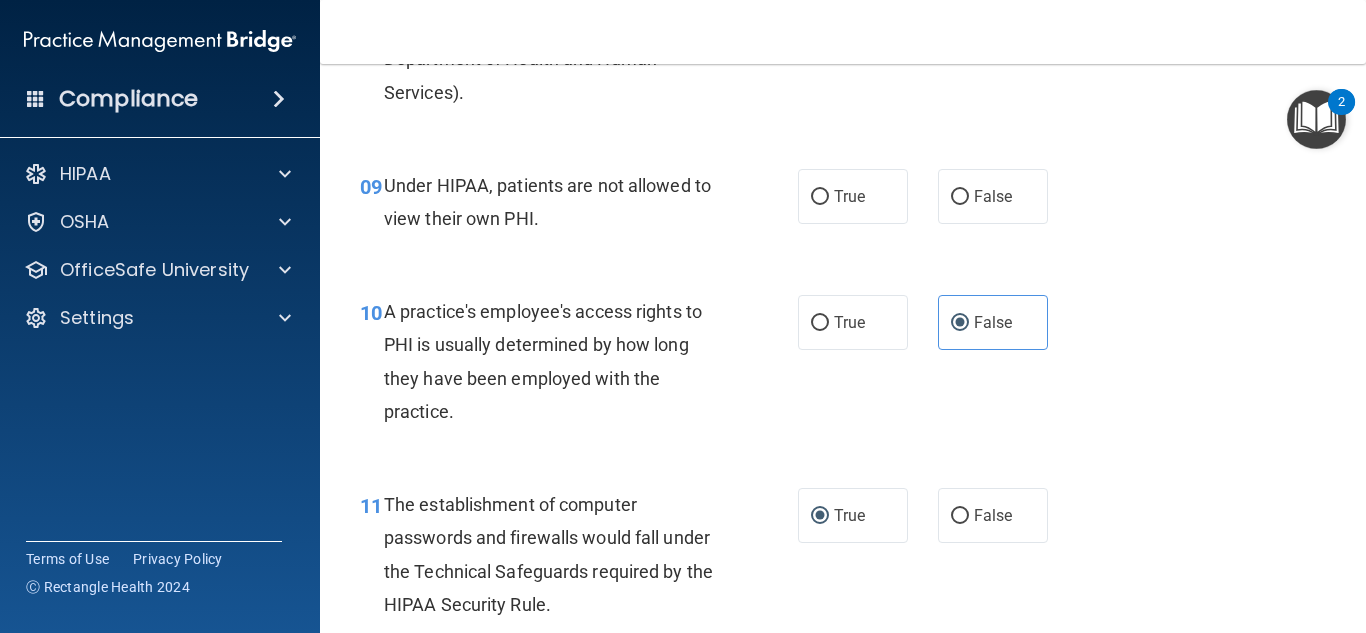 scroll, scrollTop: 1576, scrollLeft: 0, axis: vertical 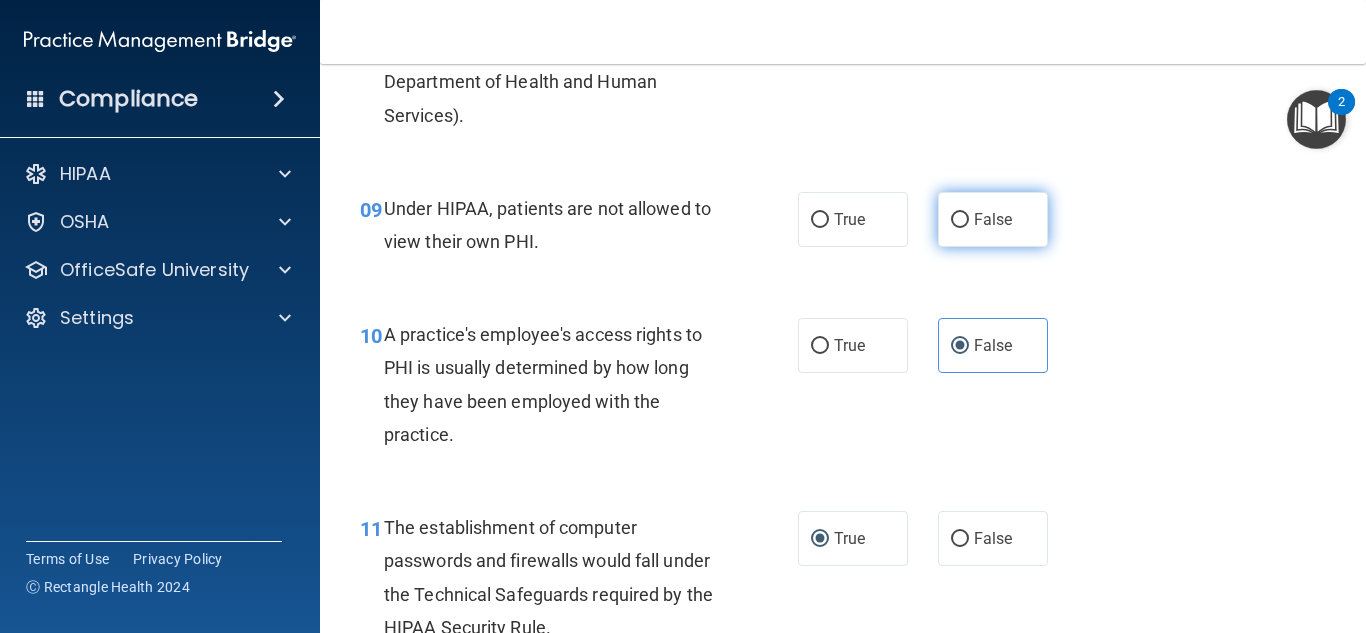 click on "False" at bounding box center (993, 219) 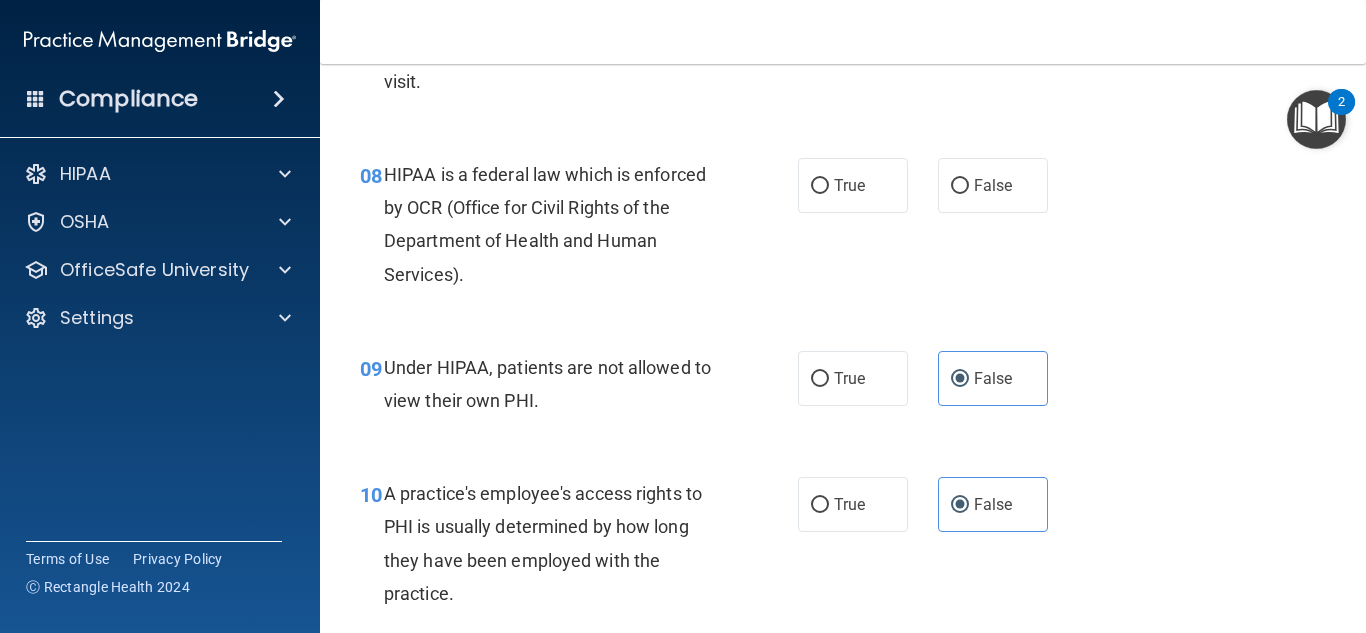 scroll, scrollTop: 1359, scrollLeft: 0, axis: vertical 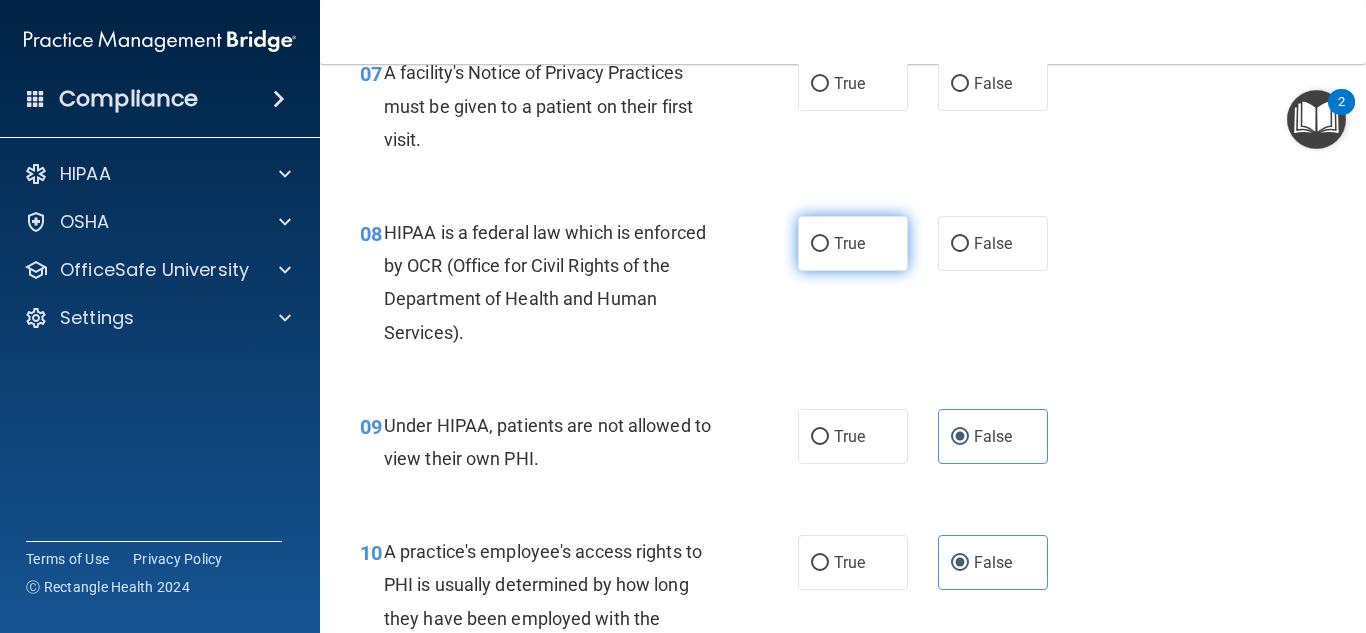 click on "True" at bounding box center [853, 243] 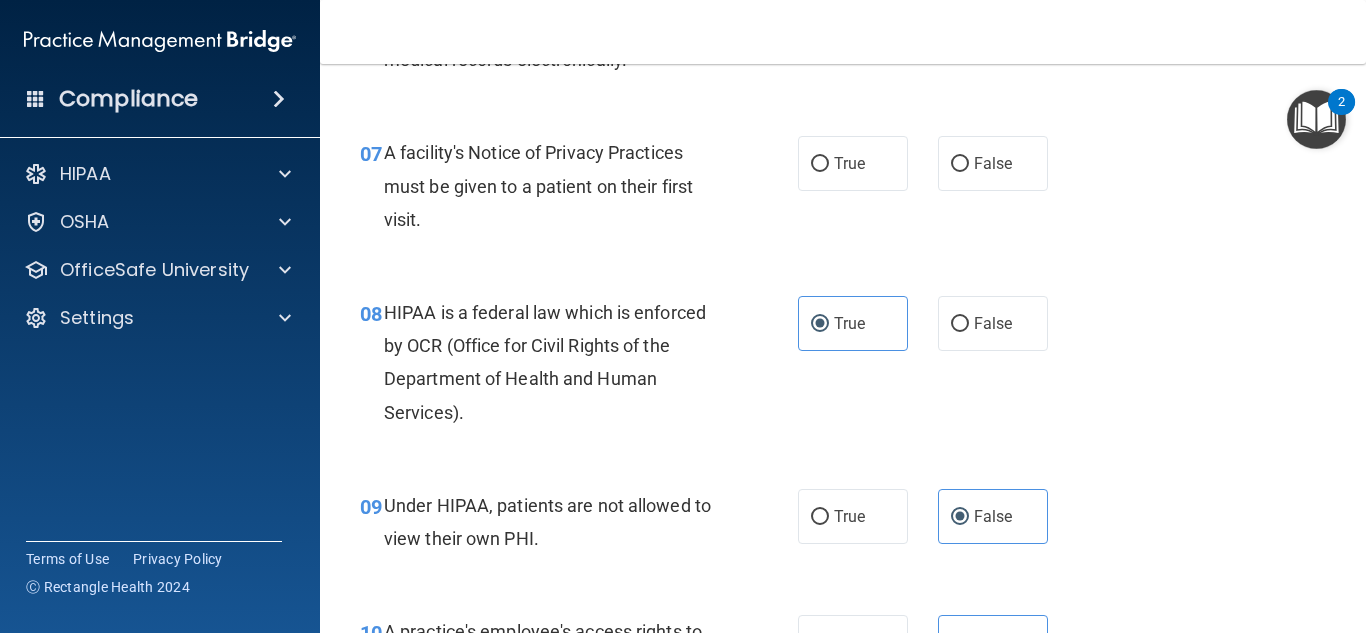 scroll, scrollTop: 1154, scrollLeft: 0, axis: vertical 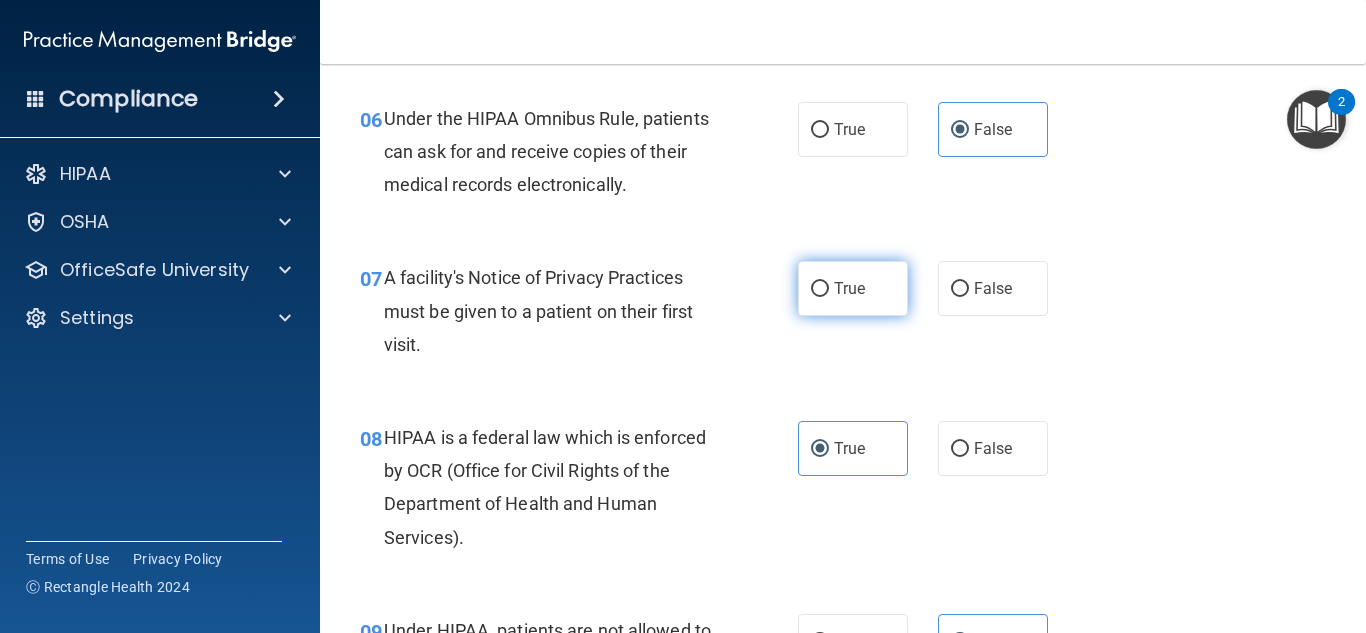 click on "True" at bounding box center [820, 289] 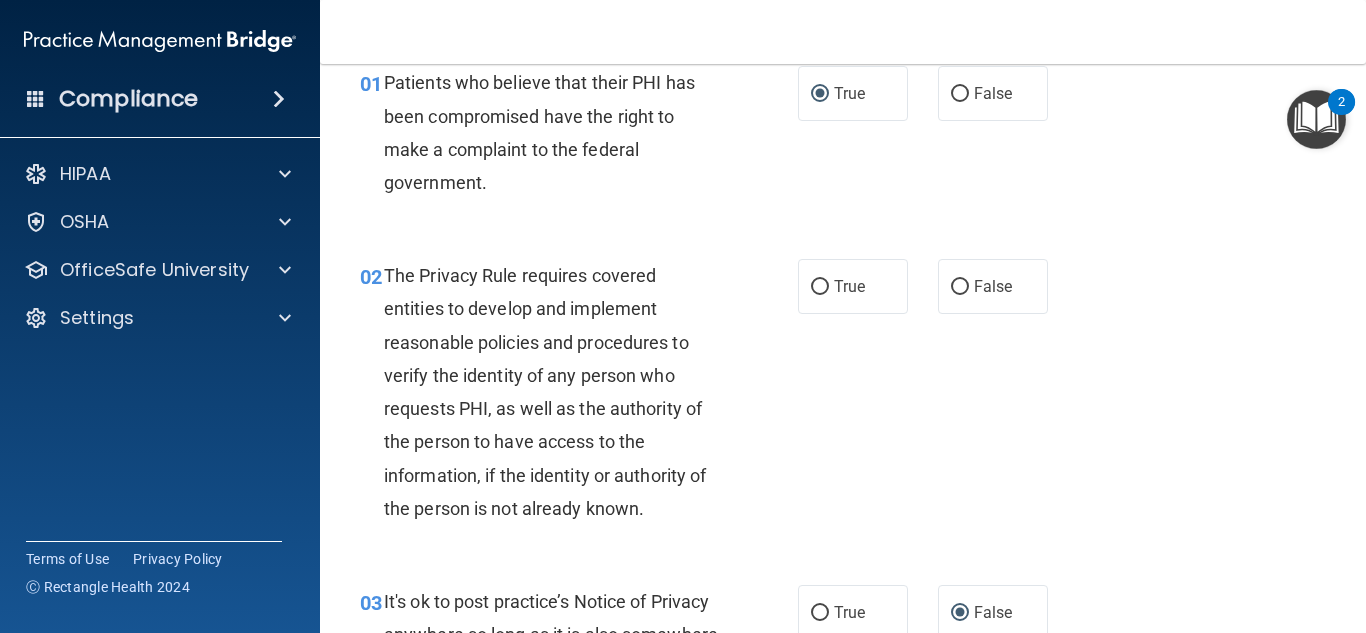 scroll, scrollTop: 69, scrollLeft: 0, axis: vertical 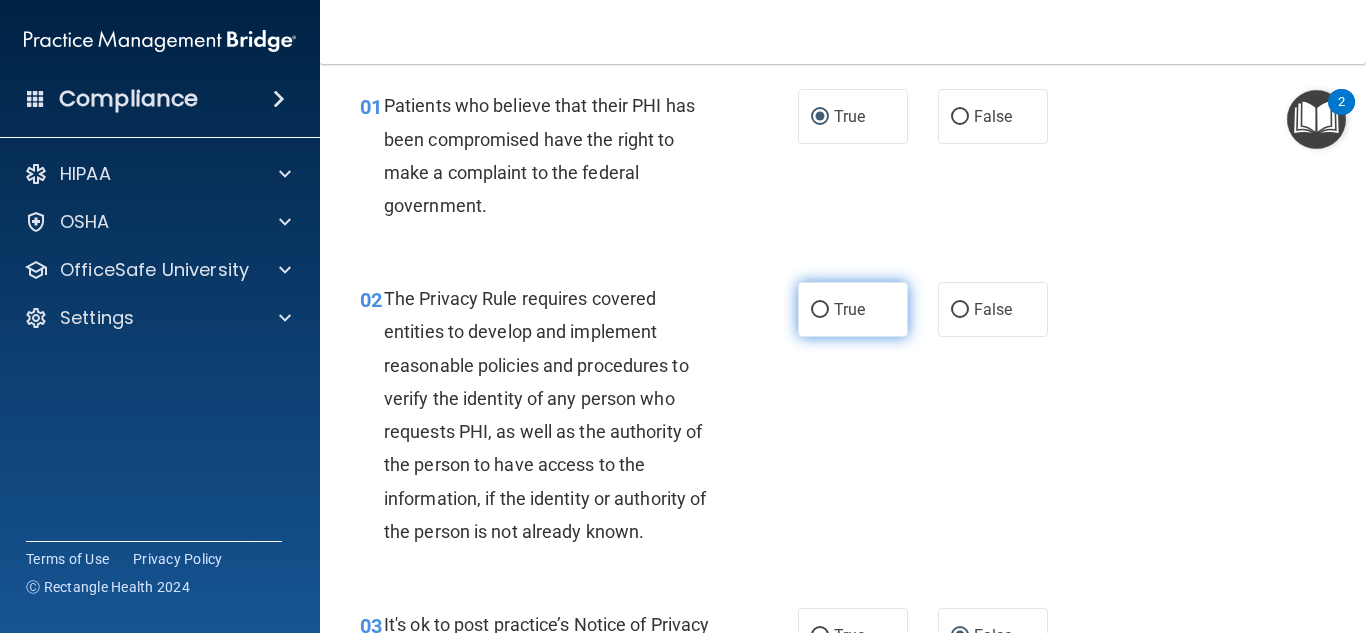 click on "True" at bounding box center [849, 309] 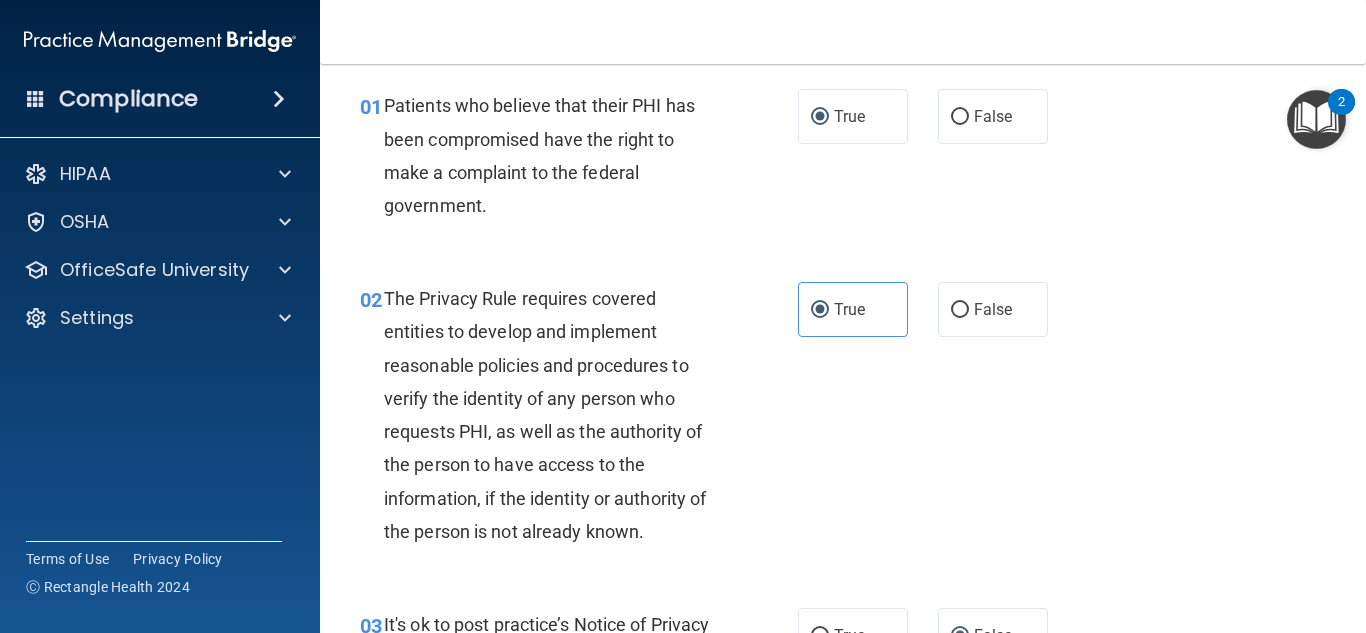 scroll, scrollTop: 0, scrollLeft: 0, axis: both 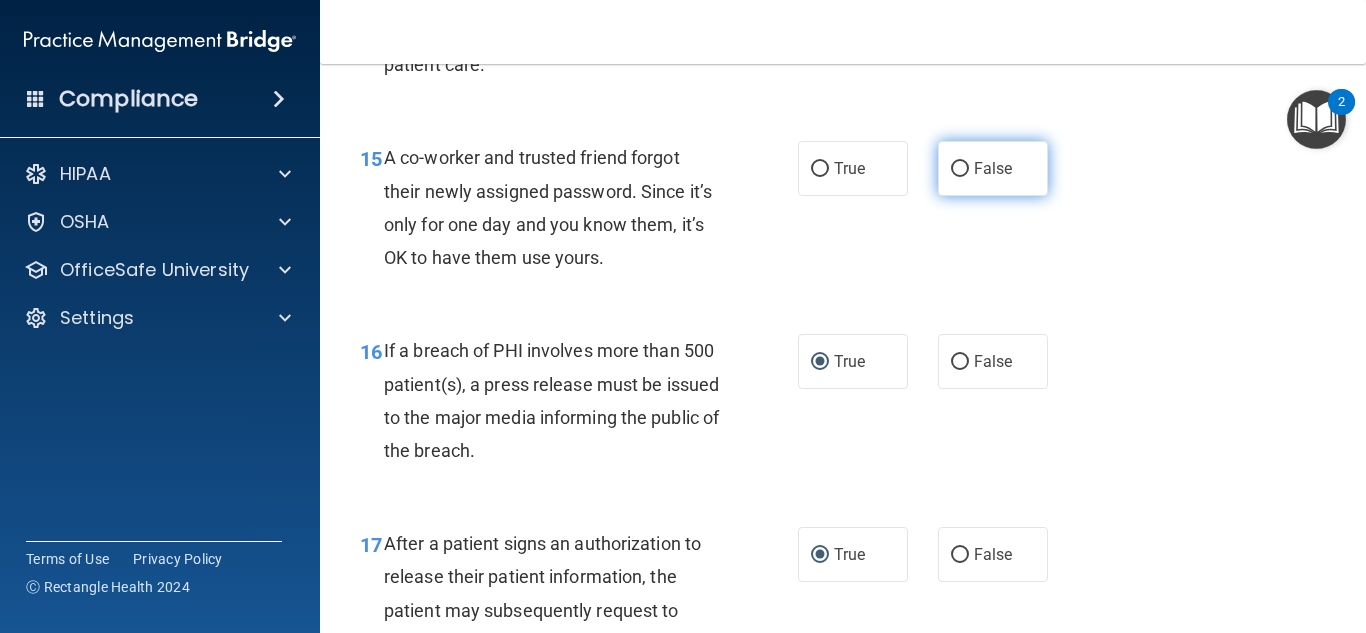 click on "False" at bounding box center [960, 169] 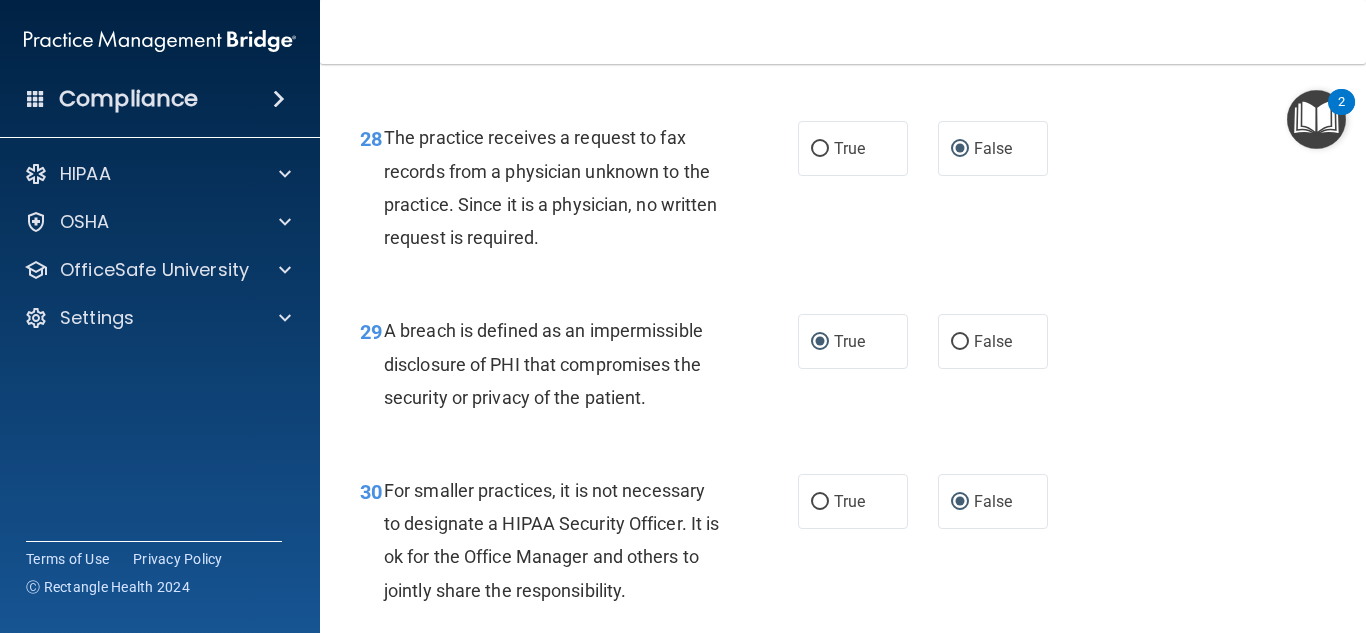 scroll, scrollTop: 5517, scrollLeft: 0, axis: vertical 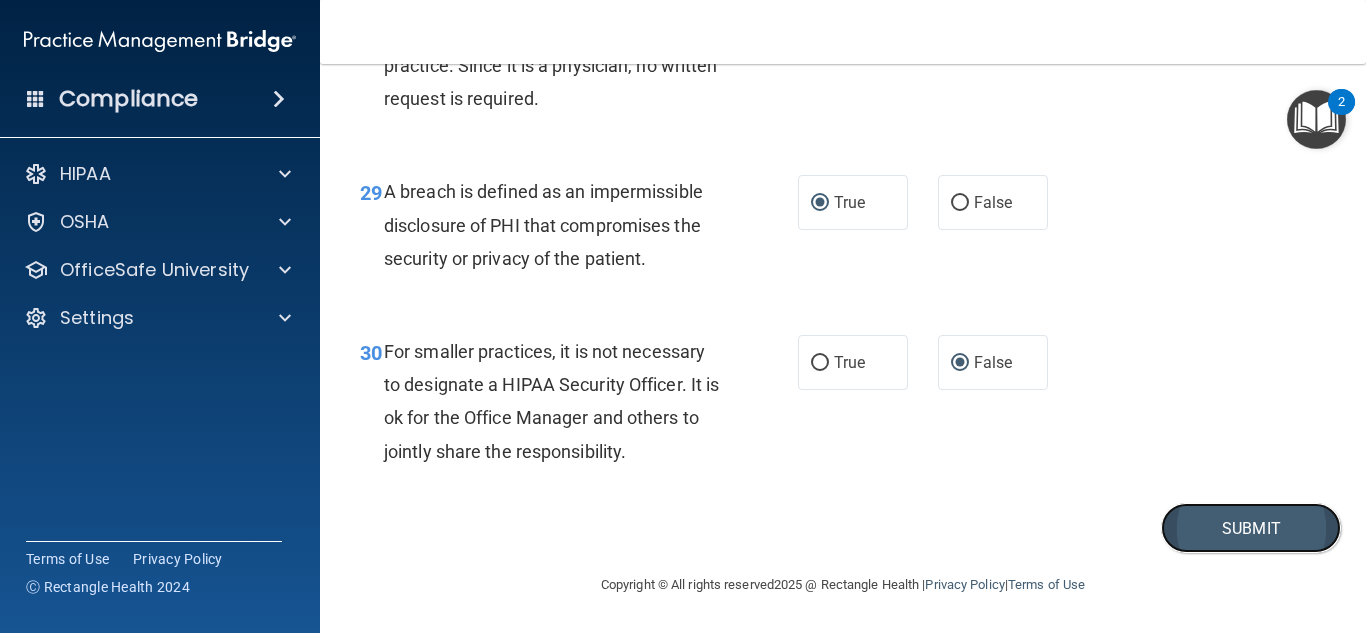 click on "Submit" at bounding box center [1251, 528] 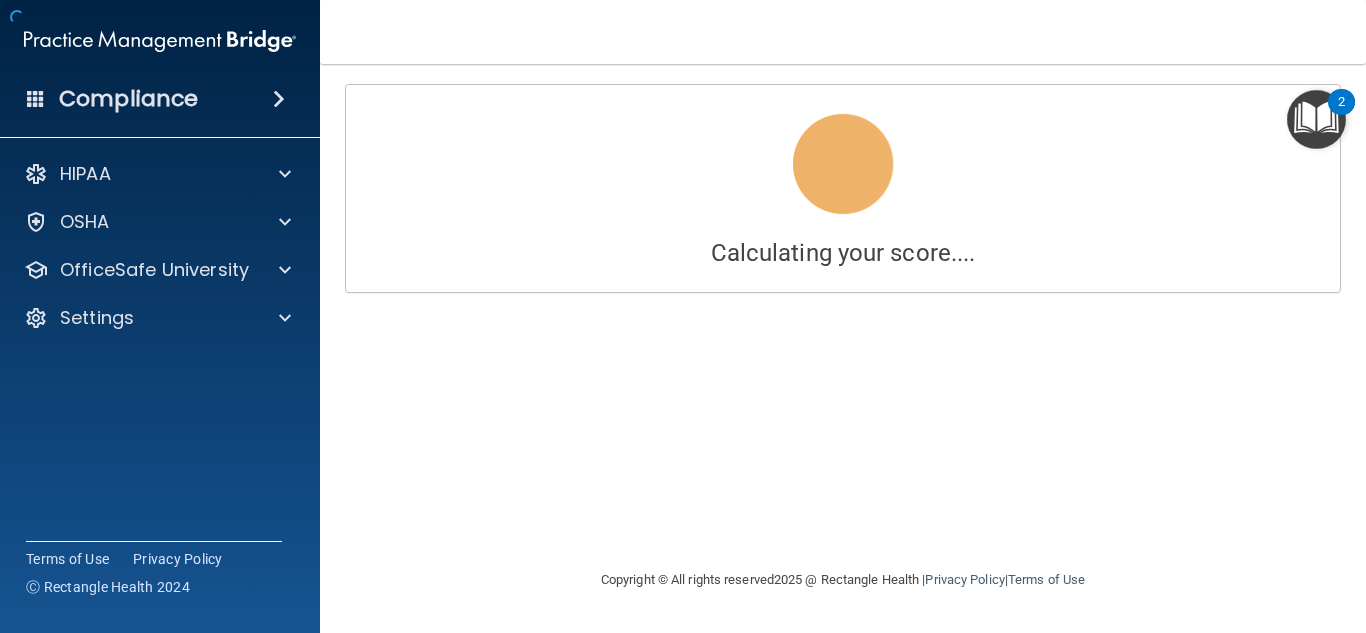 scroll, scrollTop: 0, scrollLeft: 0, axis: both 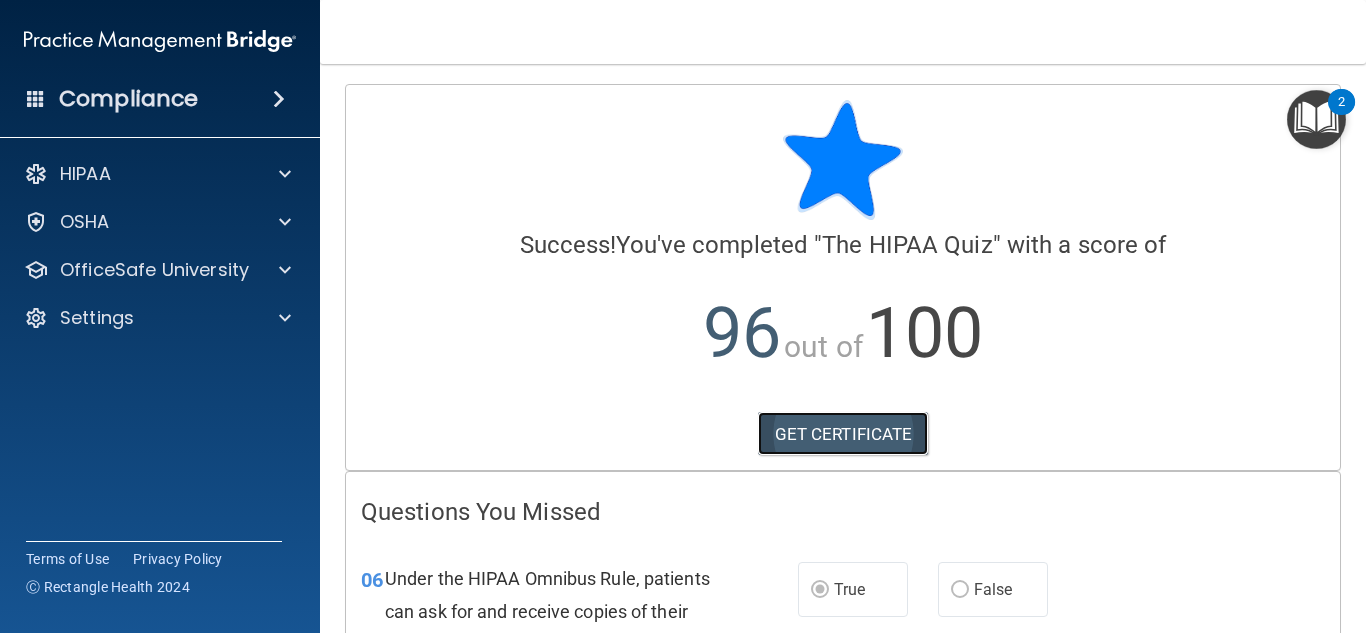 click on "GET CERTIFICATE" at bounding box center (843, 434) 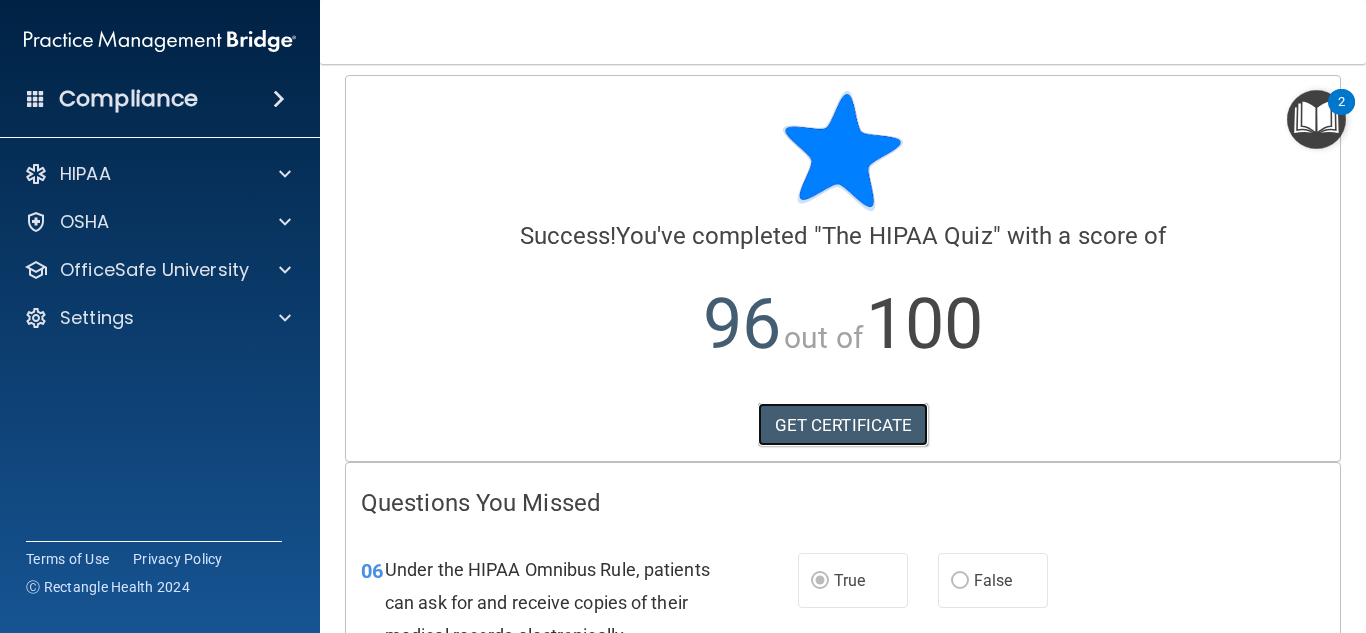 scroll, scrollTop: 0, scrollLeft: 0, axis: both 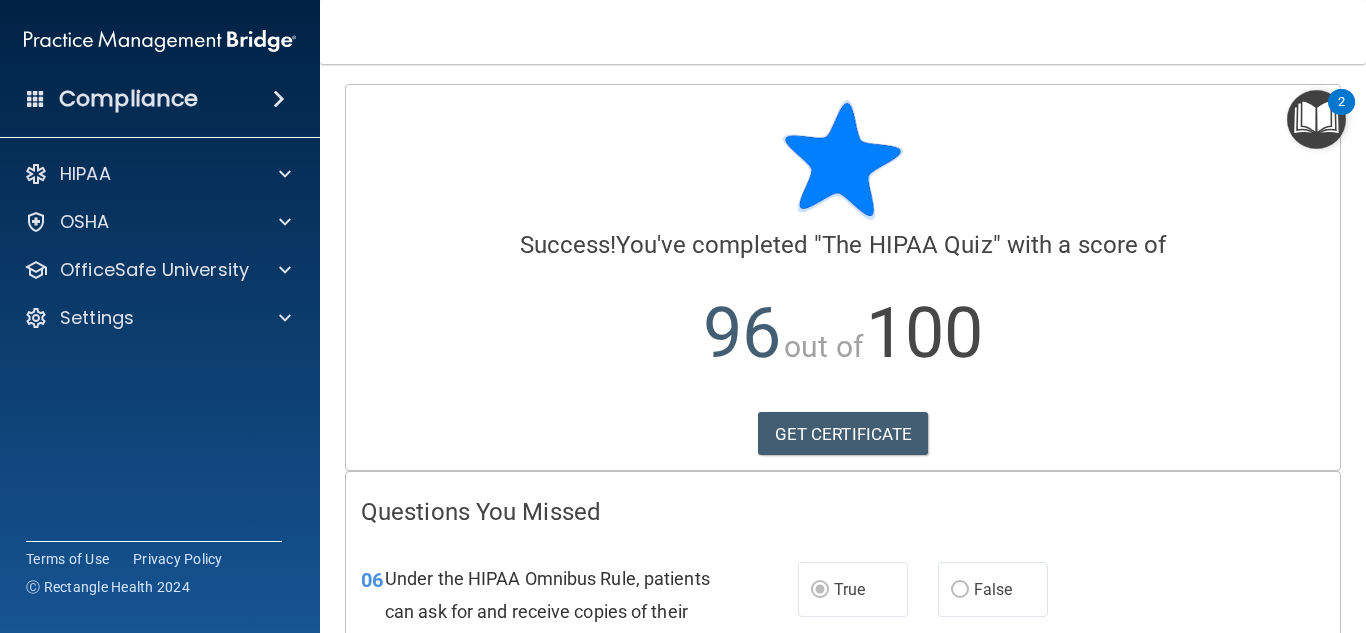 click on "HIPAA
Documents and Policies                 Report an Incident               Business Associates               Emergency Planning               Resources                 HIPAA Risk Assessment
[GEOGRAPHIC_DATA]
Documents               Safety Data Sheets               Self-Assessment                Injury and Illness Report                Resources
PCI
PCI Compliance                Merchant Savings Calculator
[GEOGRAPHIC_DATA]
HIPAA Training                   OSHA Training                   Continuing Education
Settings
My Account               My Users               Services                 Sign Out" at bounding box center [160, 260] 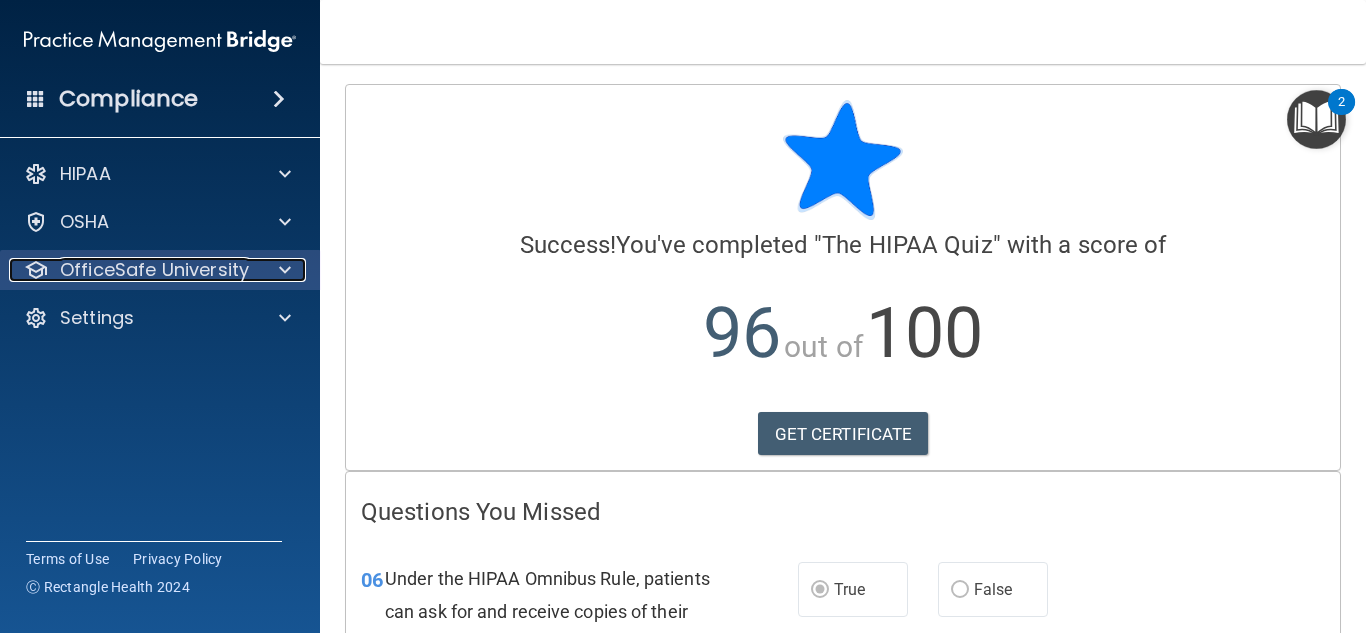 click at bounding box center (285, 270) 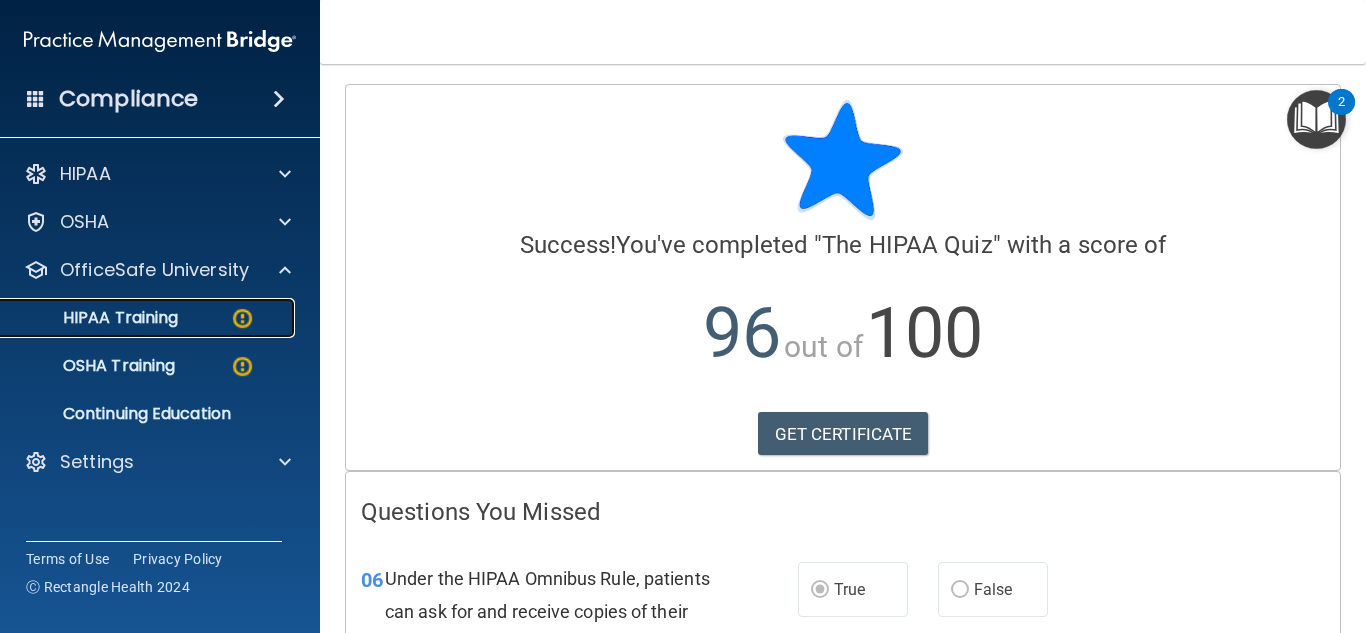 click on "HIPAA Training" at bounding box center (95, 318) 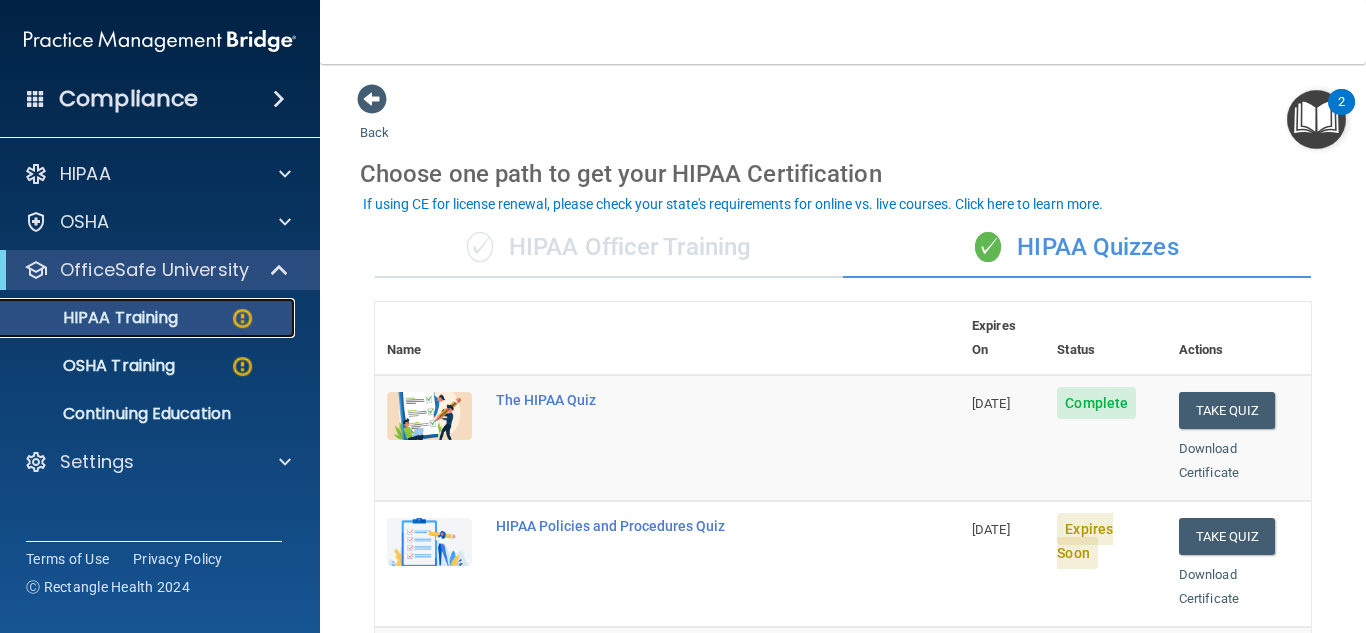scroll, scrollTop: 0, scrollLeft: 0, axis: both 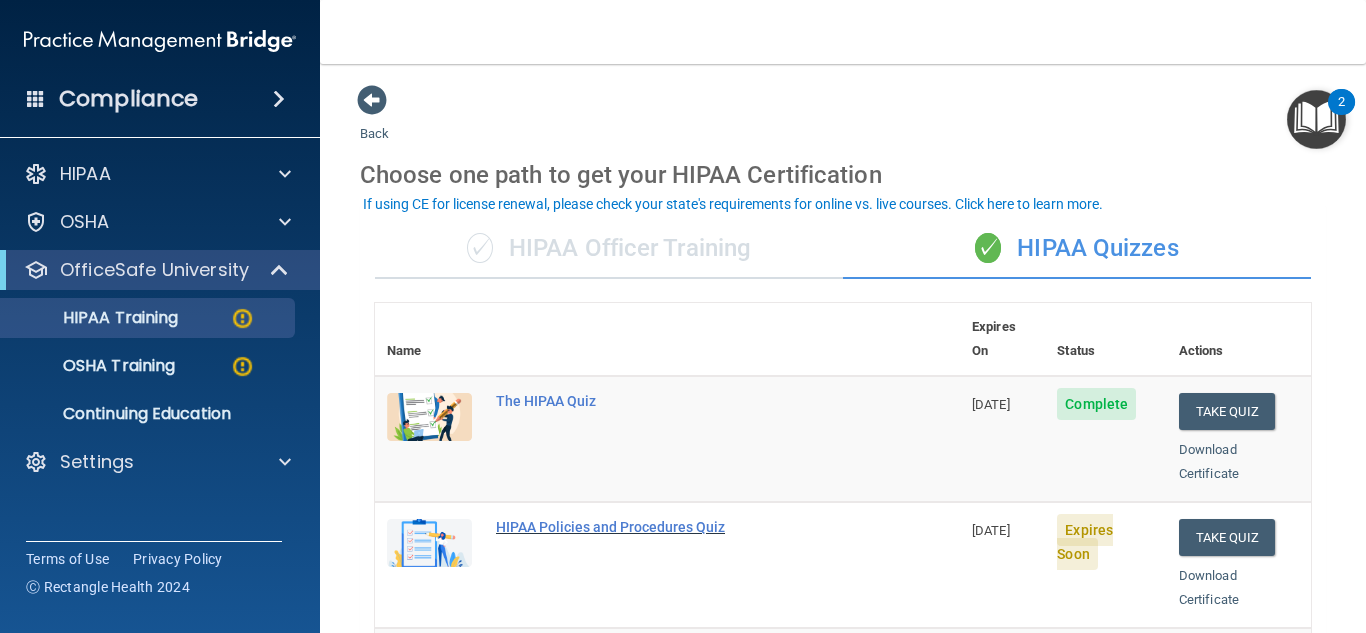 click on "HIPAA Policies and Procedures Quiz" at bounding box center (678, 527) 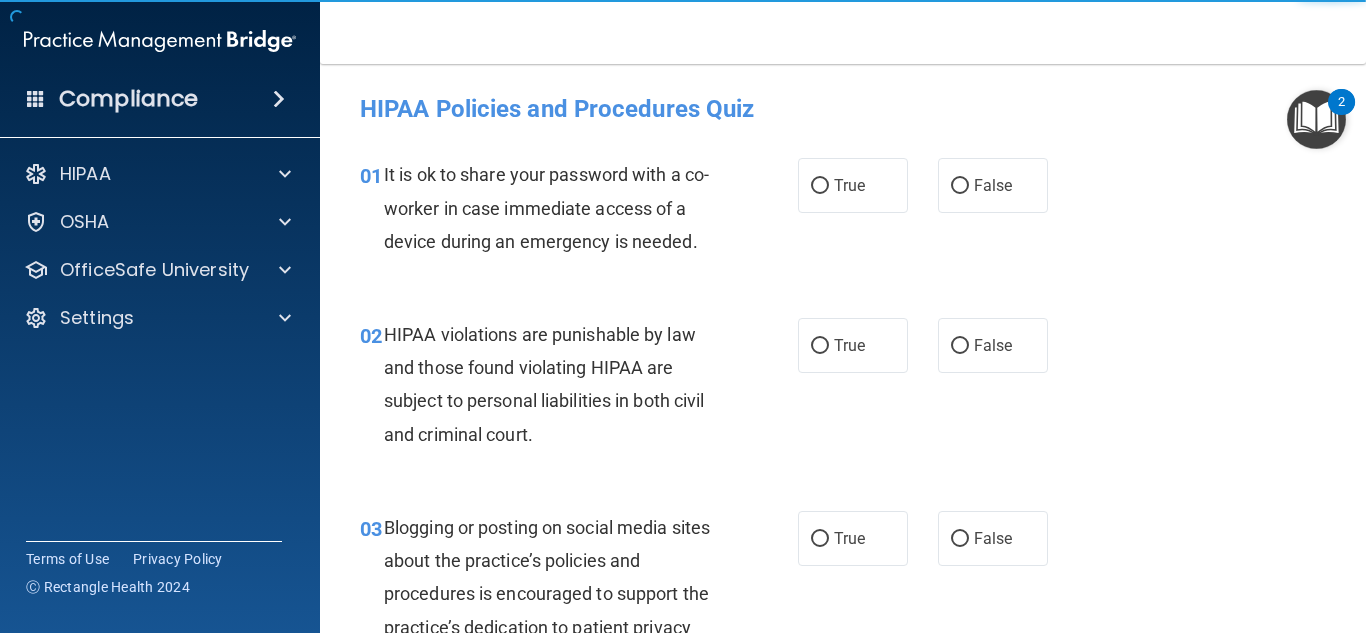 click on "03       Blogging or posting on social media sites about the practice’s policies and procedures is encouraged to support the practice’s dedication to patient privacy and security, so long as it will not damage the reputation of the practice.                  True           False" at bounding box center [843, 615] 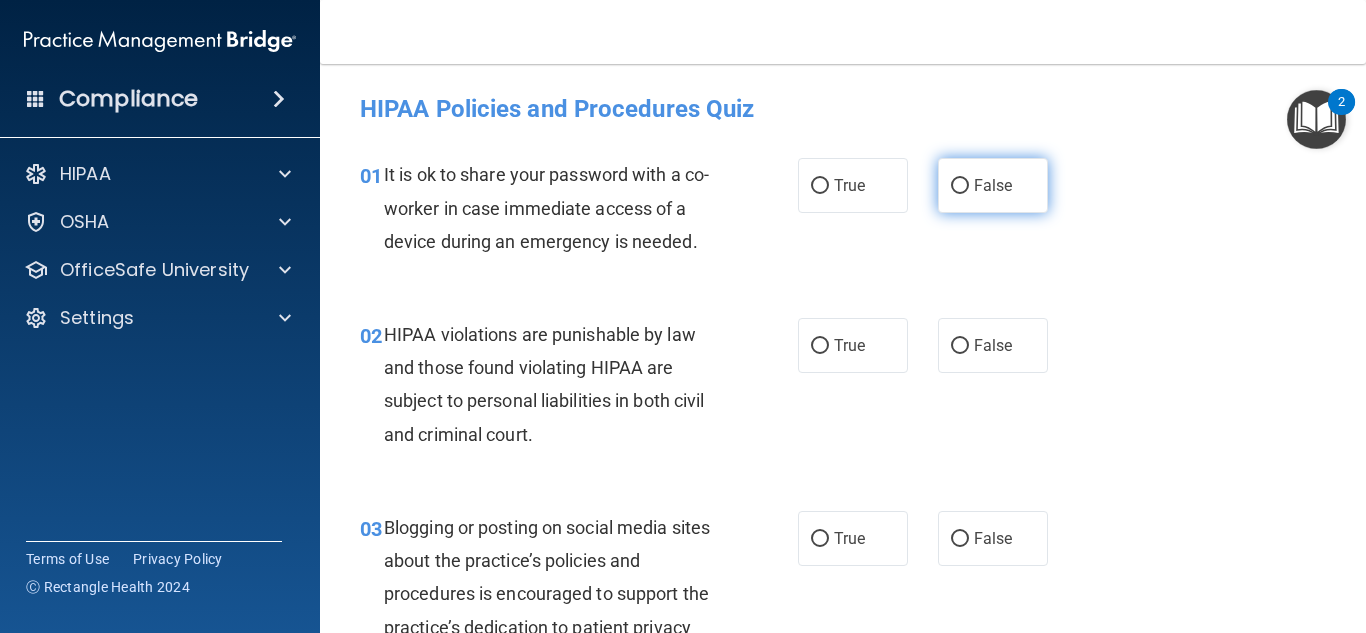 click on "False" at bounding box center (993, 185) 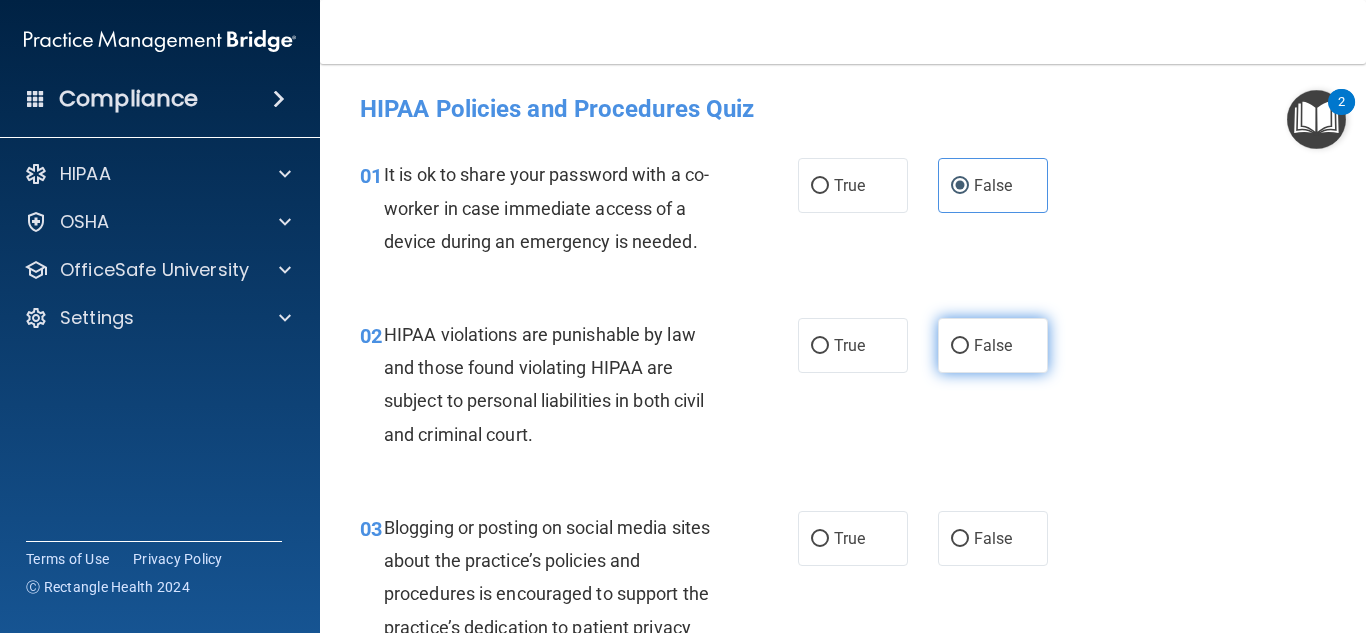 click on "False" at bounding box center [993, 345] 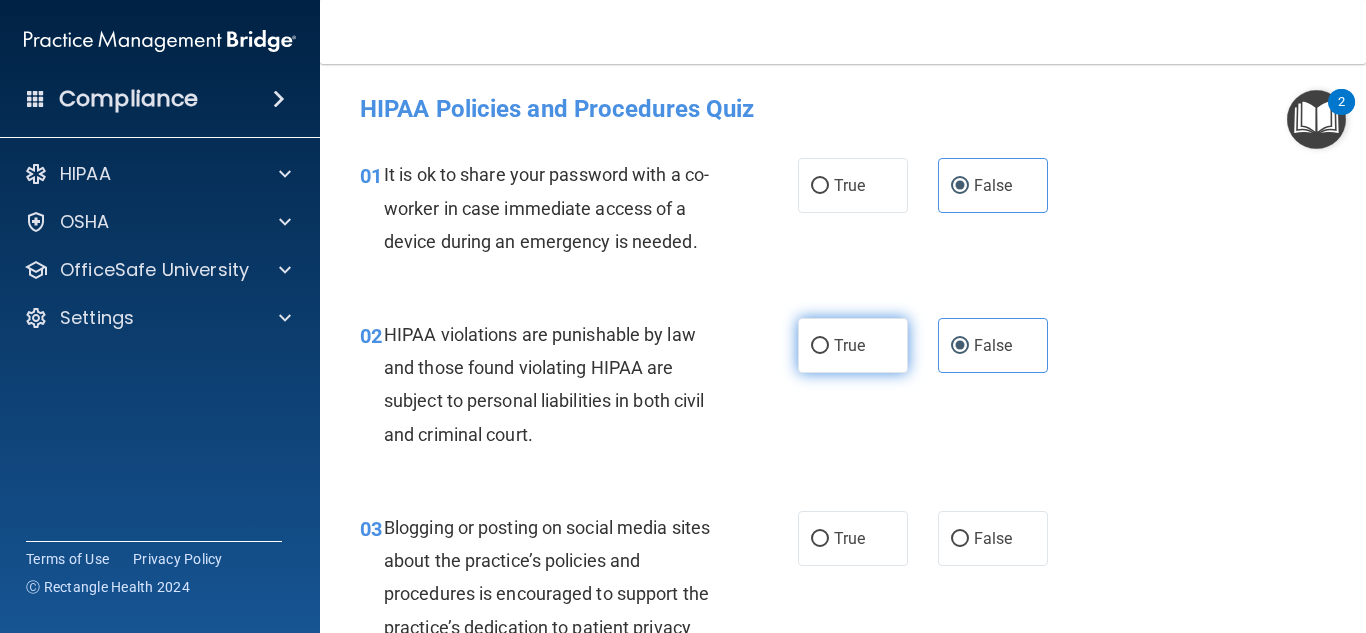 click on "True" at bounding box center [849, 345] 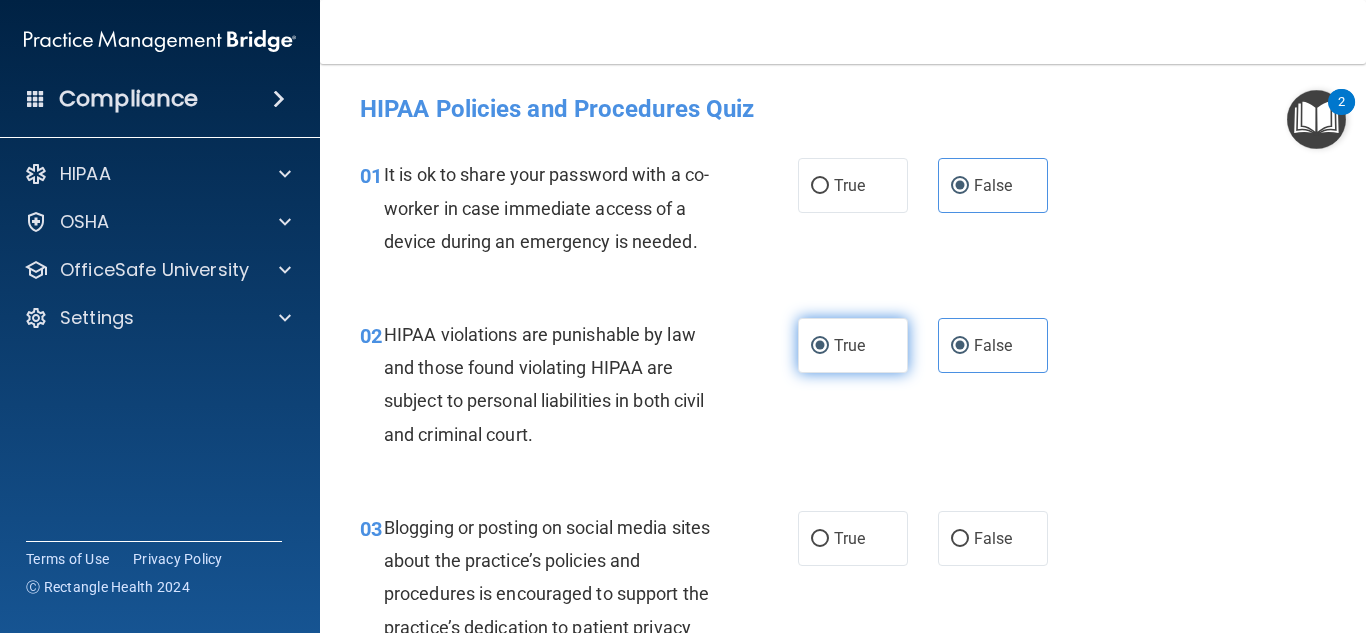 radio on "false" 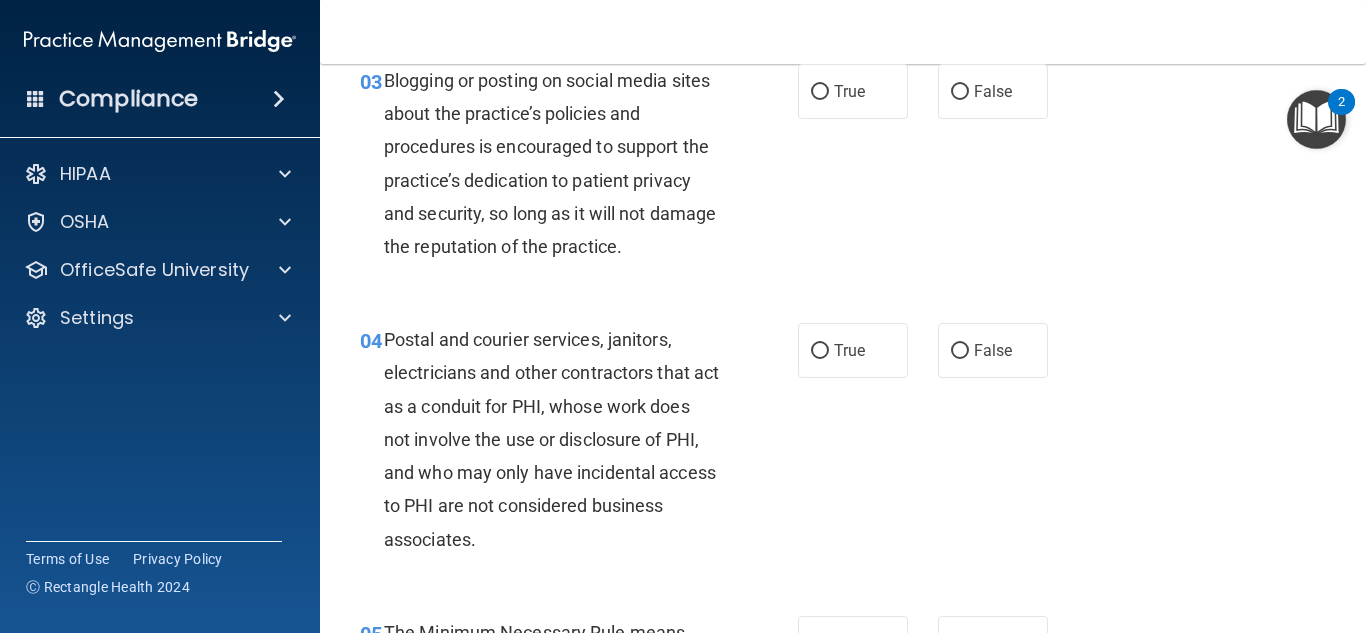 scroll, scrollTop: 460, scrollLeft: 0, axis: vertical 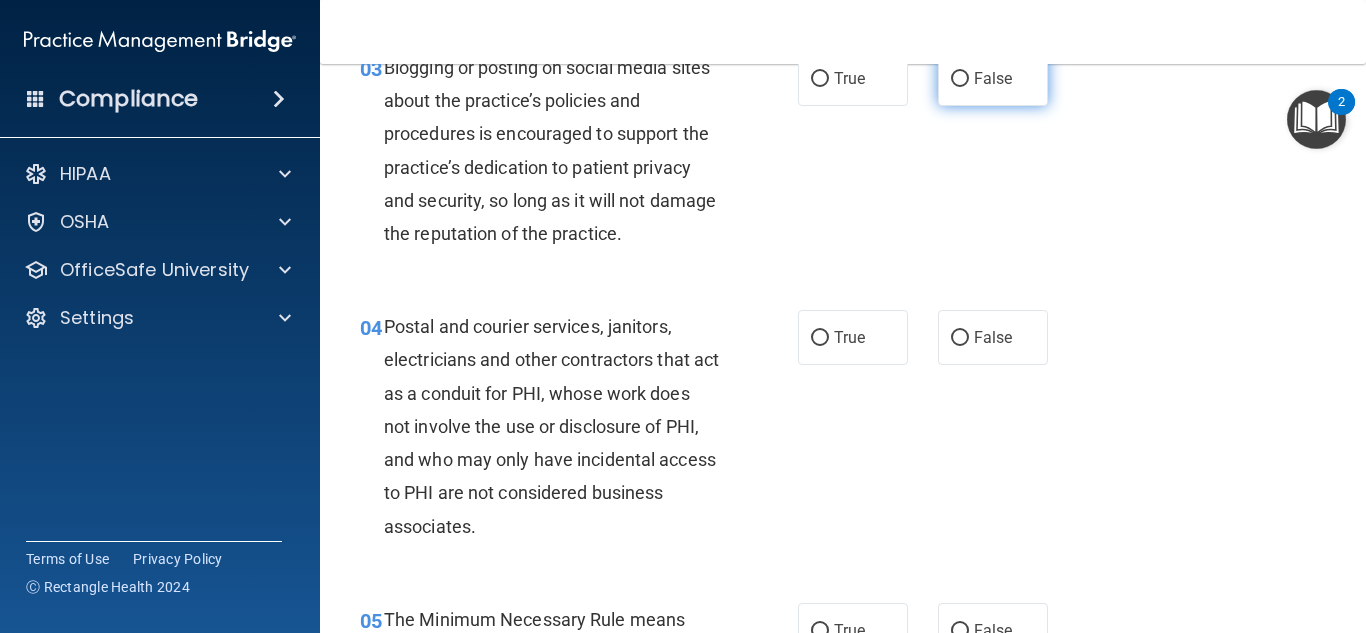 click on "False" at bounding box center (993, 78) 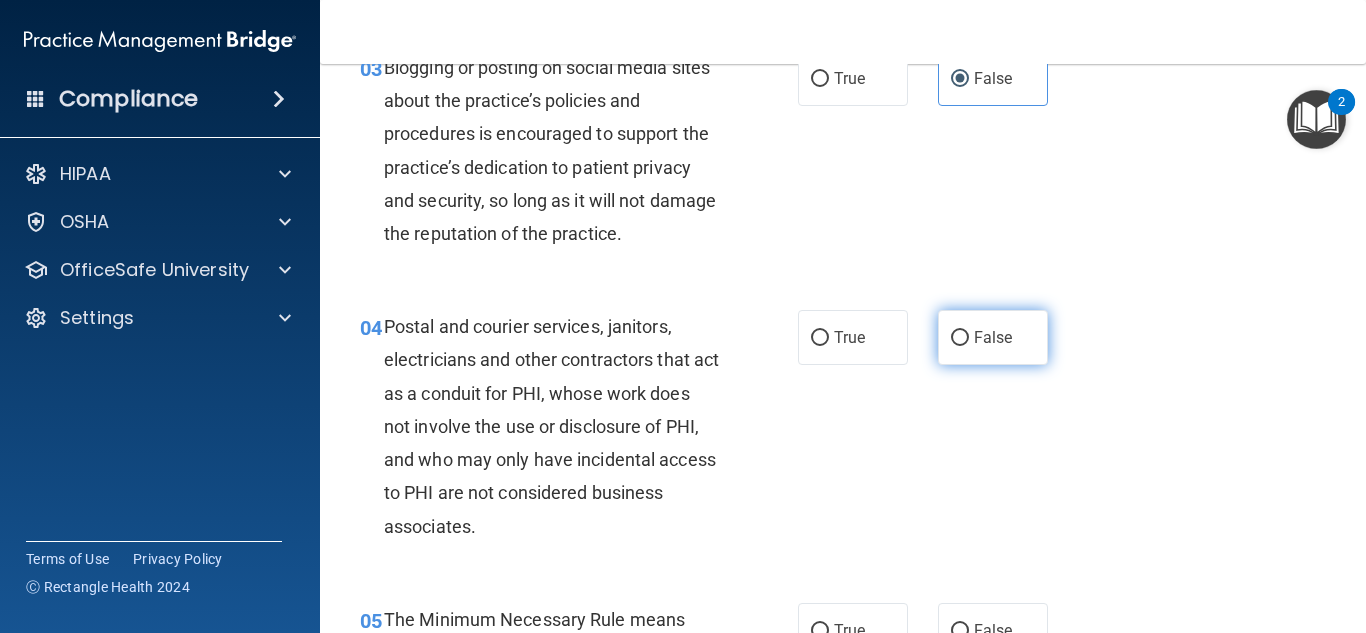 click on "False" at bounding box center (993, 337) 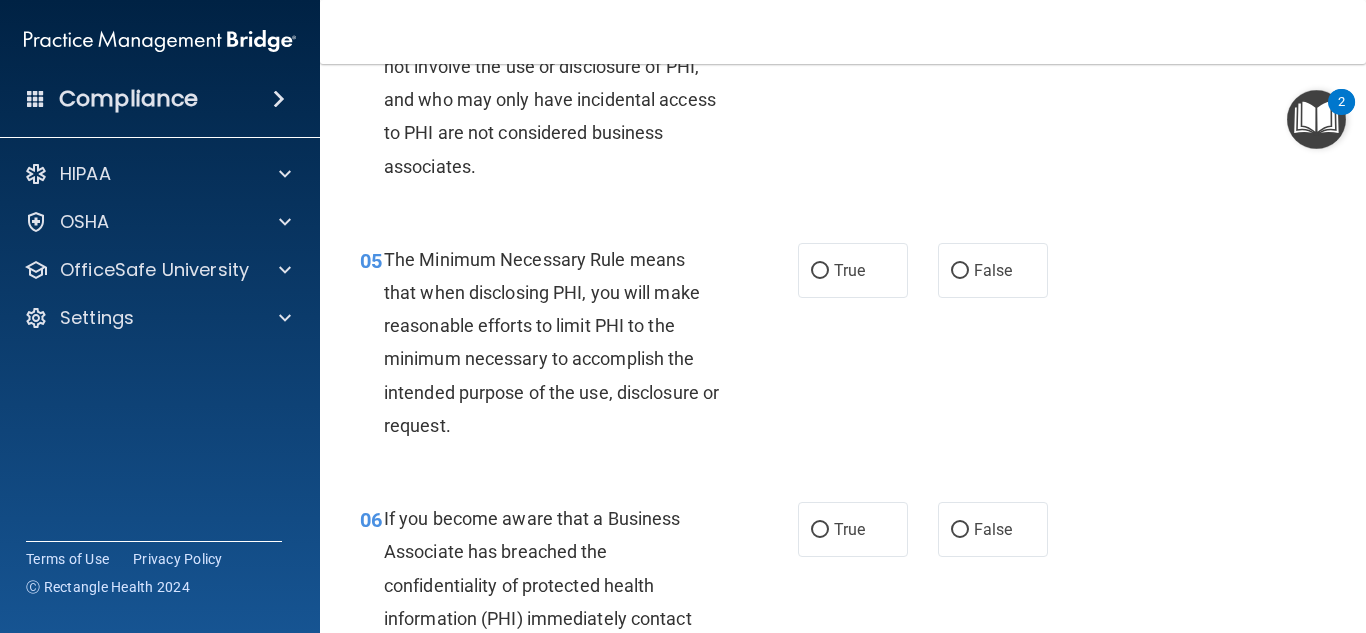 scroll, scrollTop: 833, scrollLeft: 0, axis: vertical 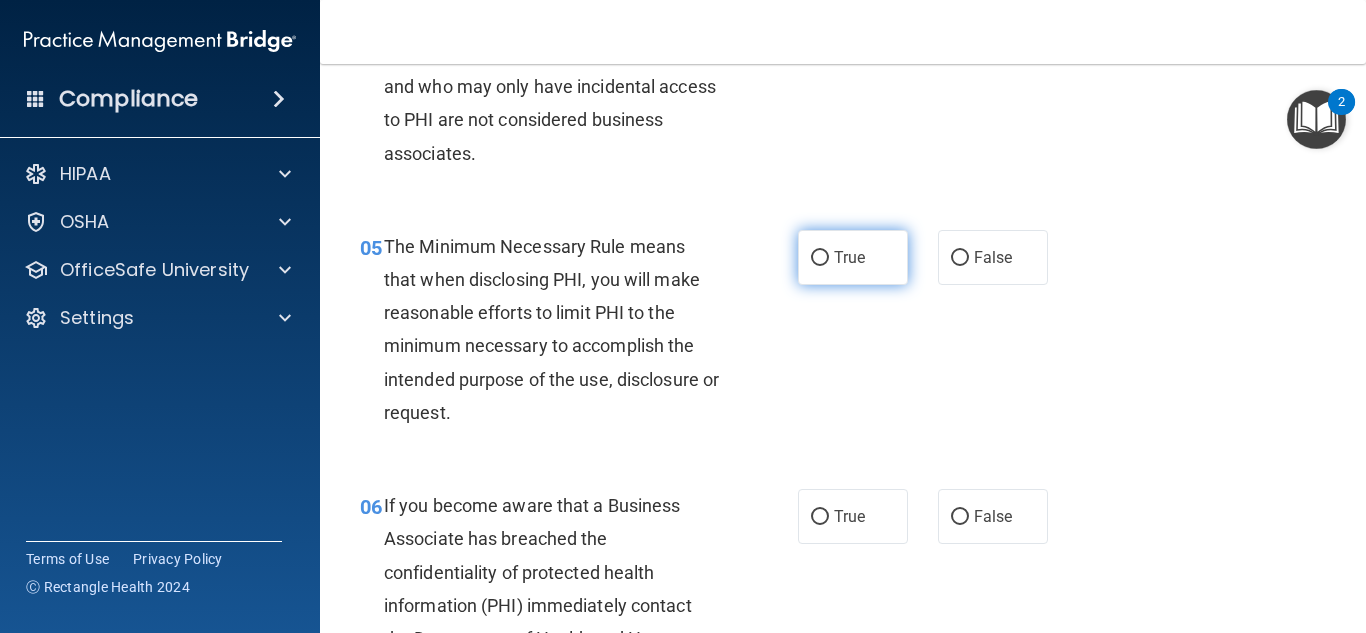 click on "True" at bounding box center [853, 257] 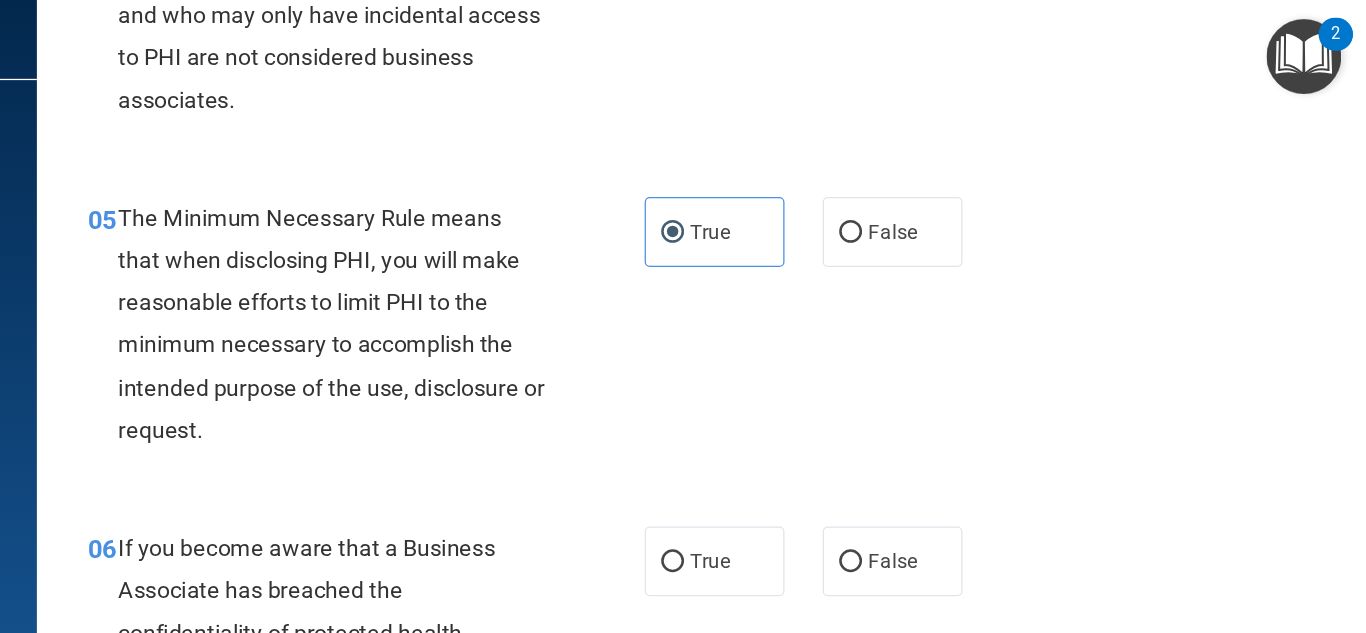 scroll, scrollTop: 0, scrollLeft: 0, axis: both 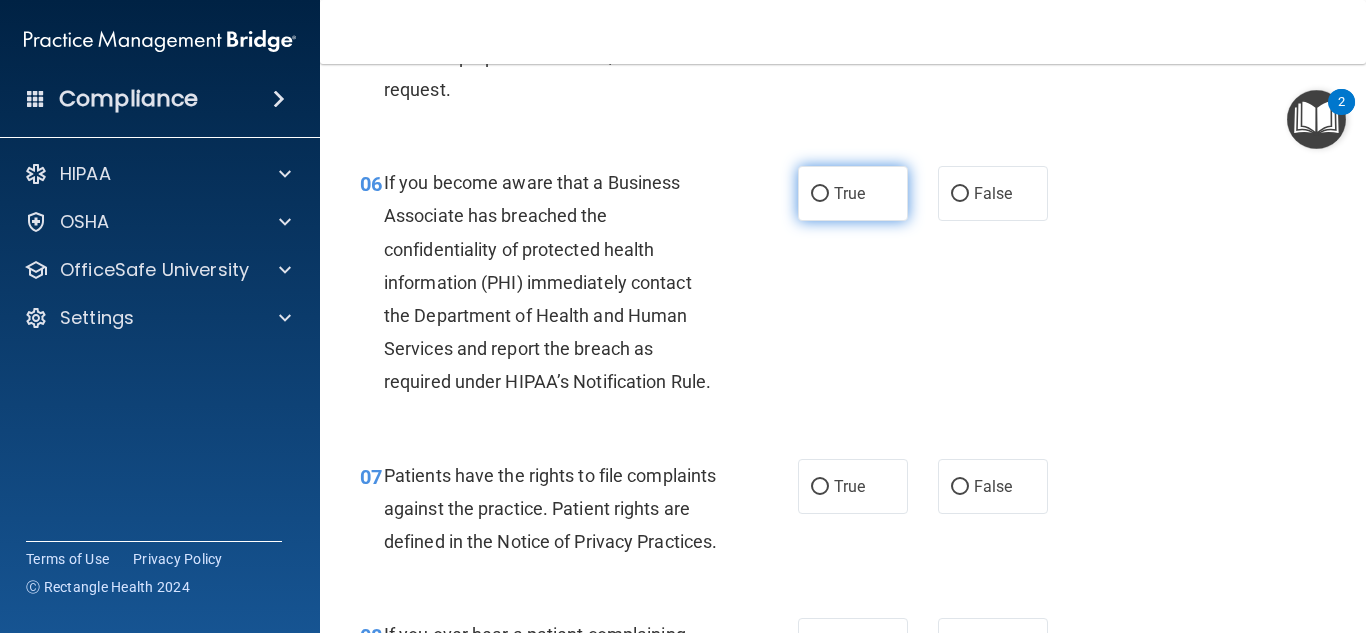 click on "True" at bounding box center (849, 193) 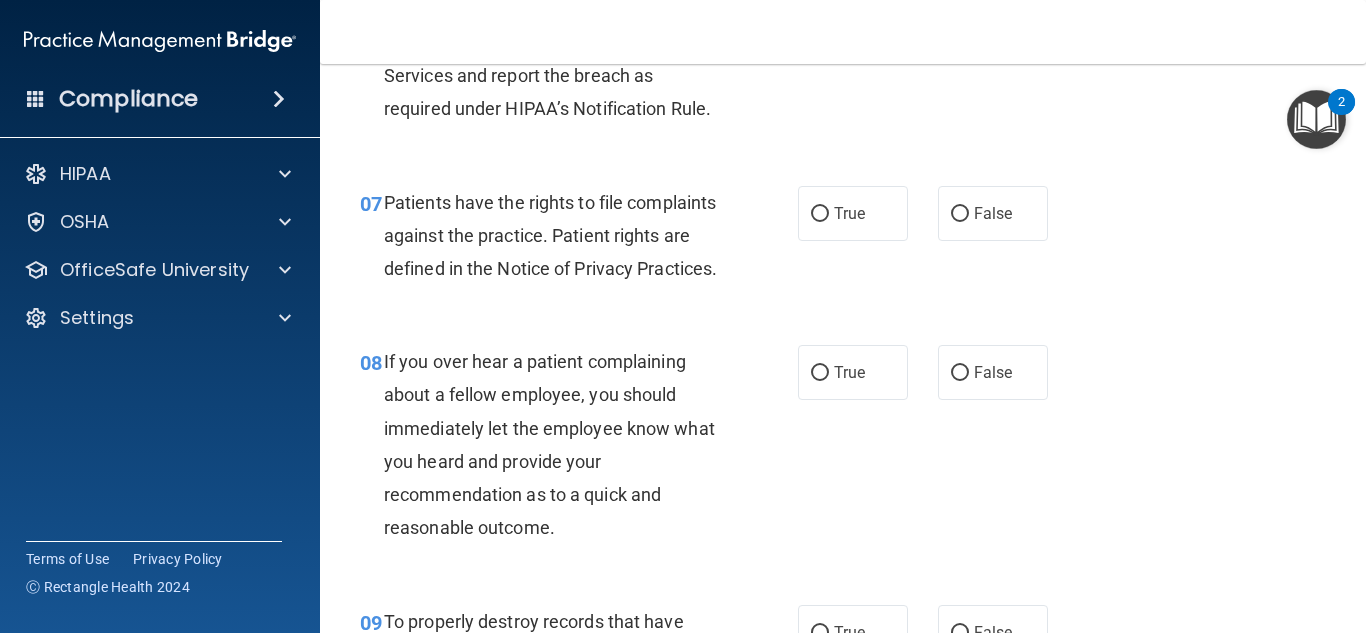 scroll, scrollTop: 1416, scrollLeft: 0, axis: vertical 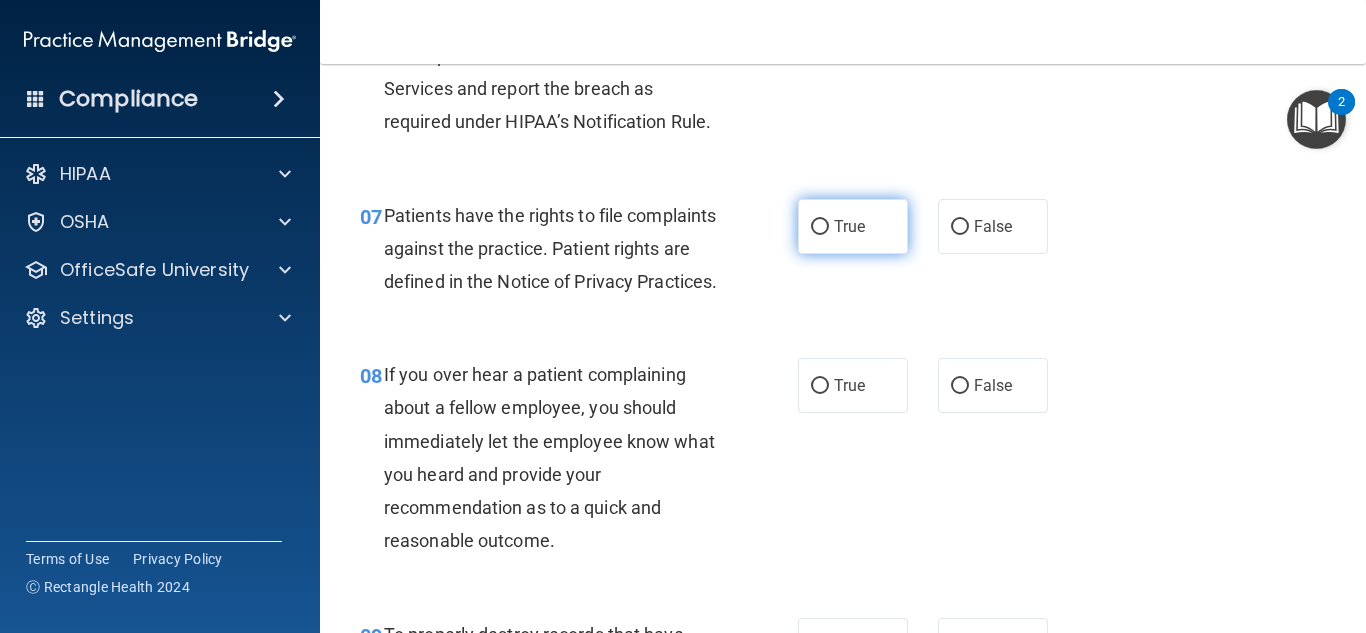 click on "True" at bounding box center (849, 226) 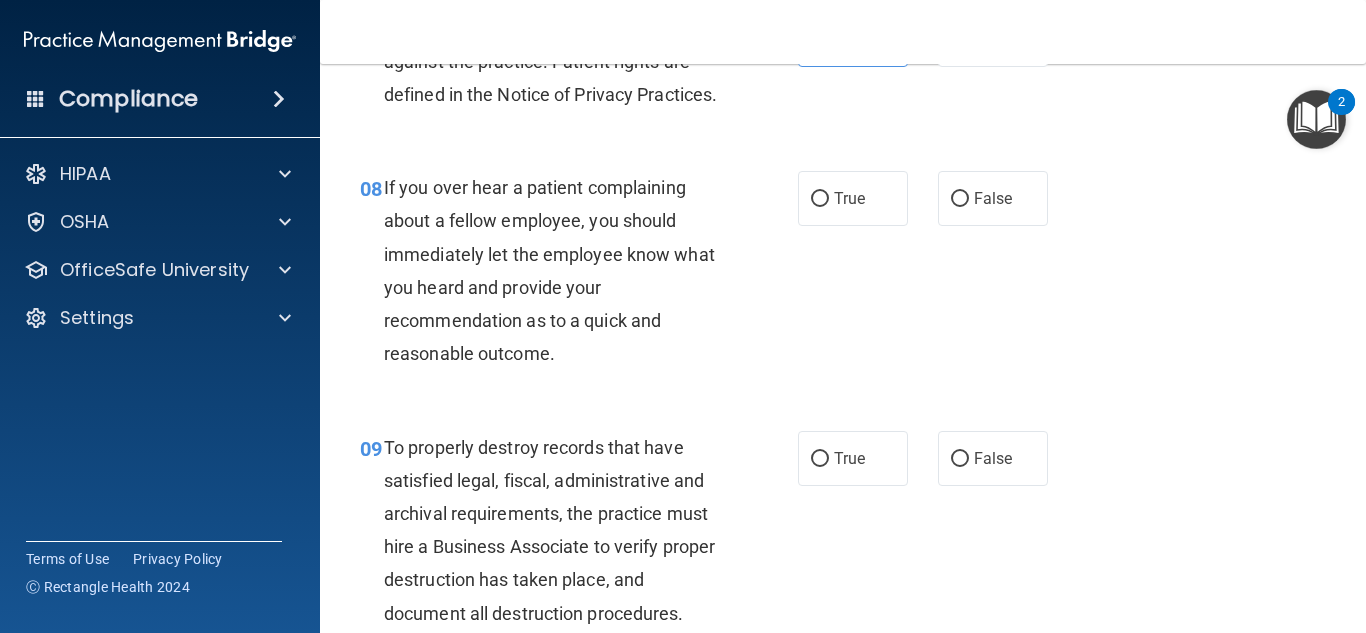 scroll, scrollTop: 1615, scrollLeft: 0, axis: vertical 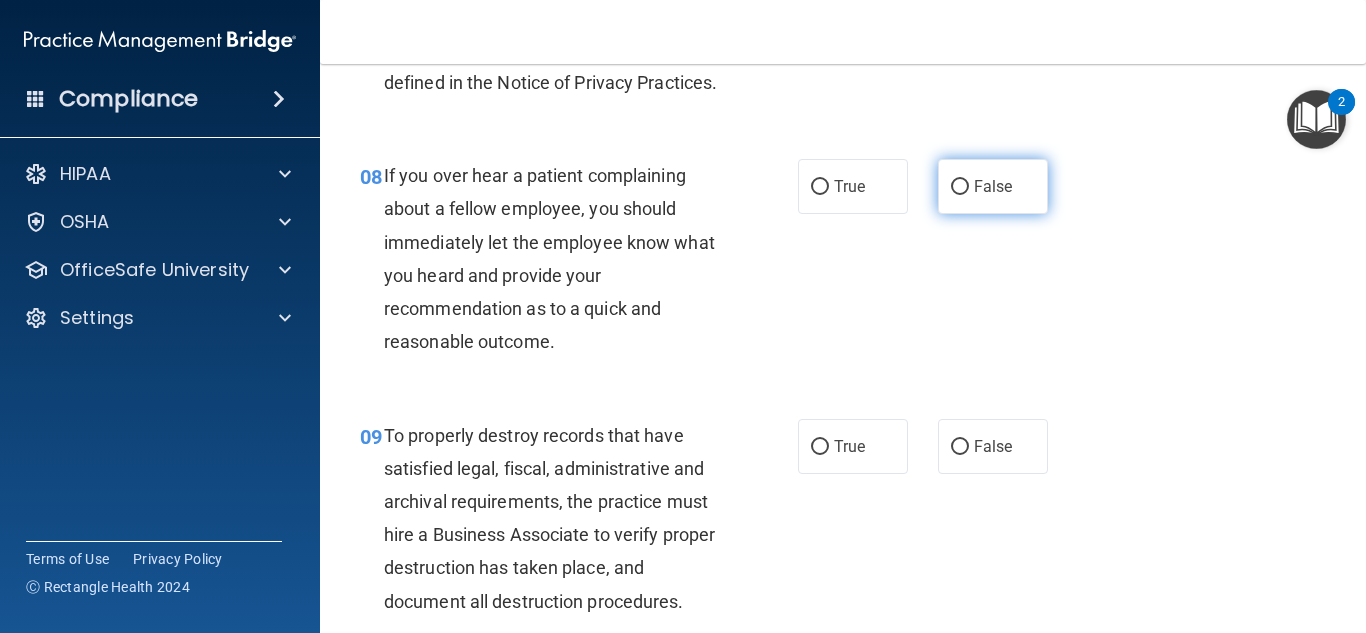 click on "False" at bounding box center (960, 187) 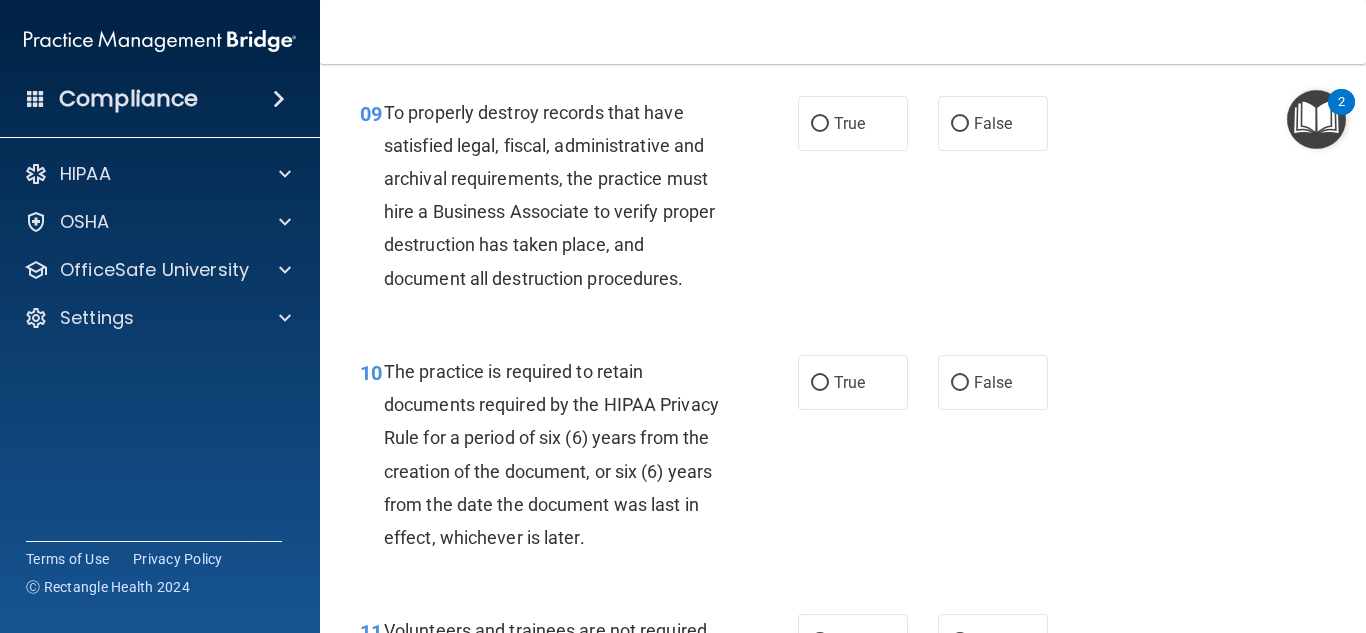 scroll, scrollTop: 1963, scrollLeft: 0, axis: vertical 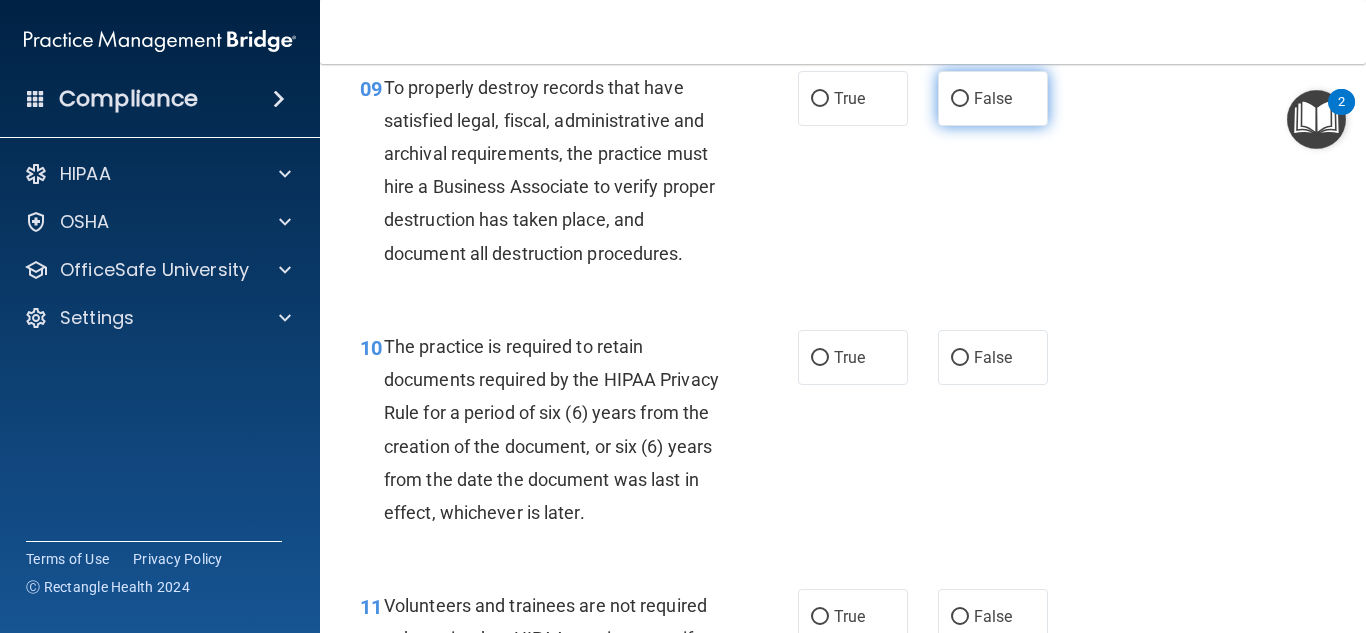 click on "False" at bounding box center (993, 98) 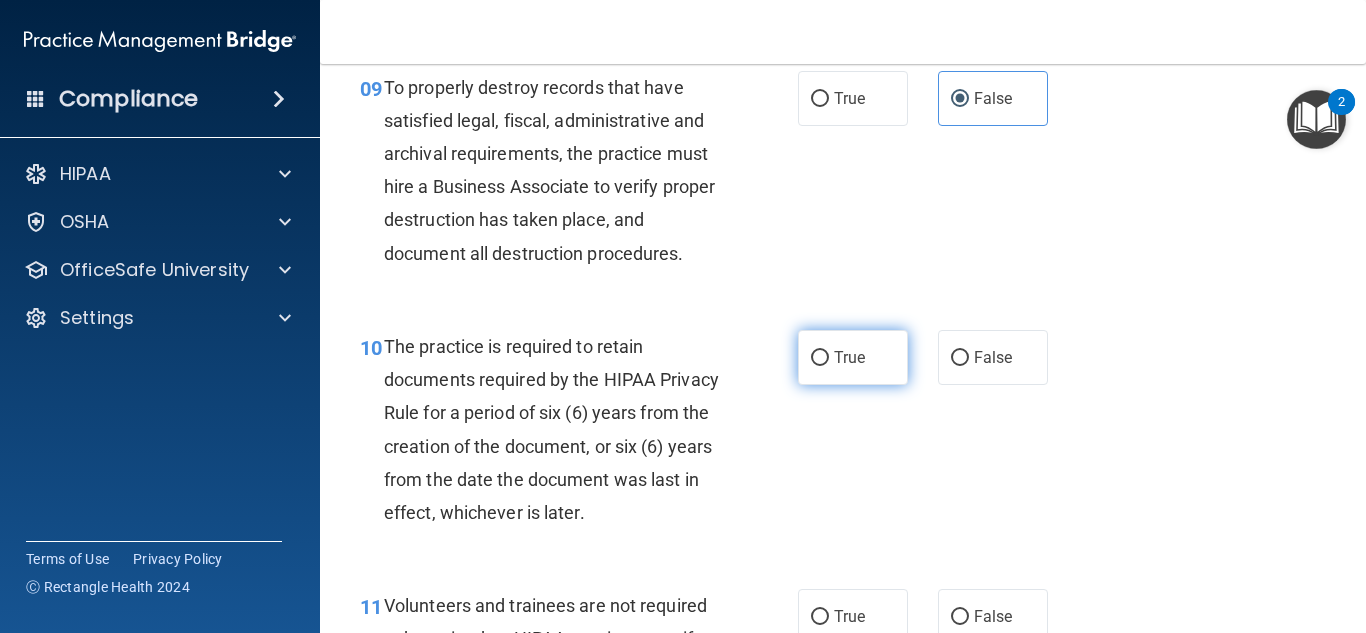 click on "True" at bounding box center (820, 358) 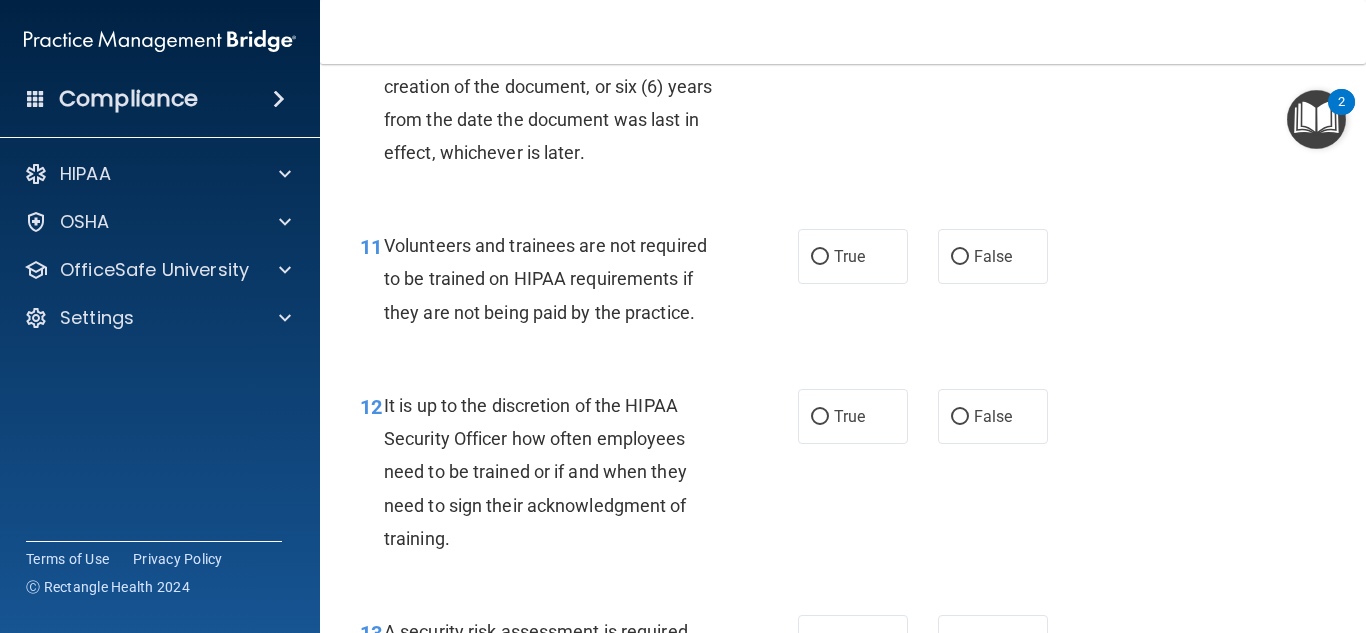 scroll, scrollTop: 2335, scrollLeft: 0, axis: vertical 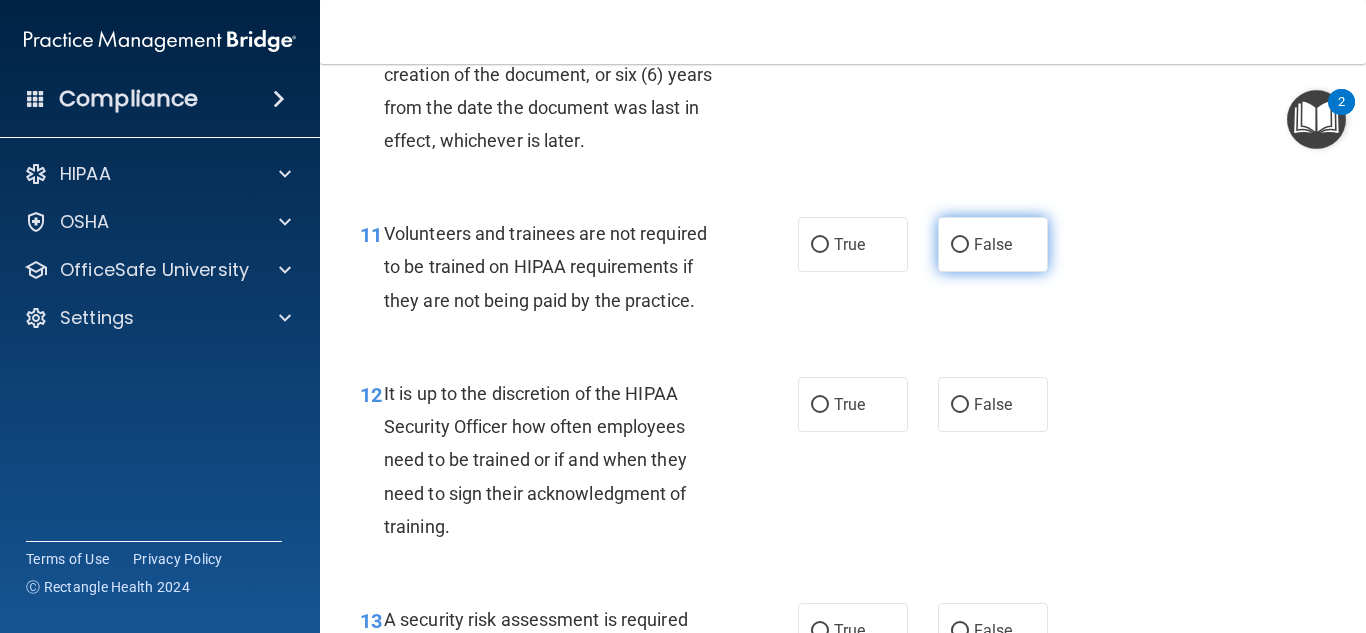 click on "False" at bounding box center (993, 244) 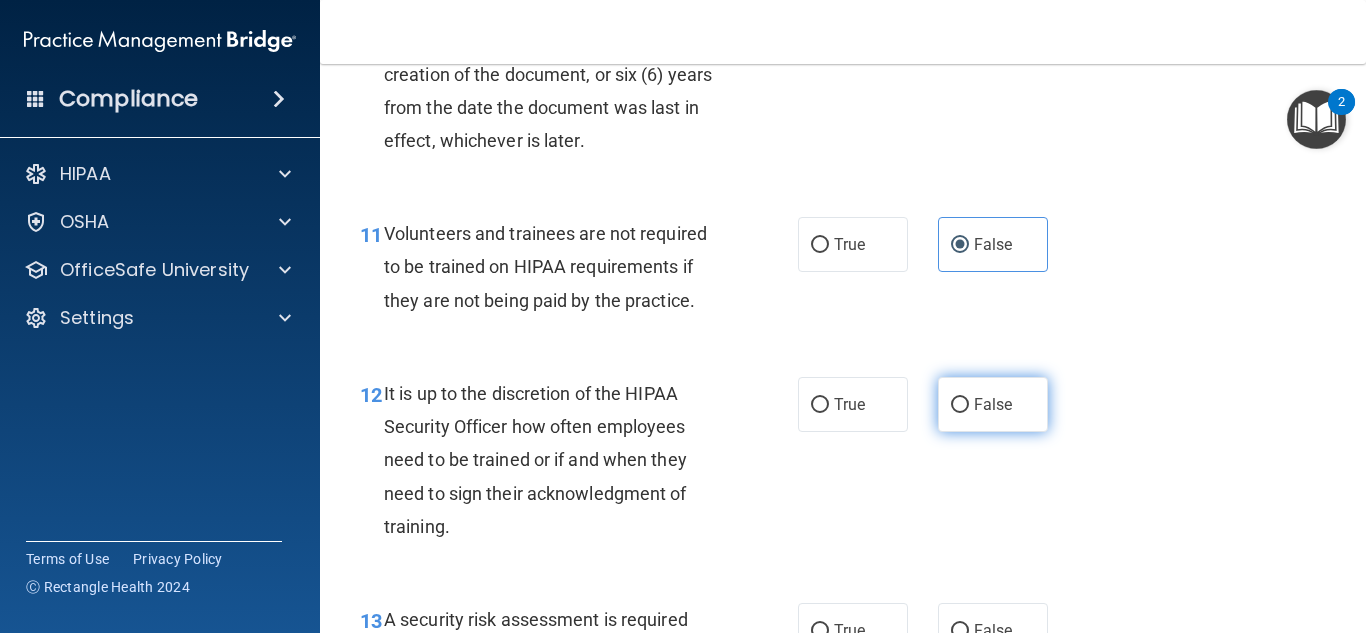 click on "False" at bounding box center (960, 405) 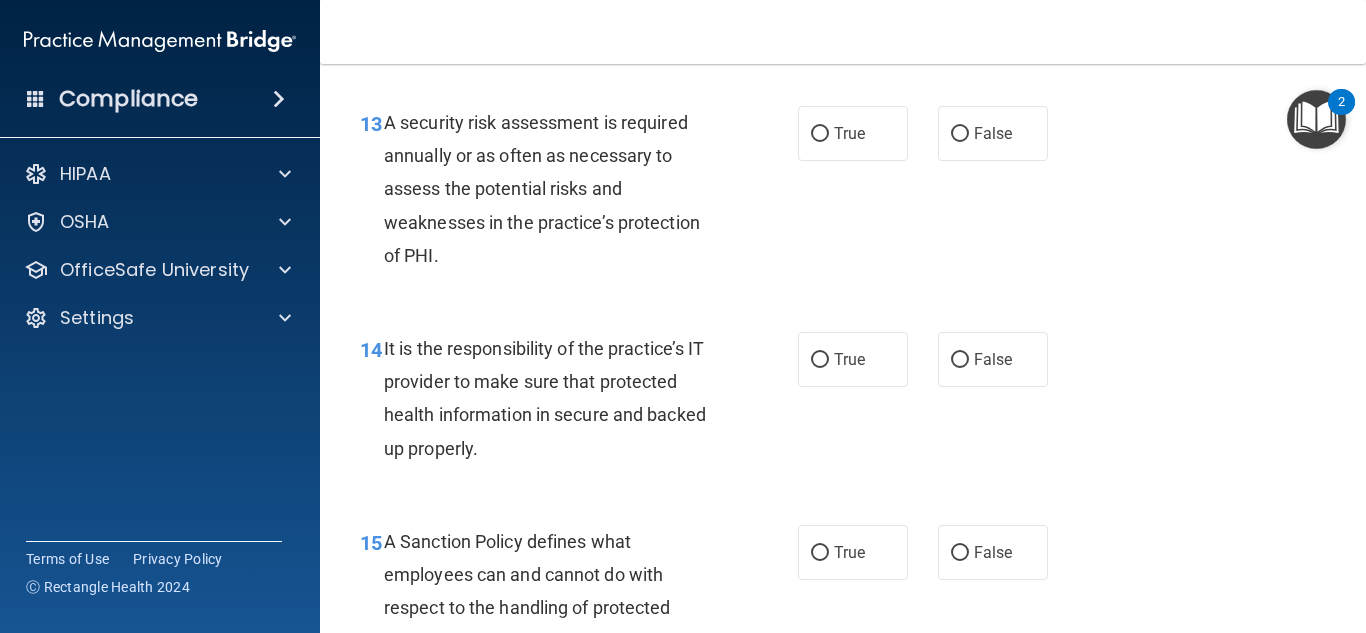 scroll, scrollTop: 2857, scrollLeft: 0, axis: vertical 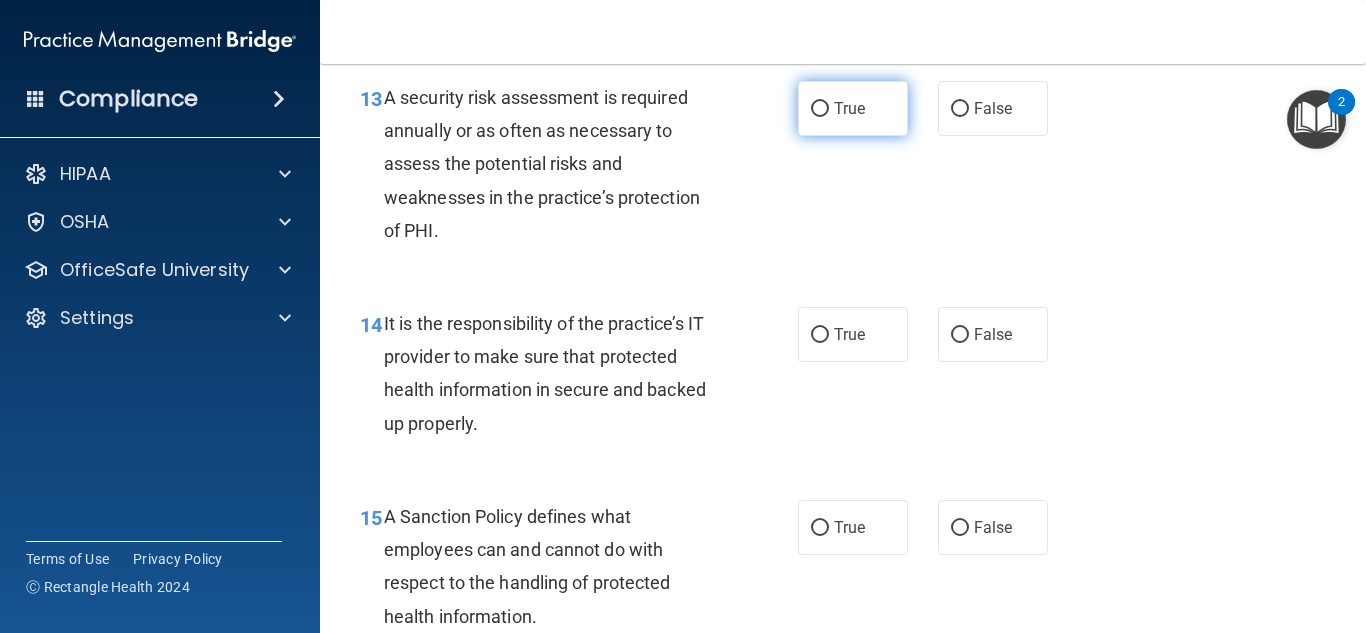 click on "True" at bounding box center (849, 108) 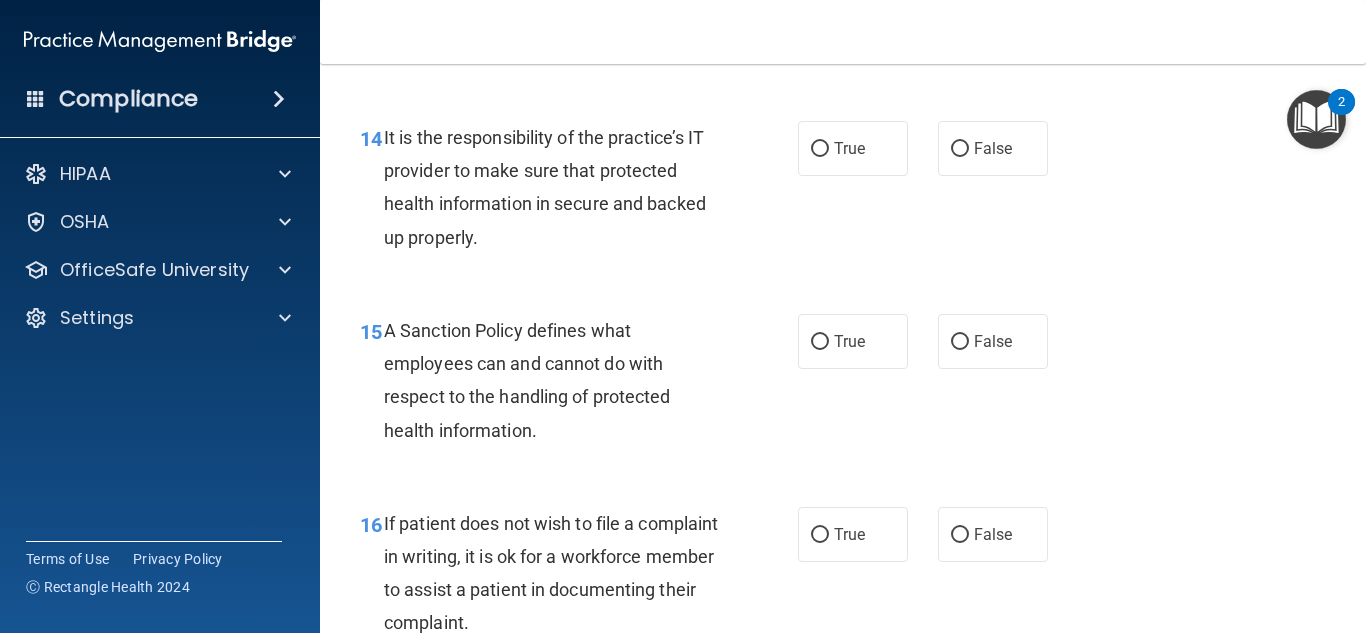 scroll, scrollTop: 3068, scrollLeft: 0, axis: vertical 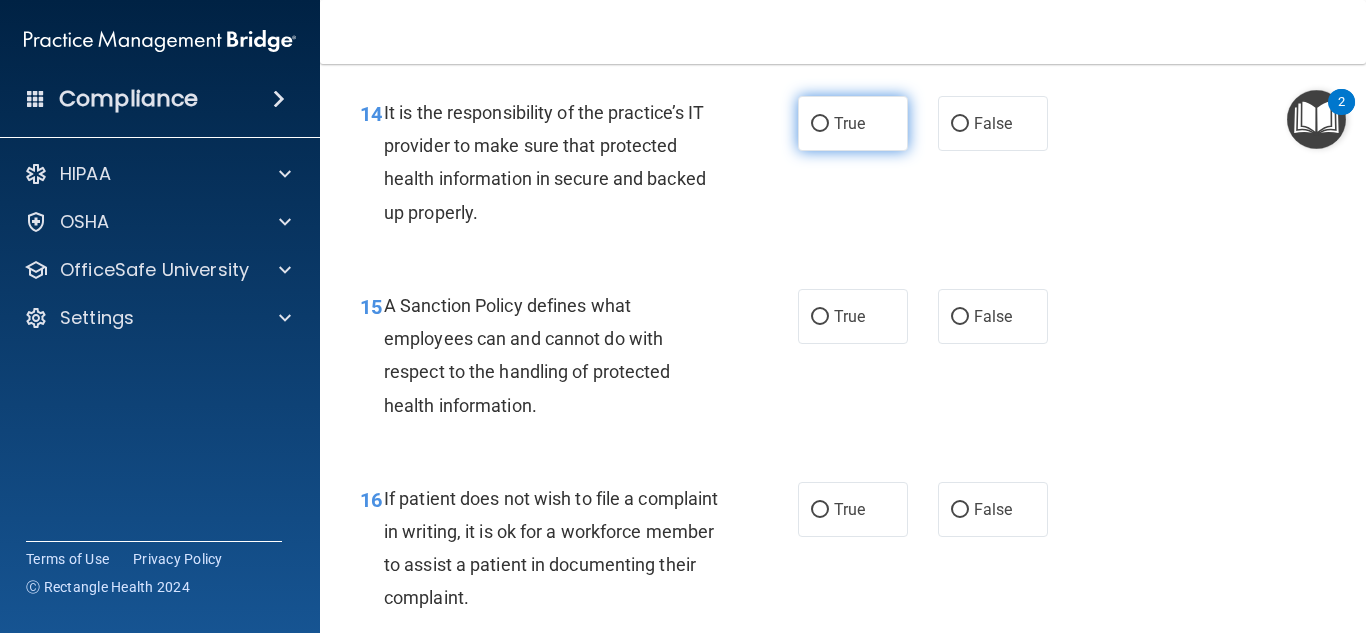 click on "True" at bounding box center [820, 124] 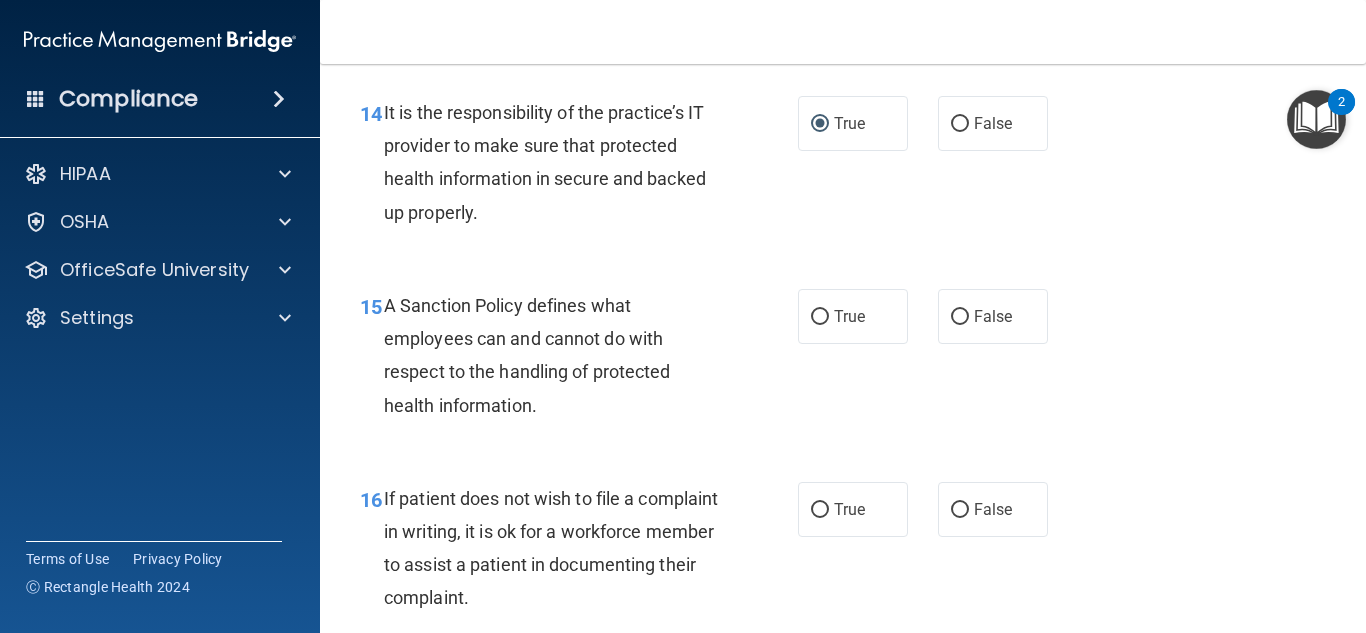 drag, startPoint x: 824, startPoint y: 354, endPoint x: 775, endPoint y: 356, distance: 49.0408 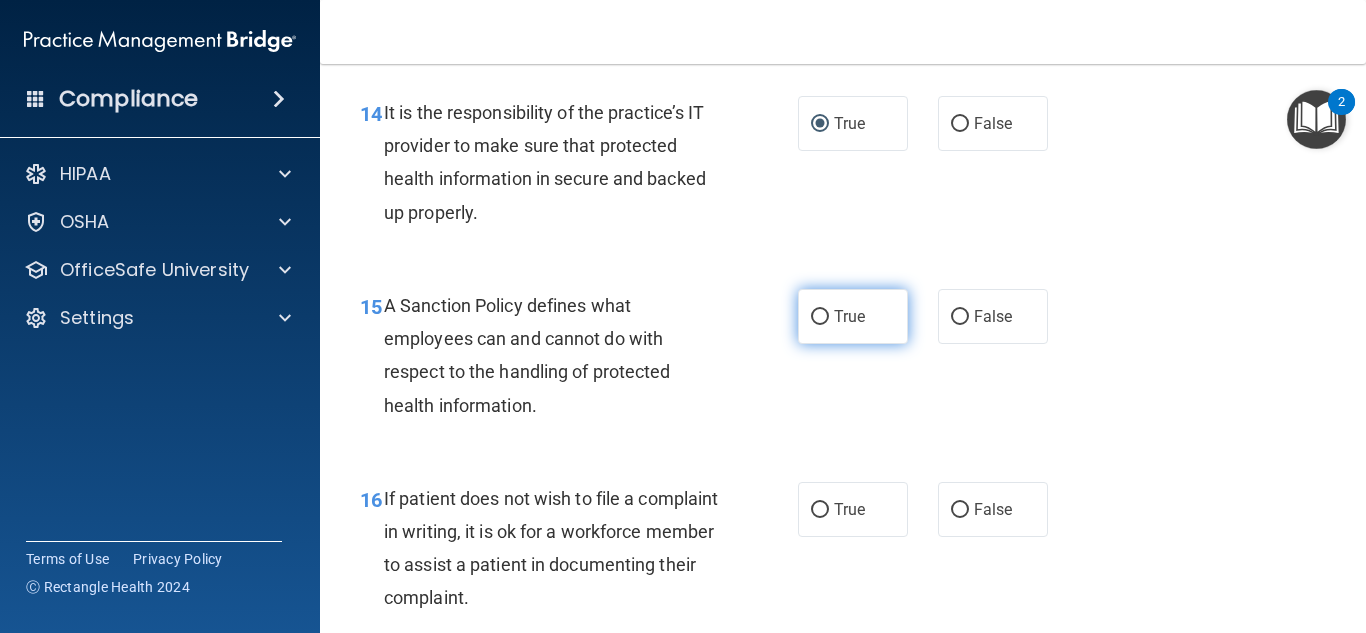 click on "True" at bounding box center (820, 317) 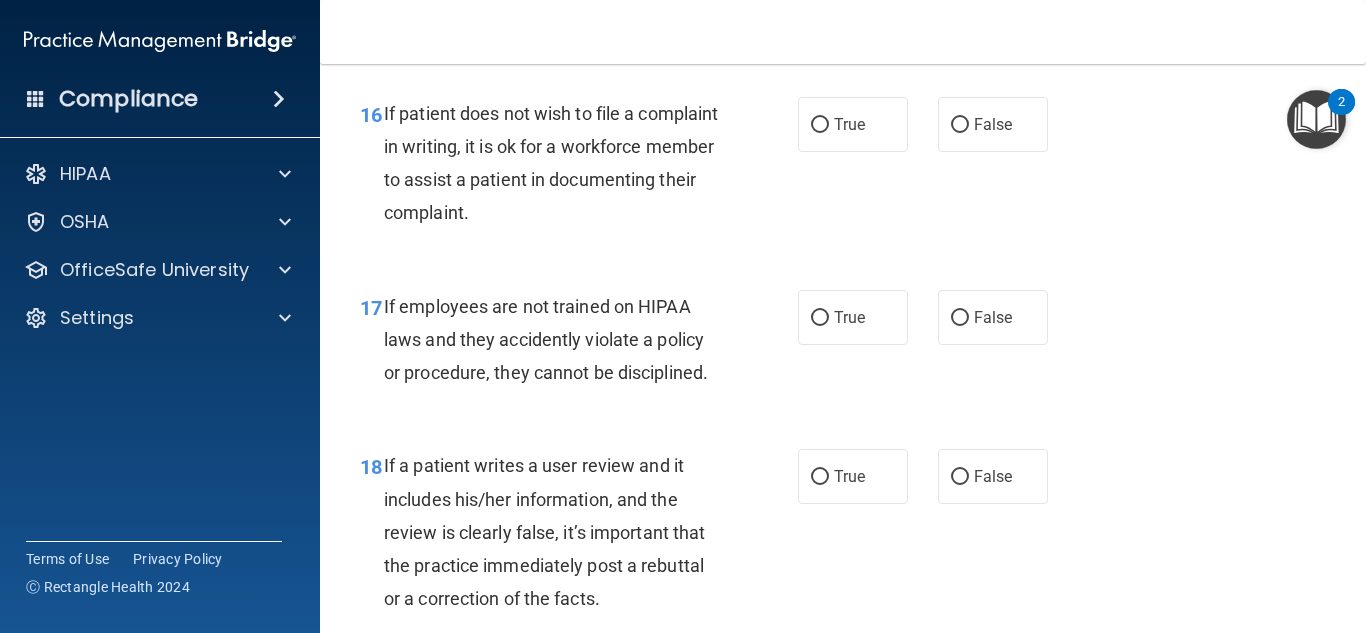scroll, scrollTop: 3466, scrollLeft: 0, axis: vertical 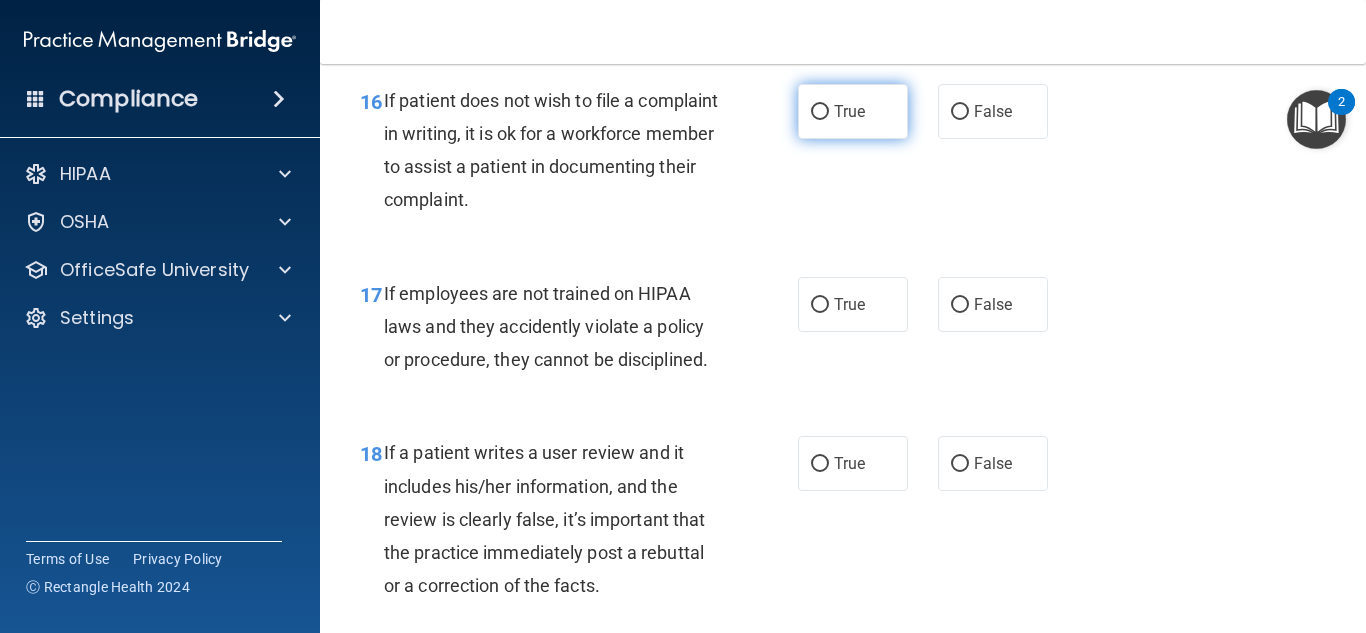 click on "True" at bounding box center [849, 111] 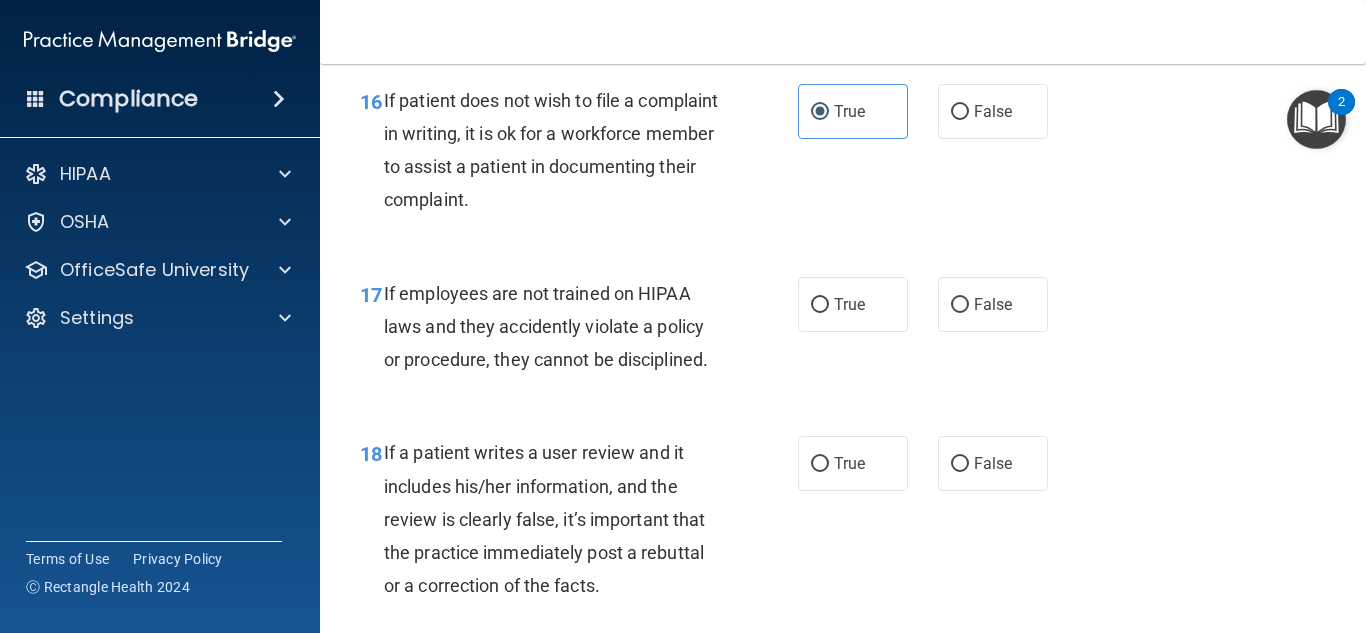 drag, startPoint x: 971, startPoint y: 328, endPoint x: 907, endPoint y: 384, distance: 85.04117 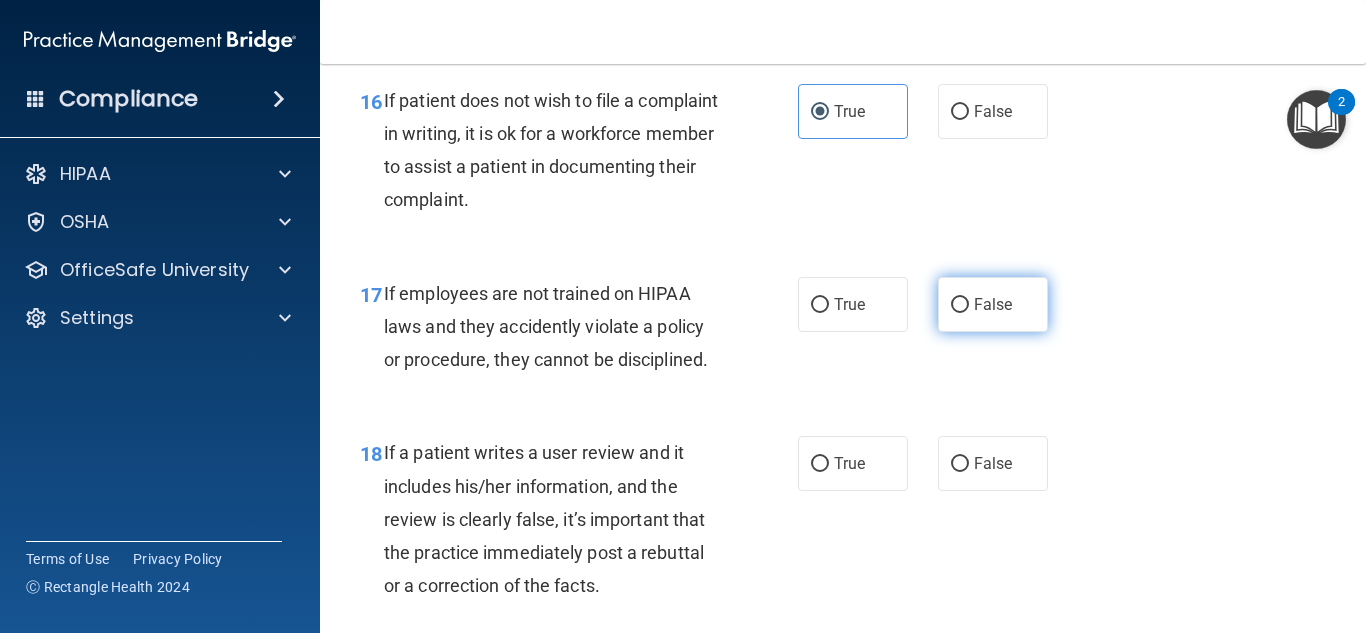 click on "False" at bounding box center (960, 305) 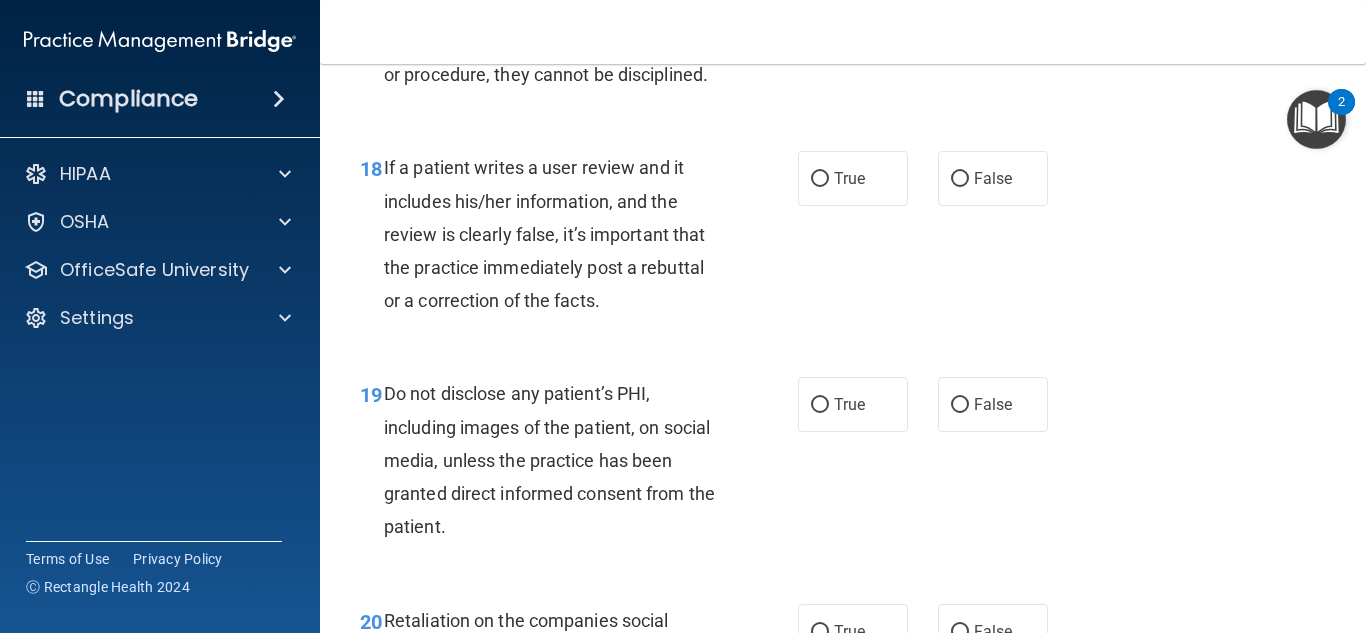 scroll, scrollTop: 3764, scrollLeft: 0, axis: vertical 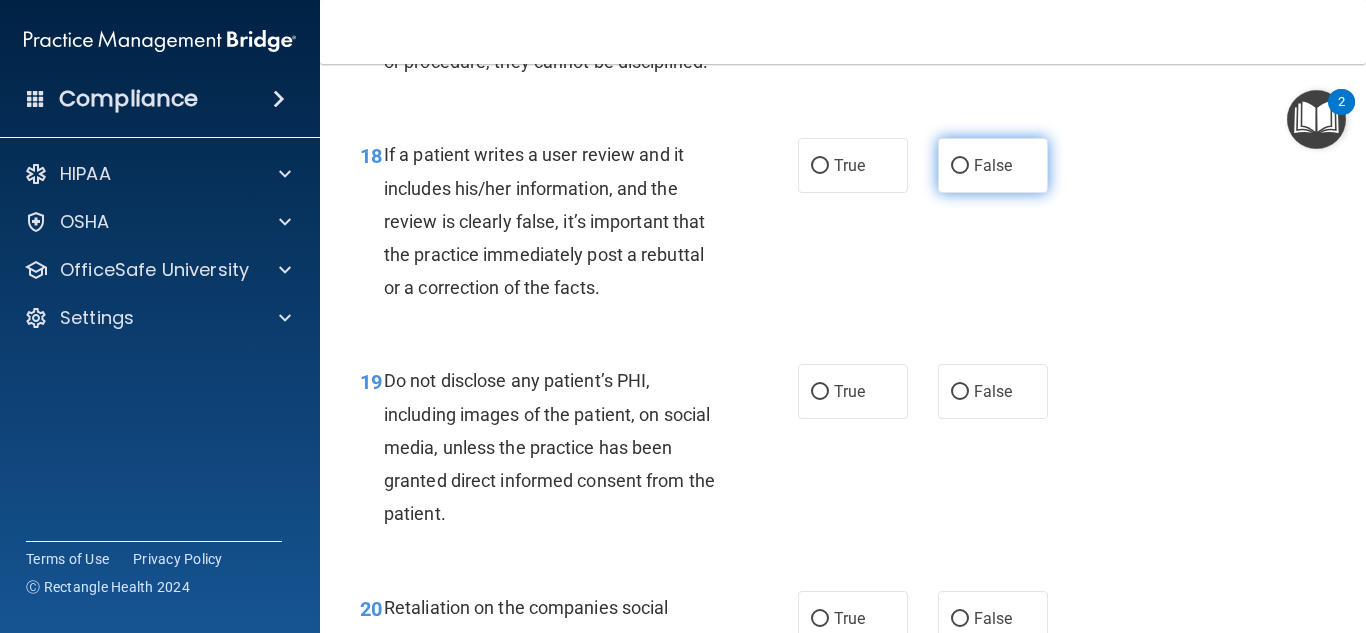 click on "False" at bounding box center [993, 165] 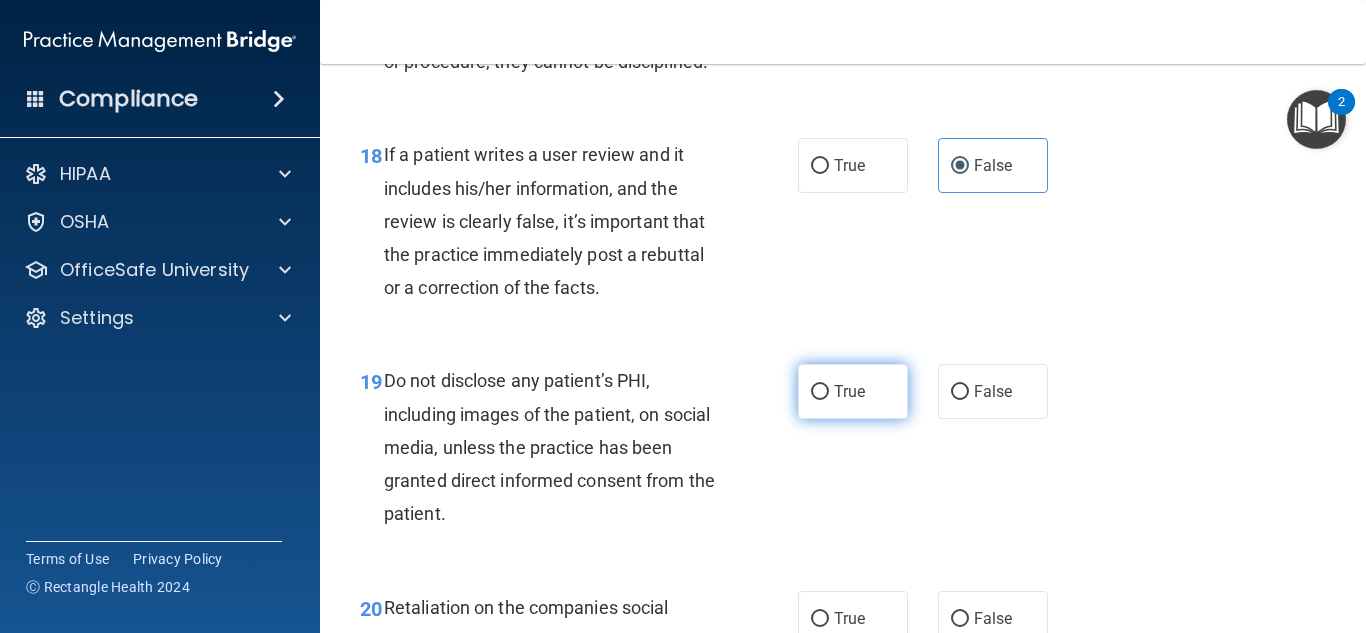 click on "True" at bounding box center [853, 391] 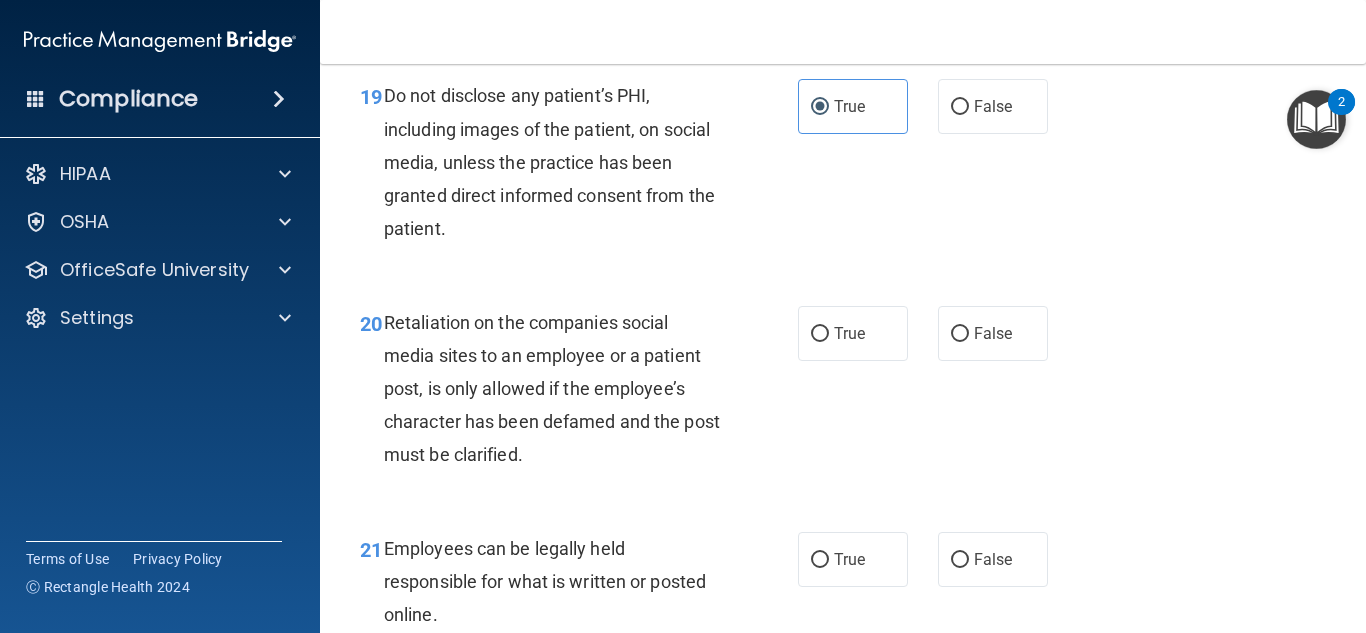 scroll, scrollTop: 4136, scrollLeft: 0, axis: vertical 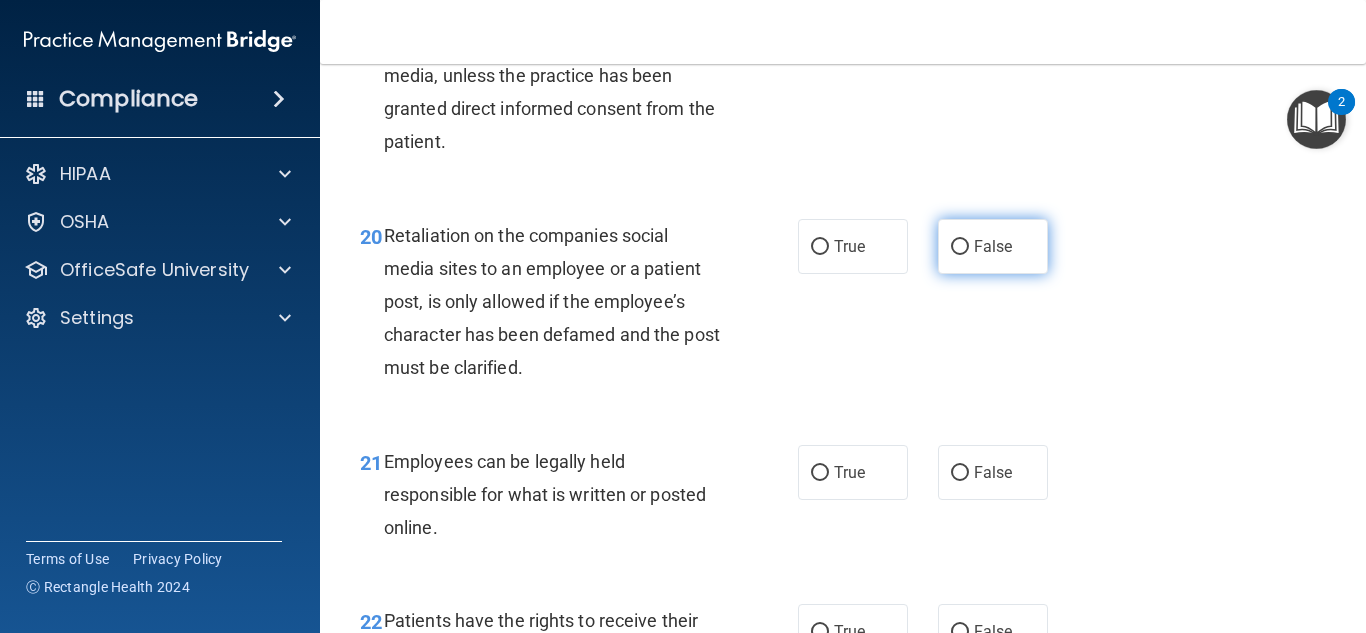 click on "False" at bounding box center [993, 246] 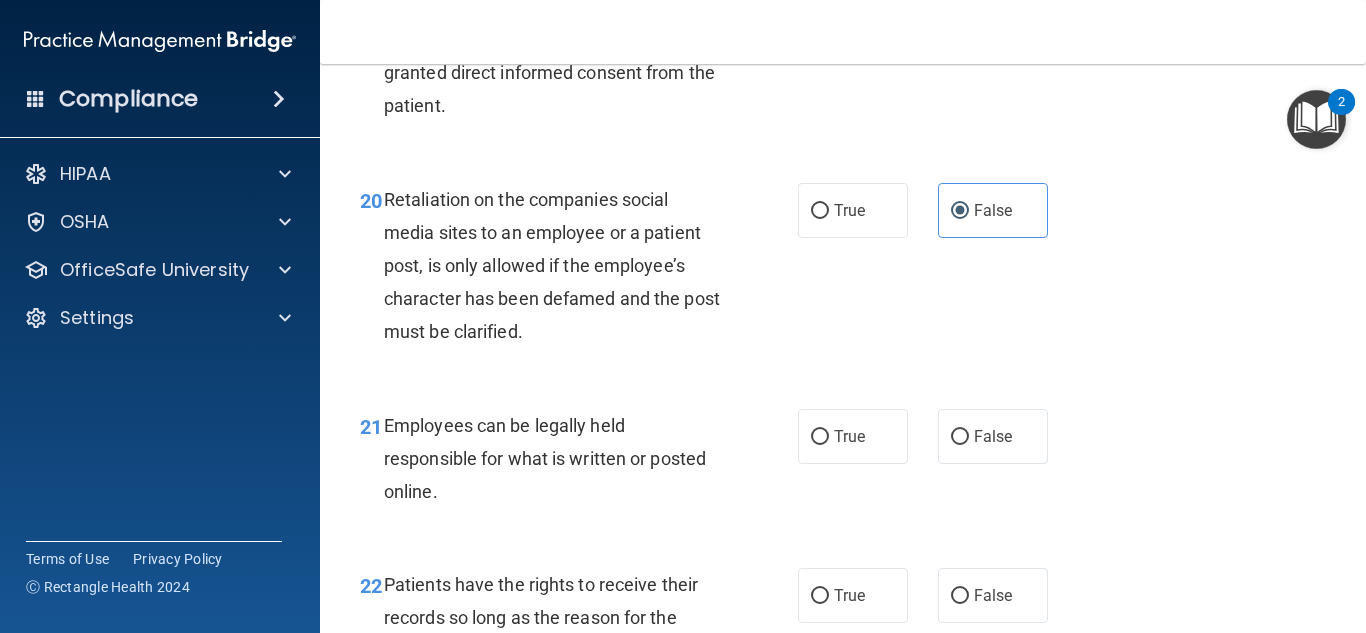 scroll, scrollTop: 4167, scrollLeft: 0, axis: vertical 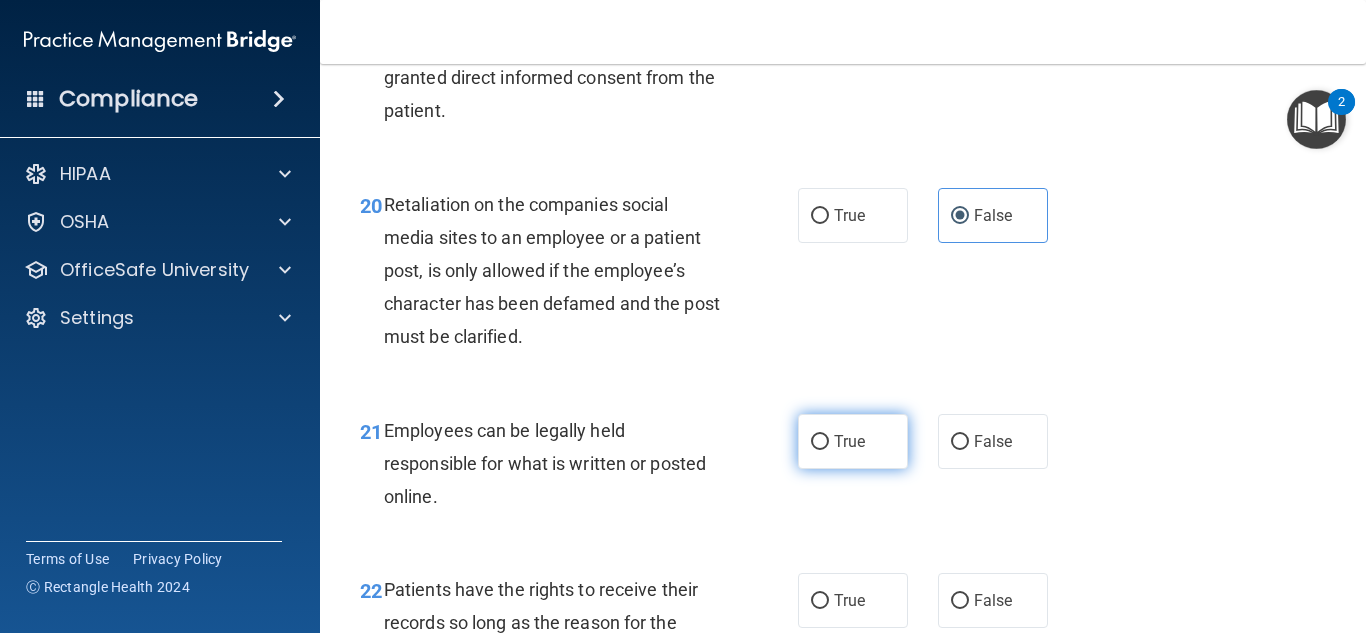 click on "True" at bounding box center (849, 441) 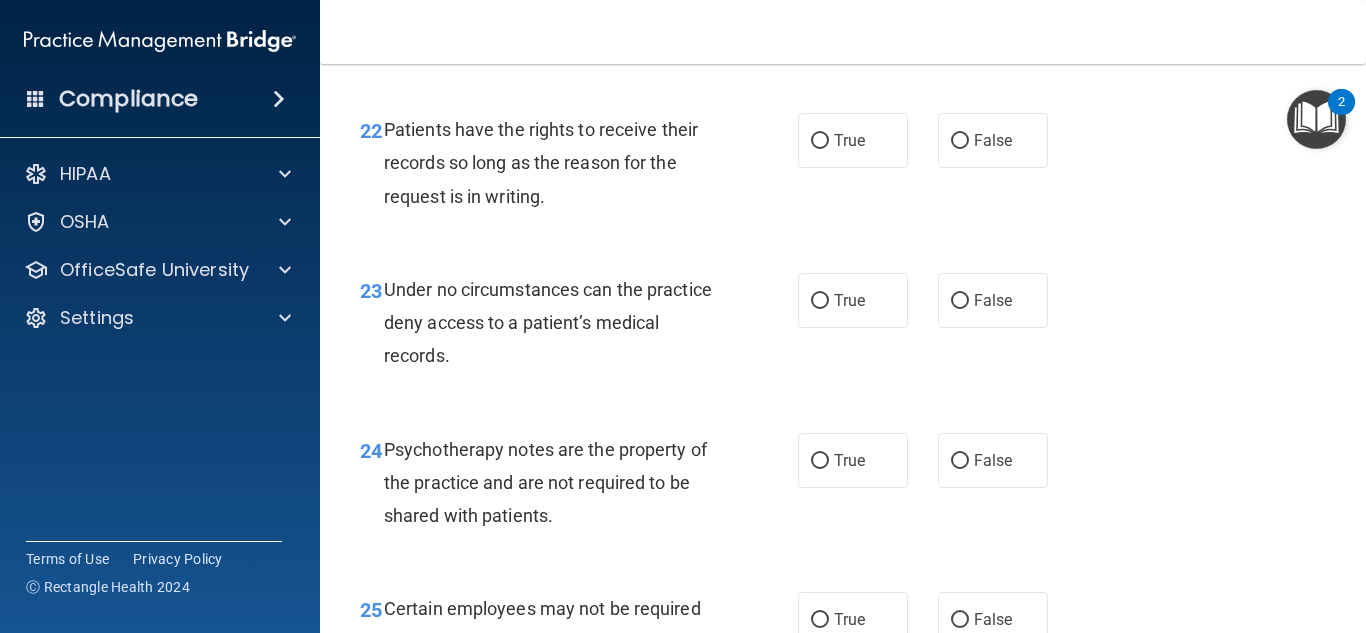 scroll, scrollTop: 4639, scrollLeft: 0, axis: vertical 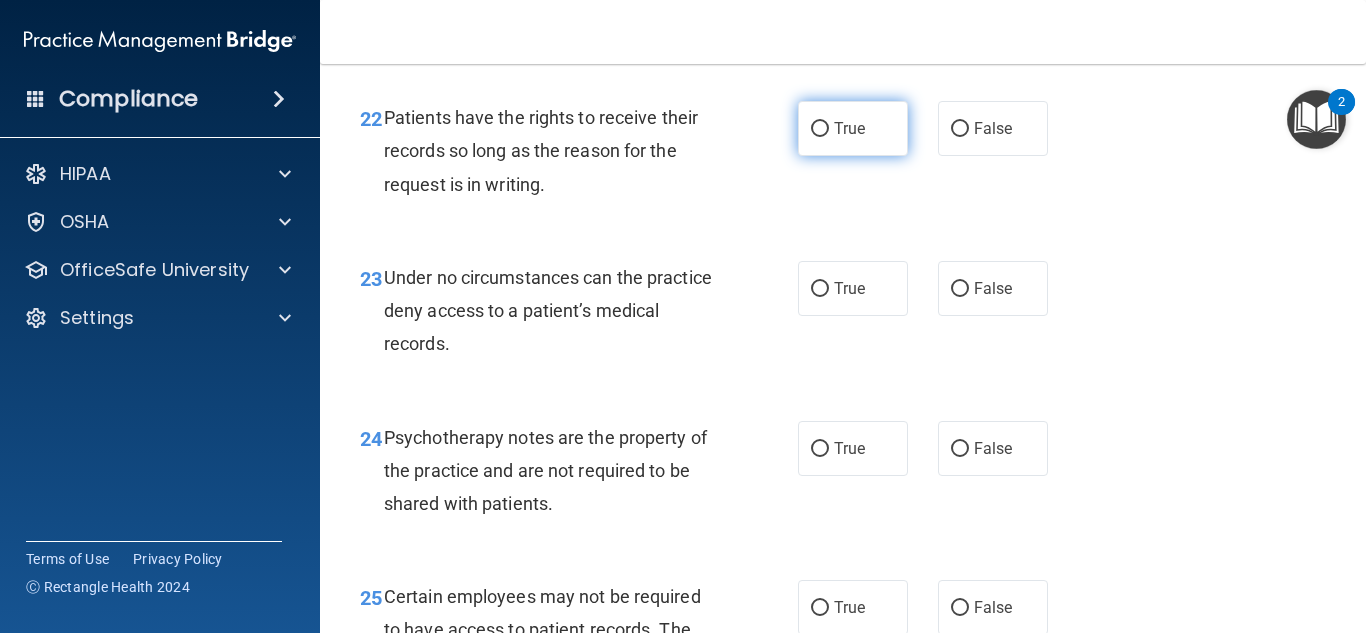 click on "True" at bounding box center (849, 128) 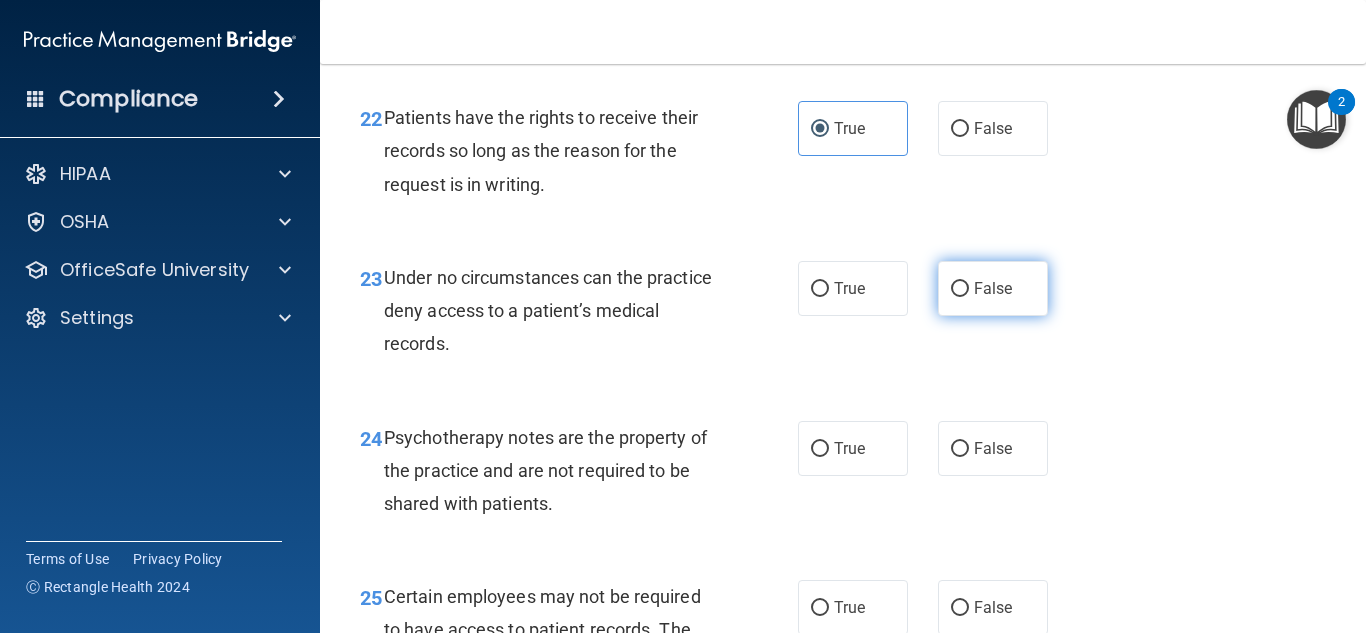 click on "False" at bounding box center (993, 288) 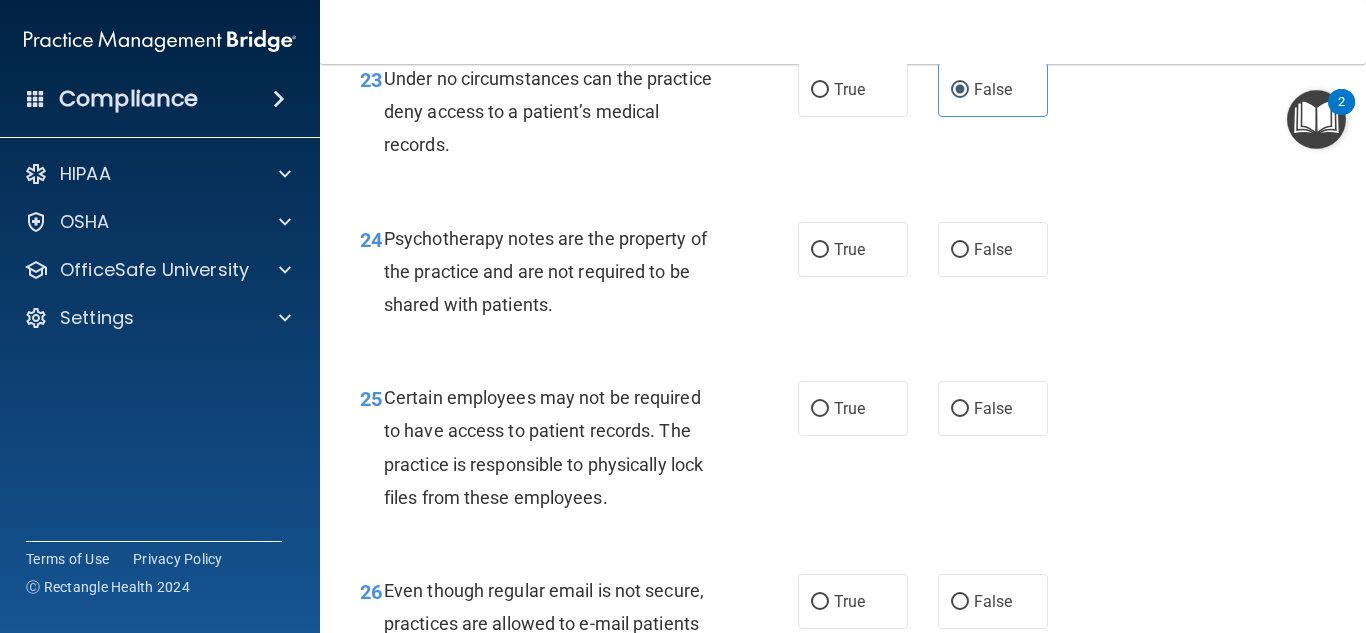 scroll, scrollTop: 4925, scrollLeft: 0, axis: vertical 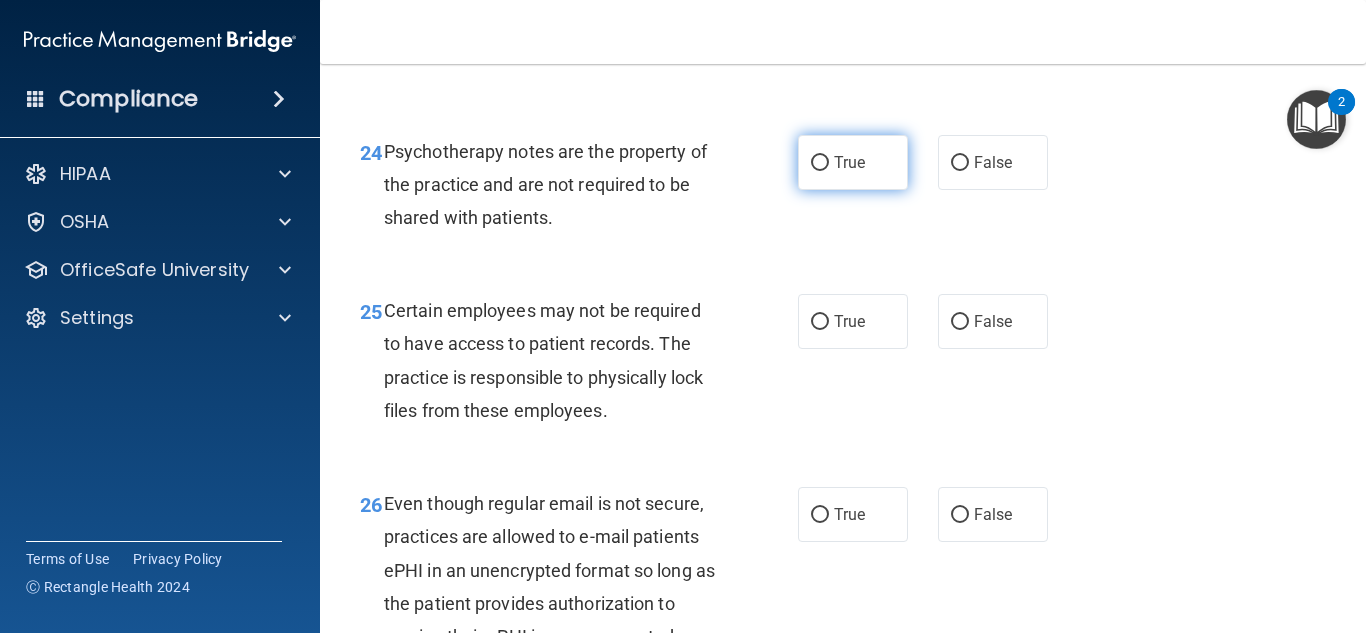 click on "True" at bounding box center (820, 163) 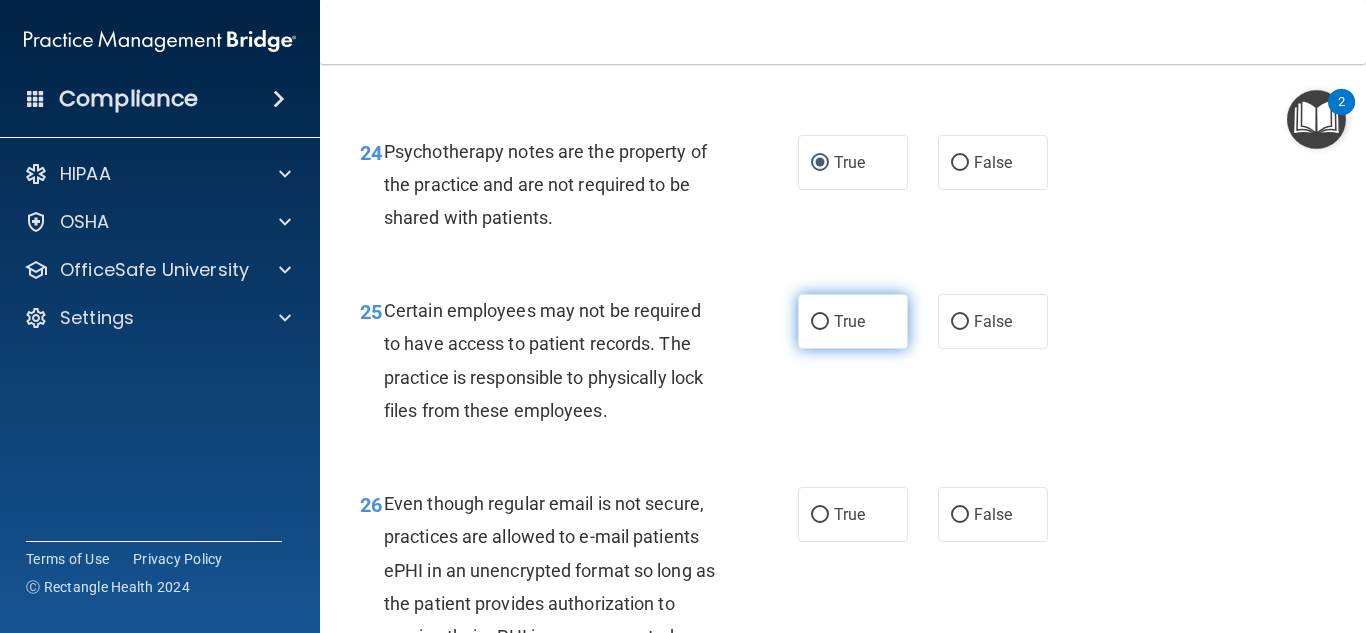 click on "True" at bounding box center [849, 321] 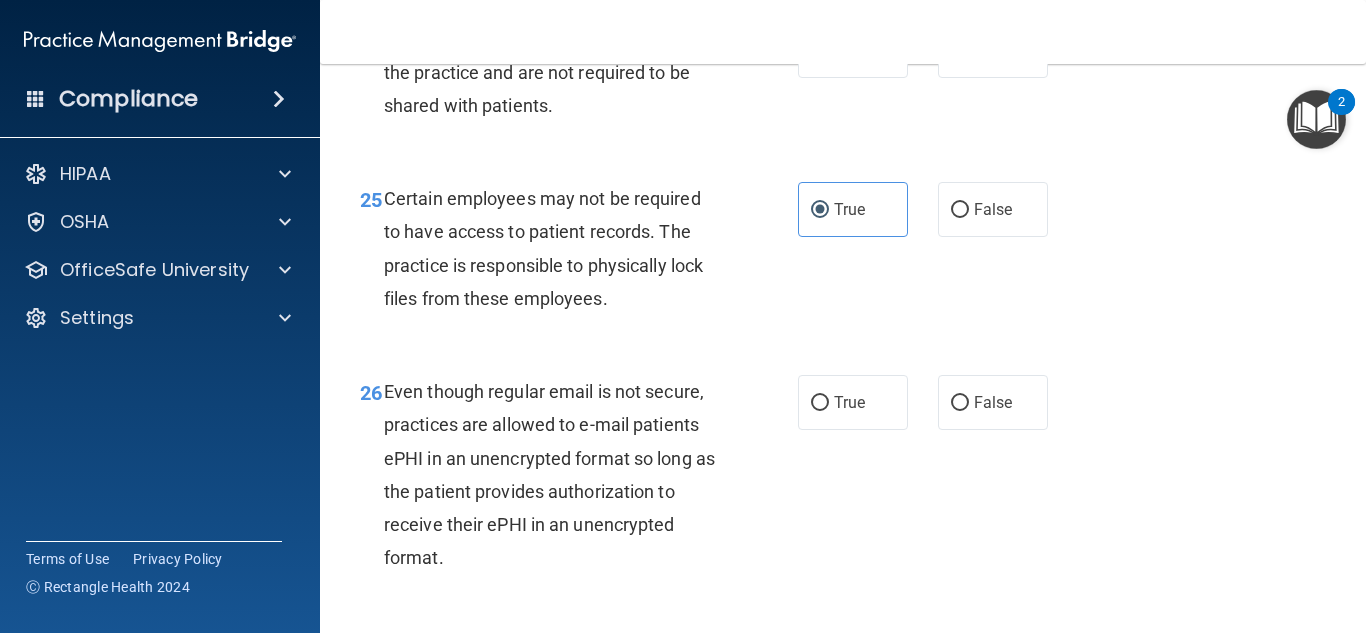 scroll, scrollTop: 5049, scrollLeft: 0, axis: vertical 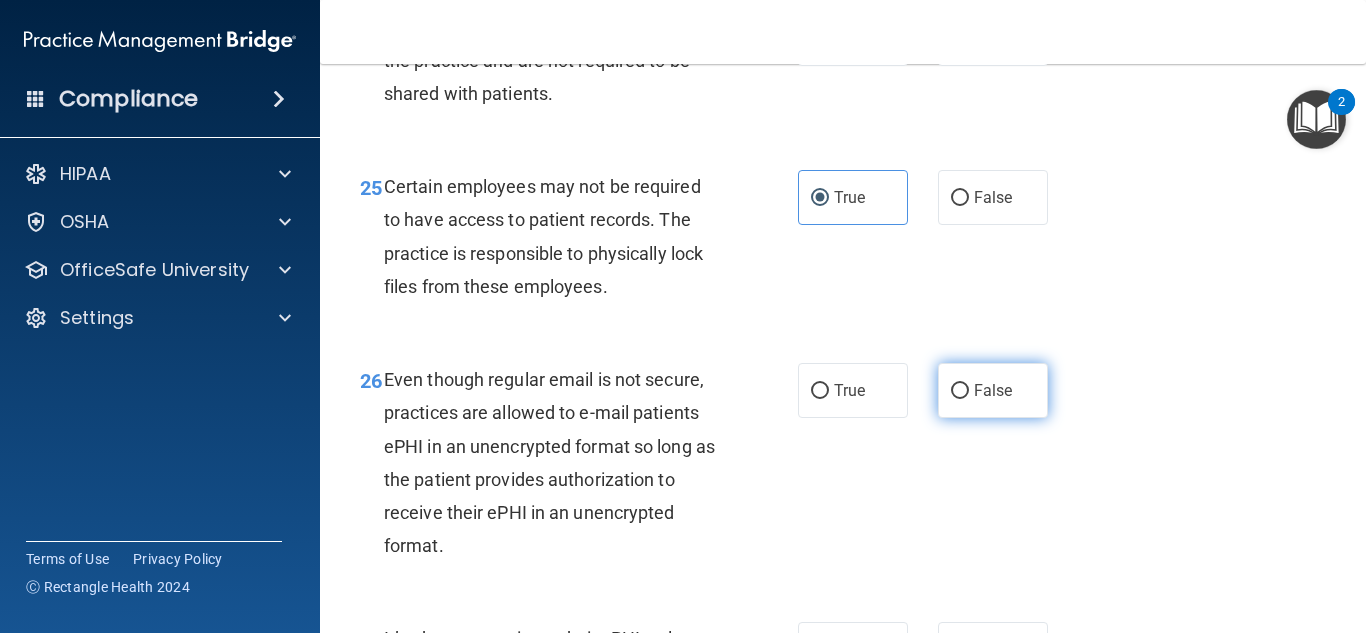 click on "False" at bounding box center [993, 390] 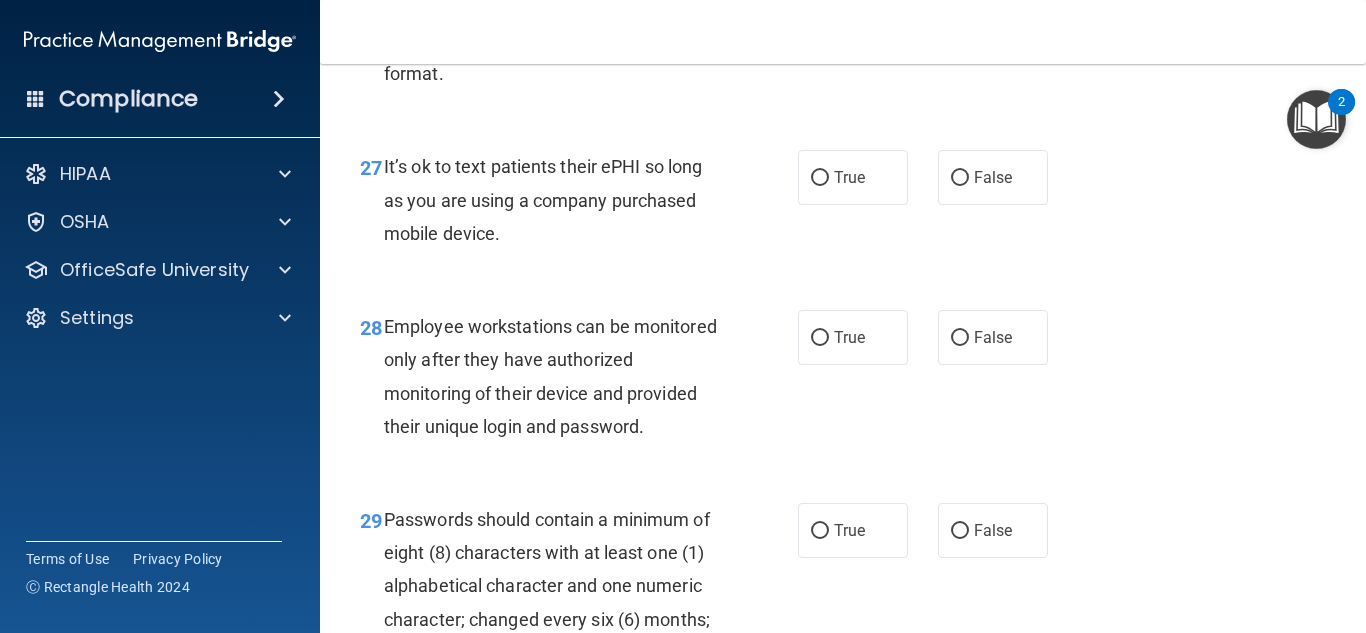 scroll, scrollTop: 5533, scrollLeft: 0, axis: vertical 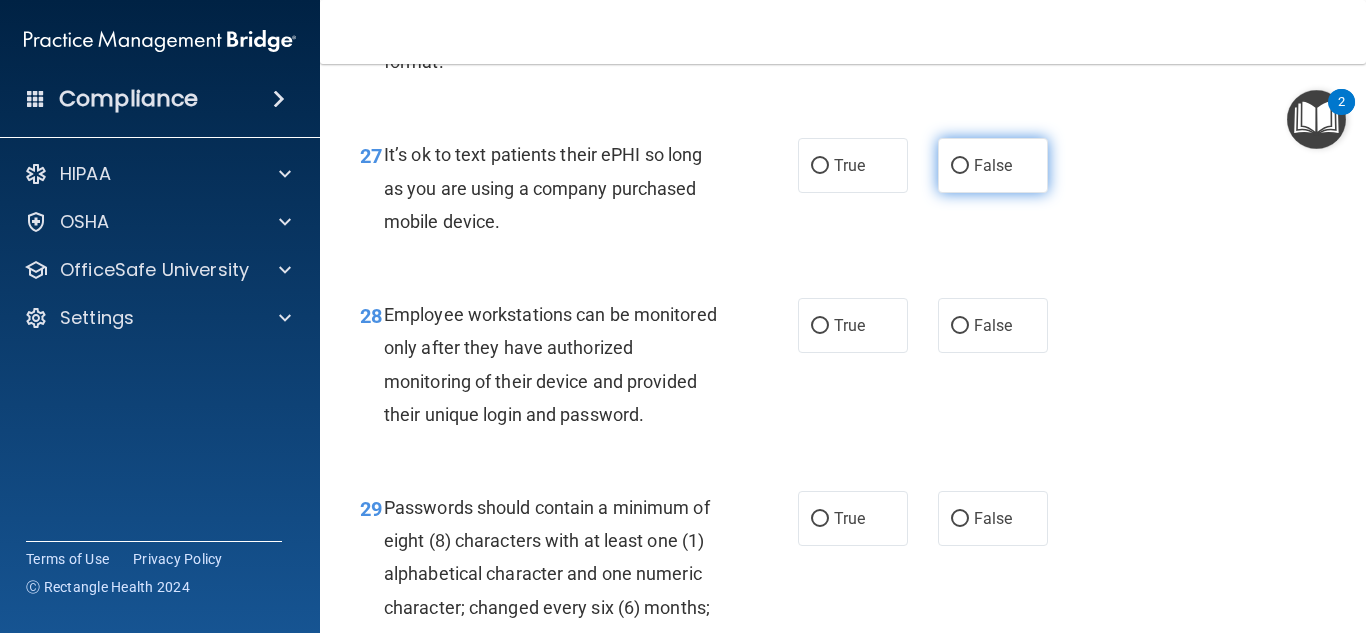 click on "False" at bounding box center [960, 166] 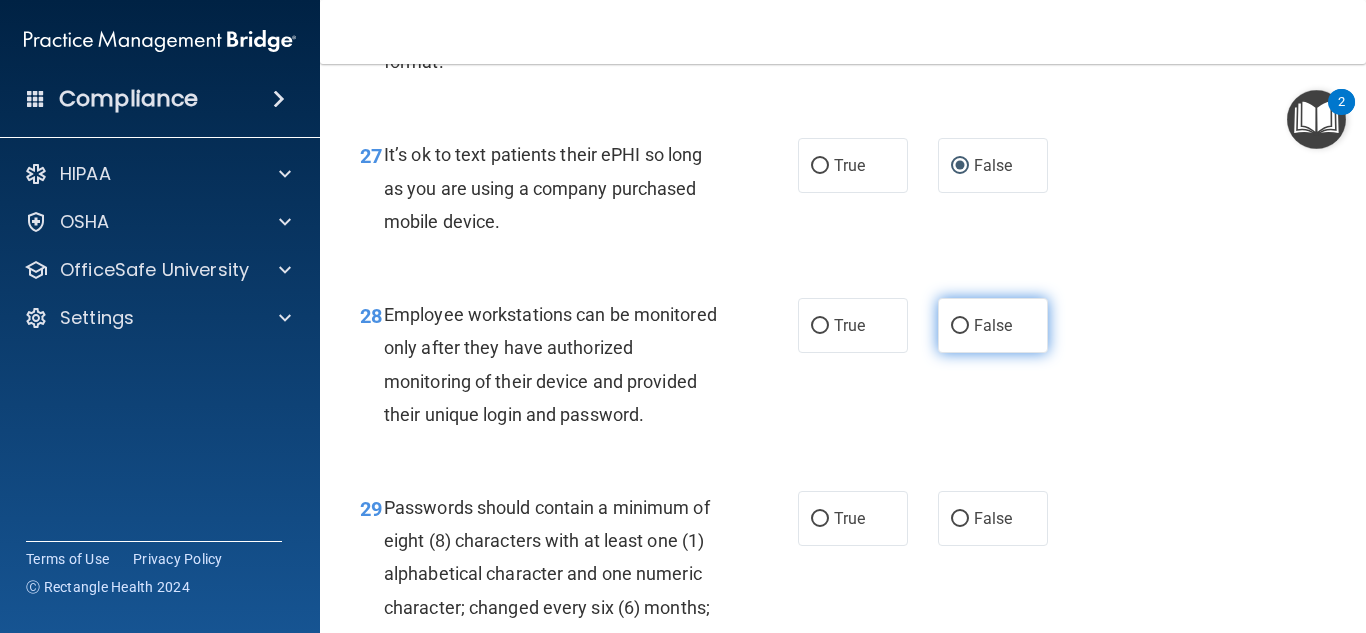 click on "False" at bounding box center [993, 325] 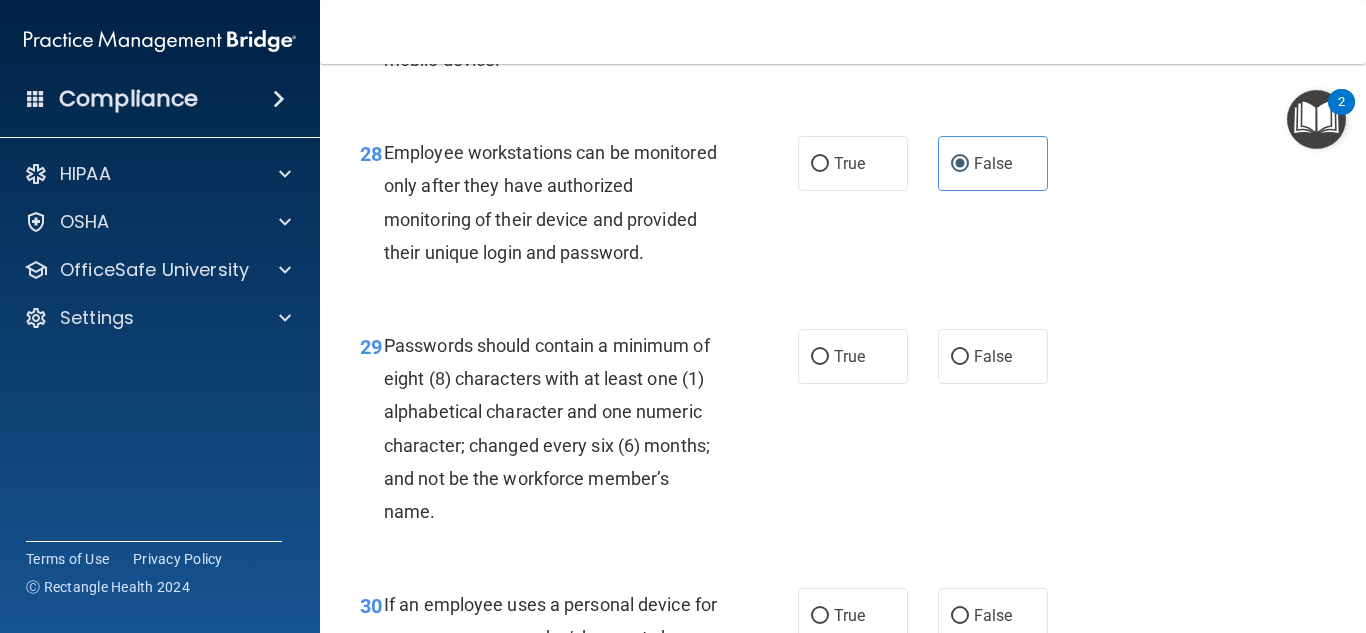 scroll, scrollTop: 5720, scrollLeft: 0, axis: vertical 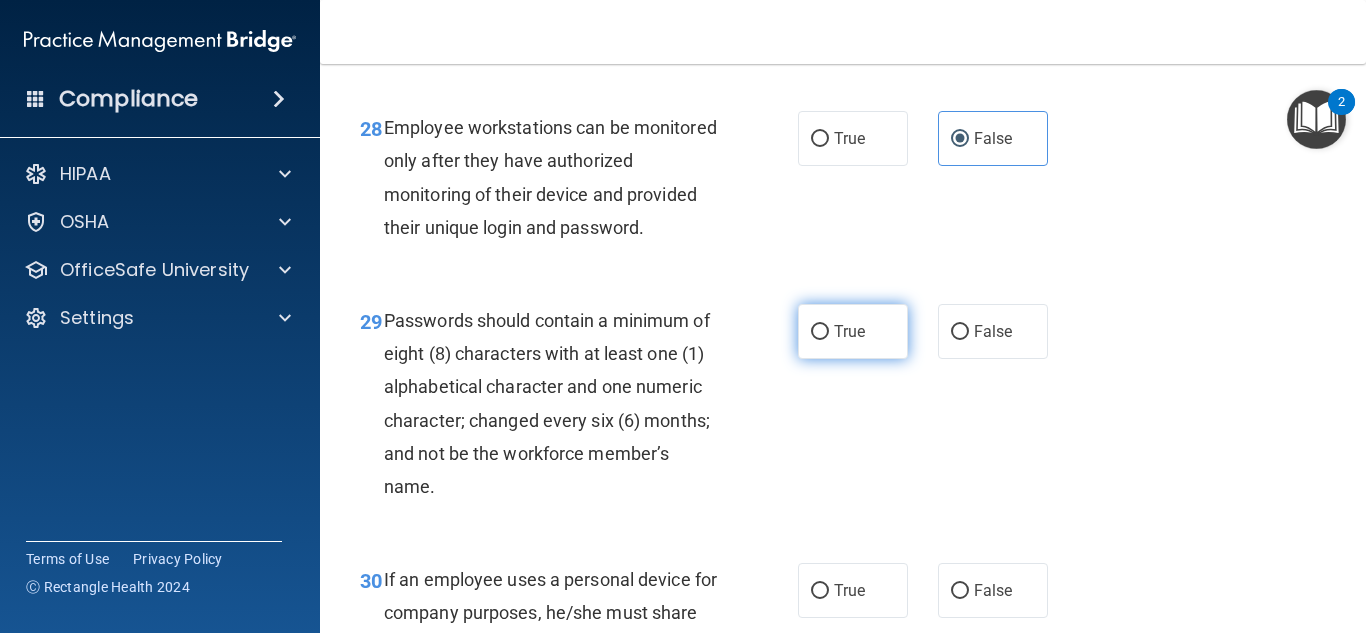 click on "True" at bounding box center [820, 332] 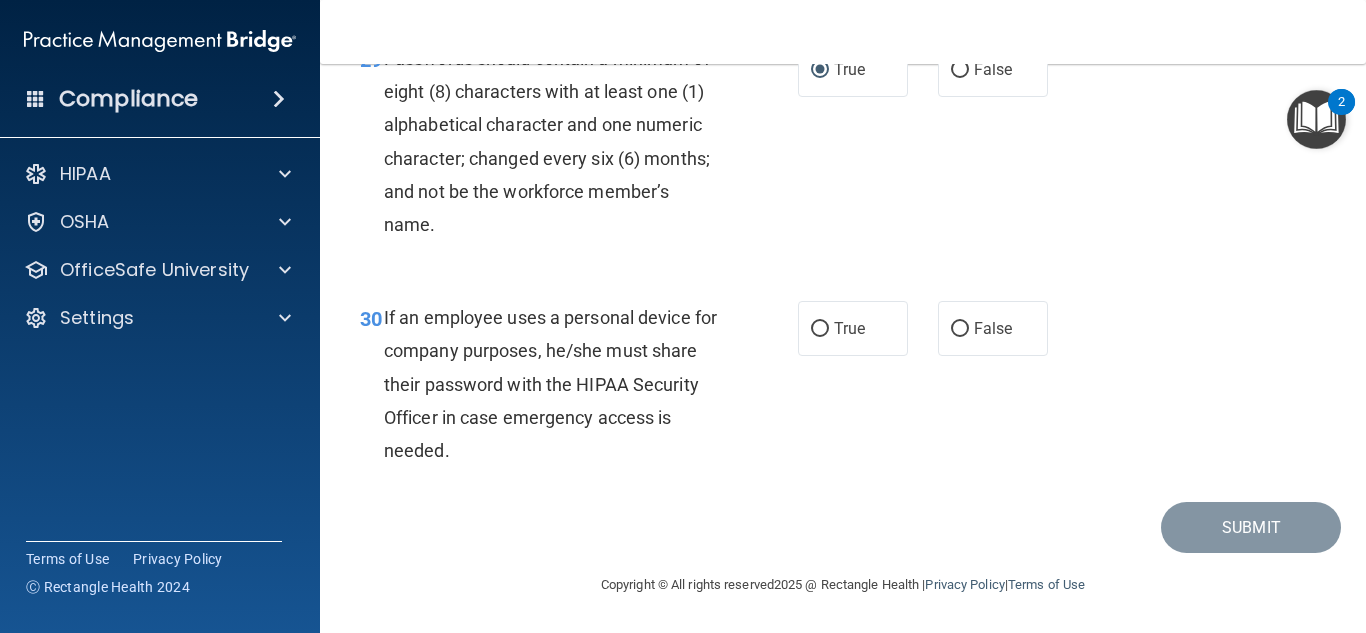 scroll, scrollTop: 6042, scrollLeft: 0, axis: vertical 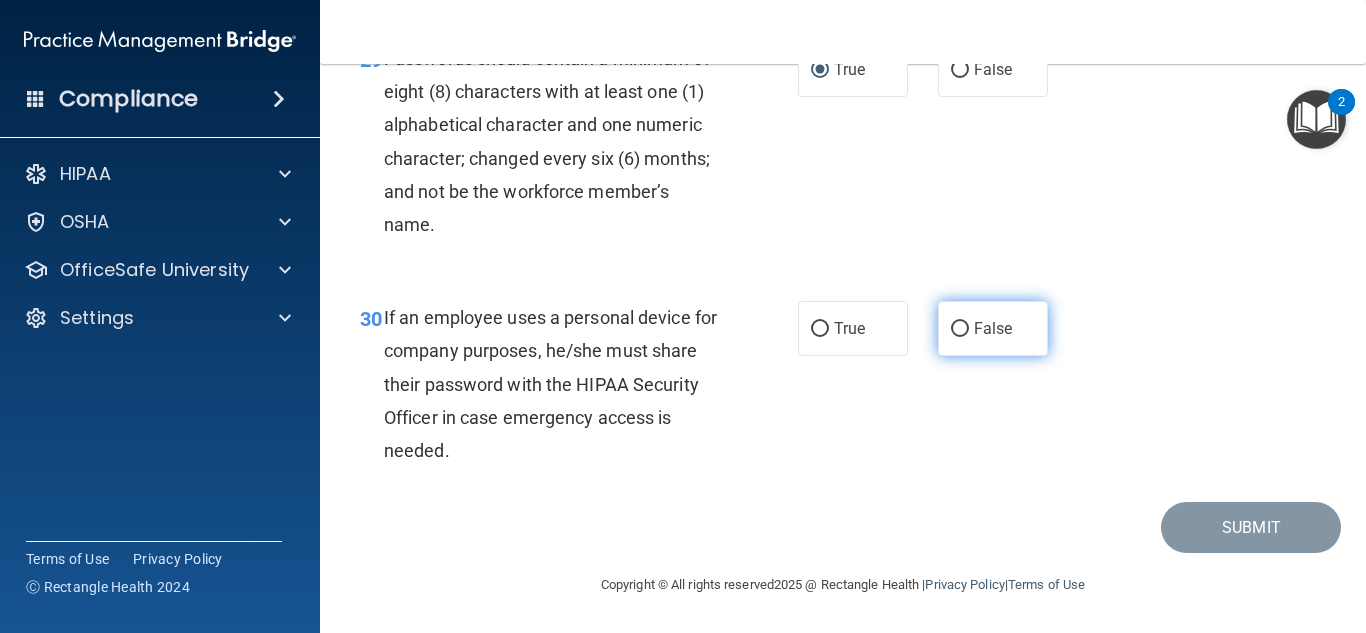 click on "False" at bounding box center (960, 329) 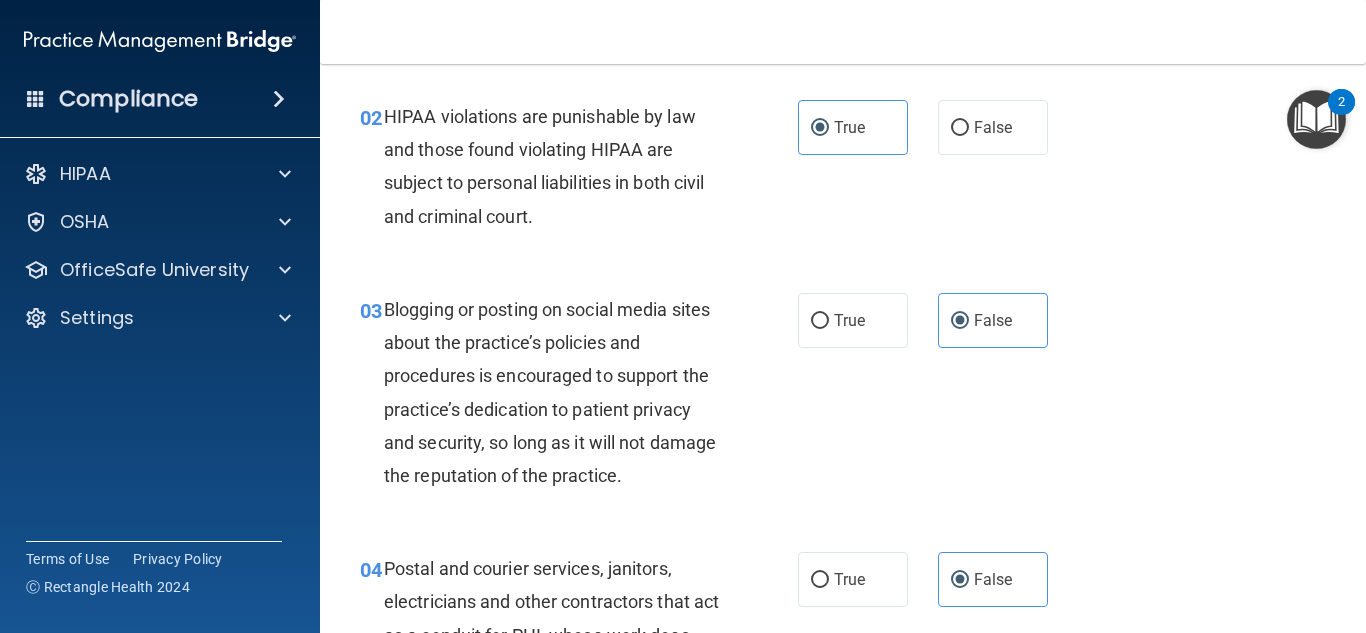 scroll, scrollTop: 0, scrollLeft: 0, axis: both 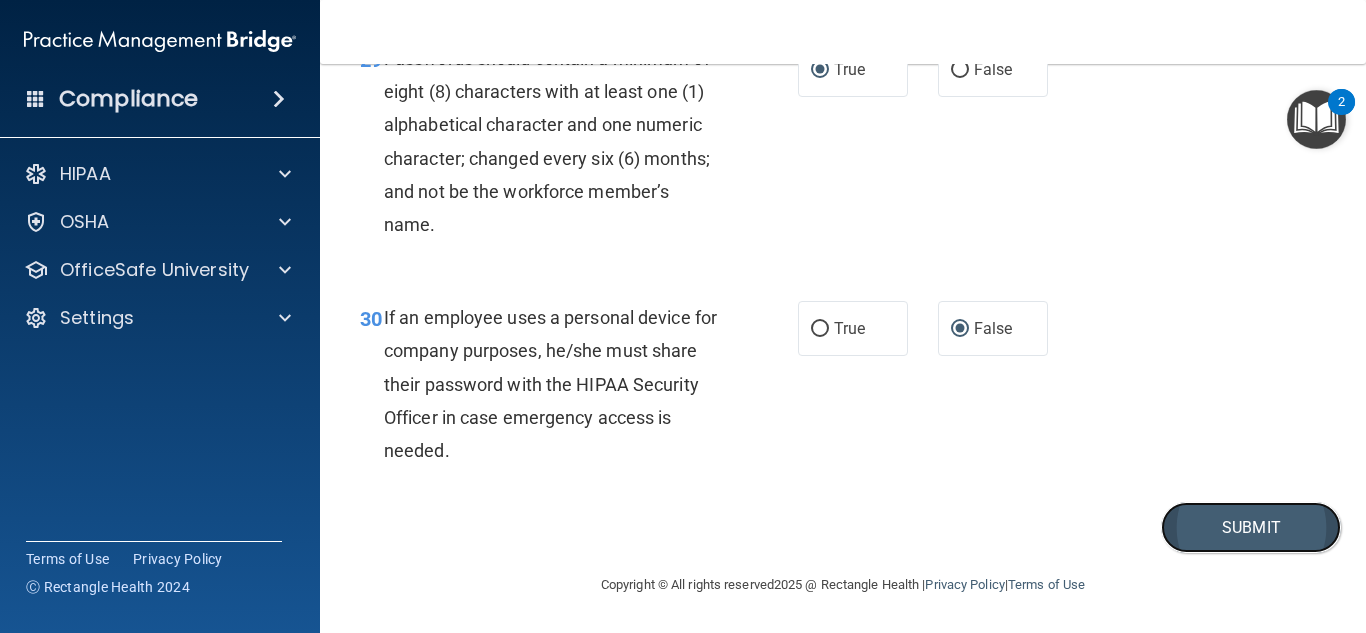 click on "Submit" at bounding box center [1251, 527] 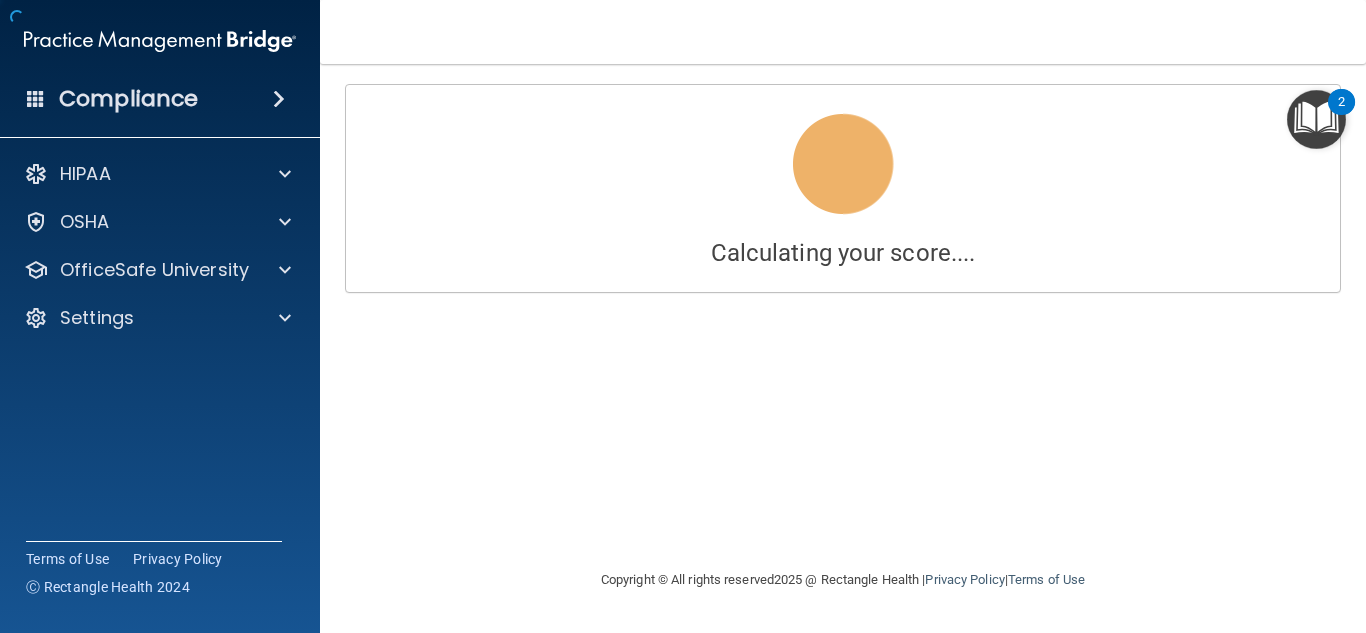 scroll, scrollTop: 0, scrollLeft: 0, axis: both 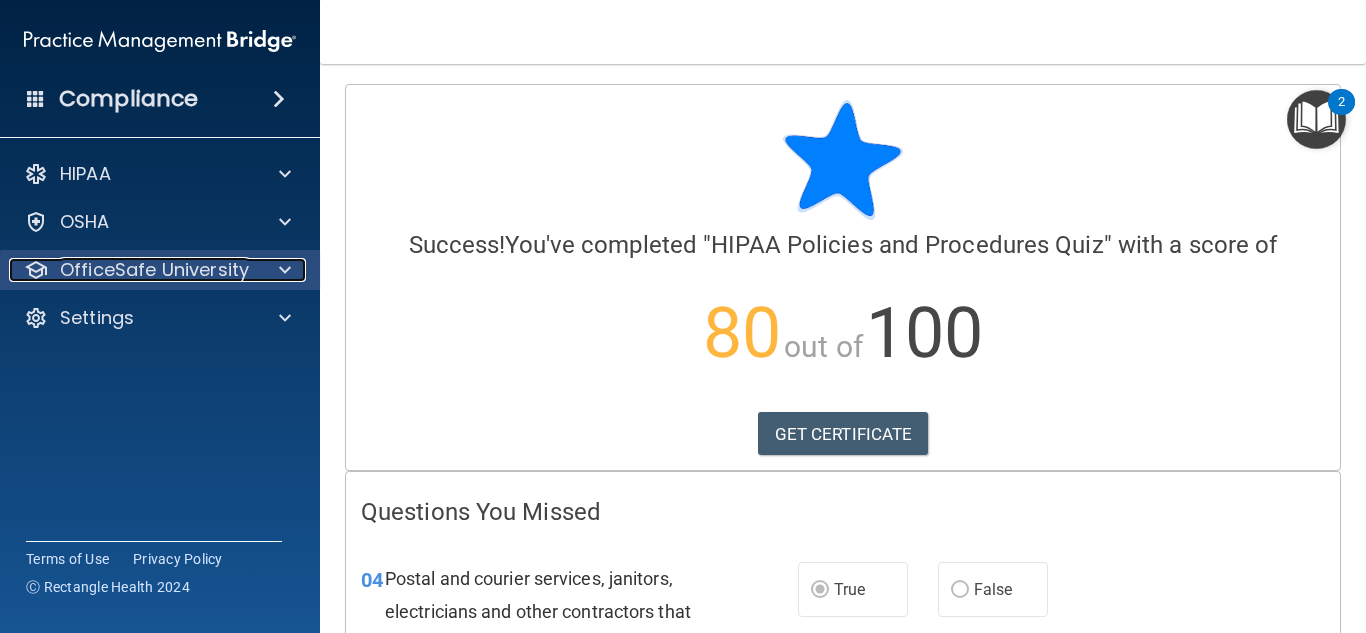 click at bounding box center [285, 270] 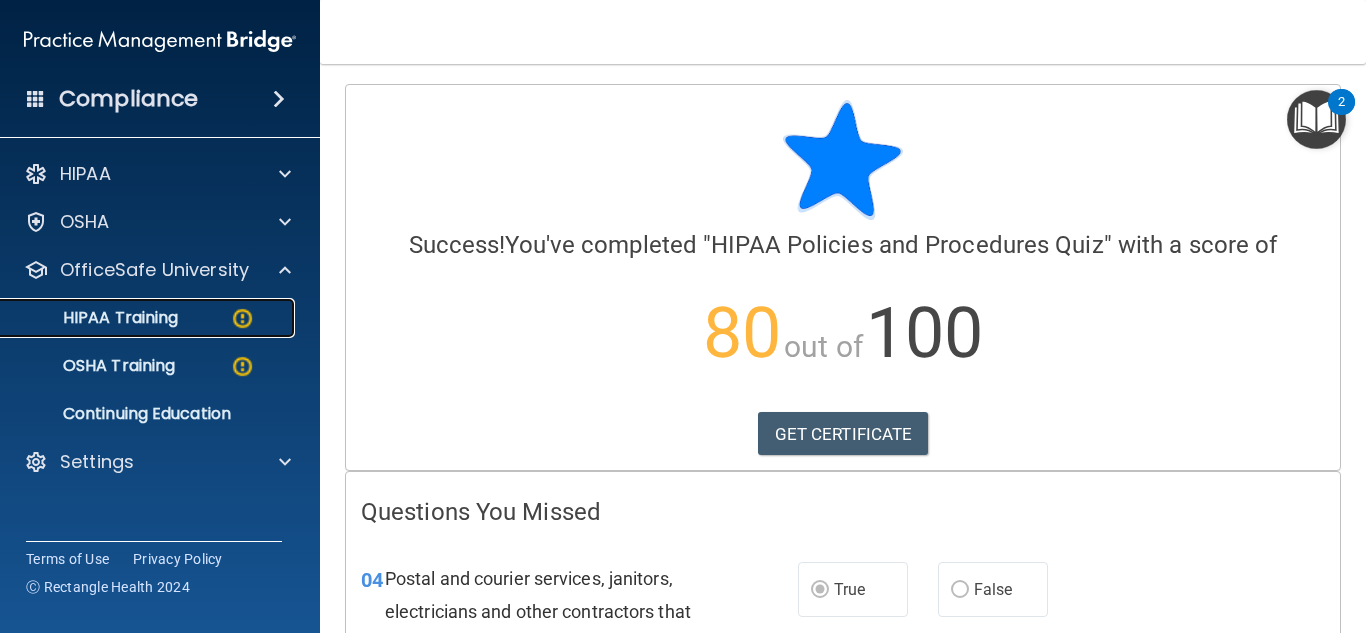 click on "HIPAA Training" at bounding box center [95, 318] 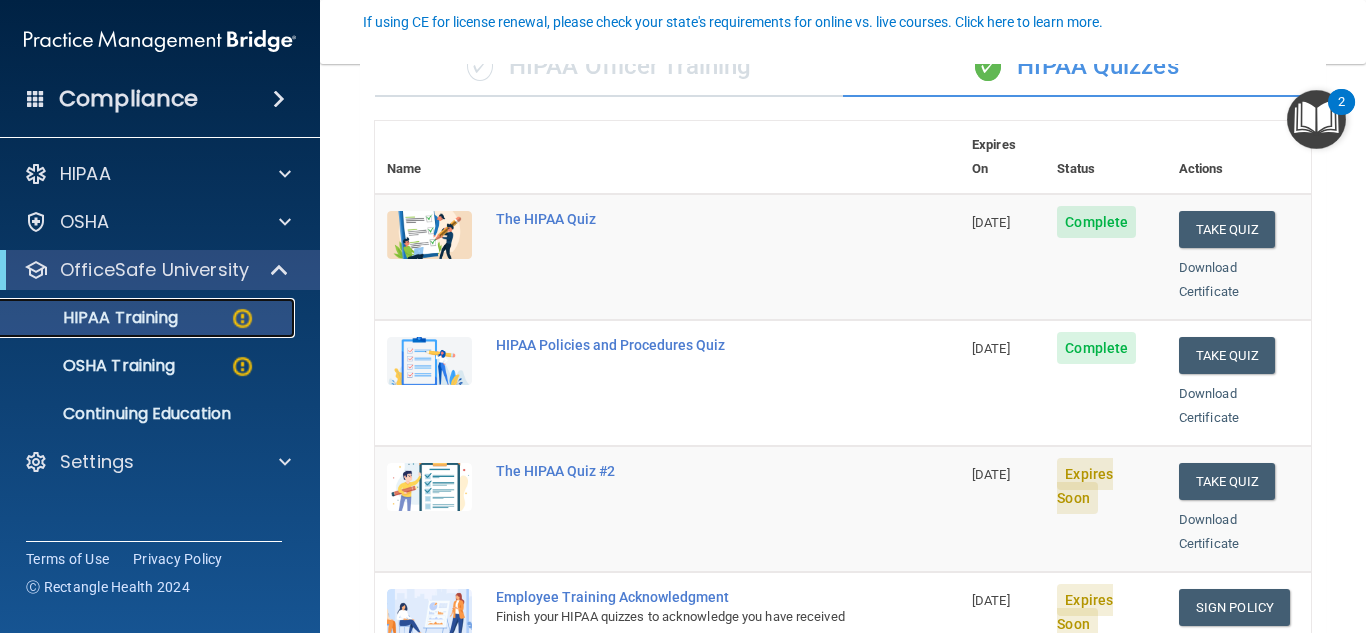 scroll, scrollTop: 184, scrollLeft: 0, axis: vertical 